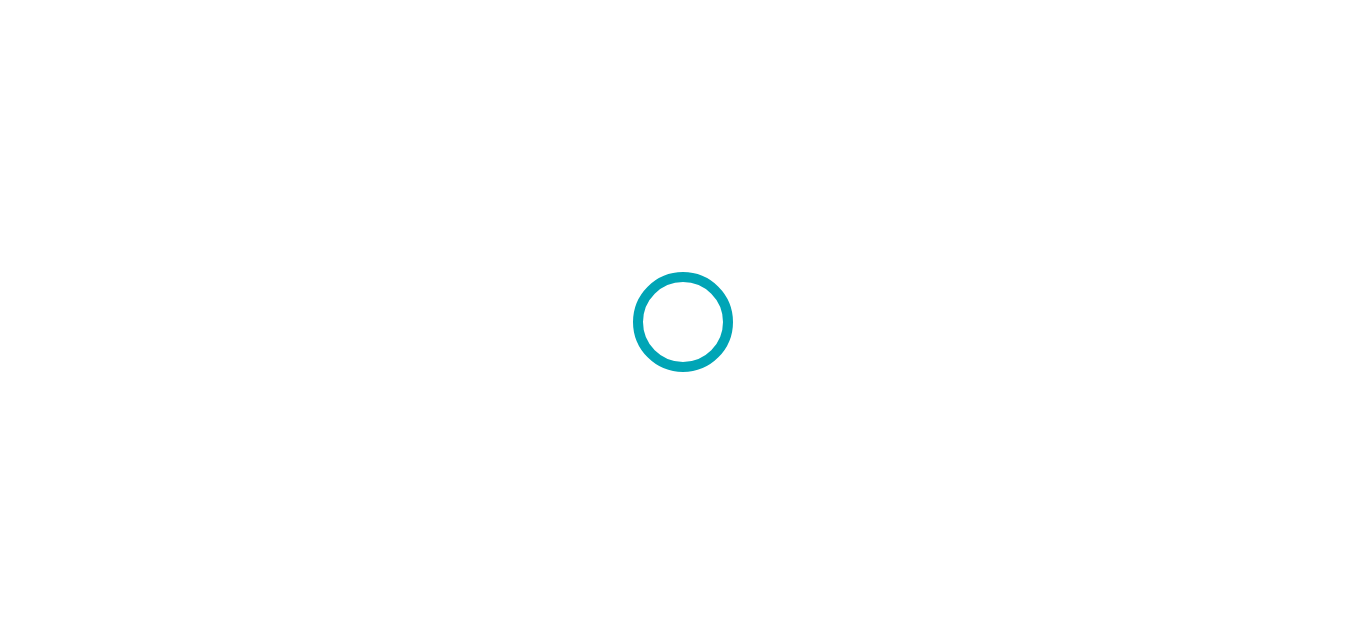 scroll, scrollTop: 0, scrollLeft: 0, axis: both 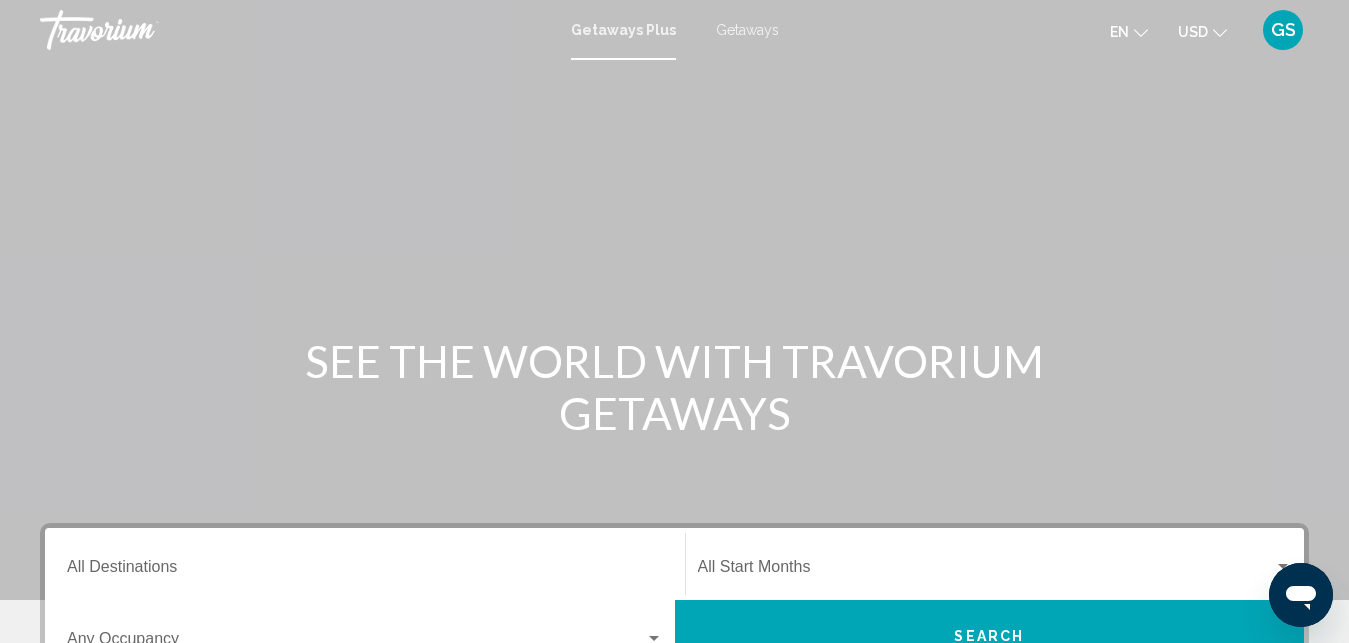 click on "Getaways" at bounding box center (747, 30) 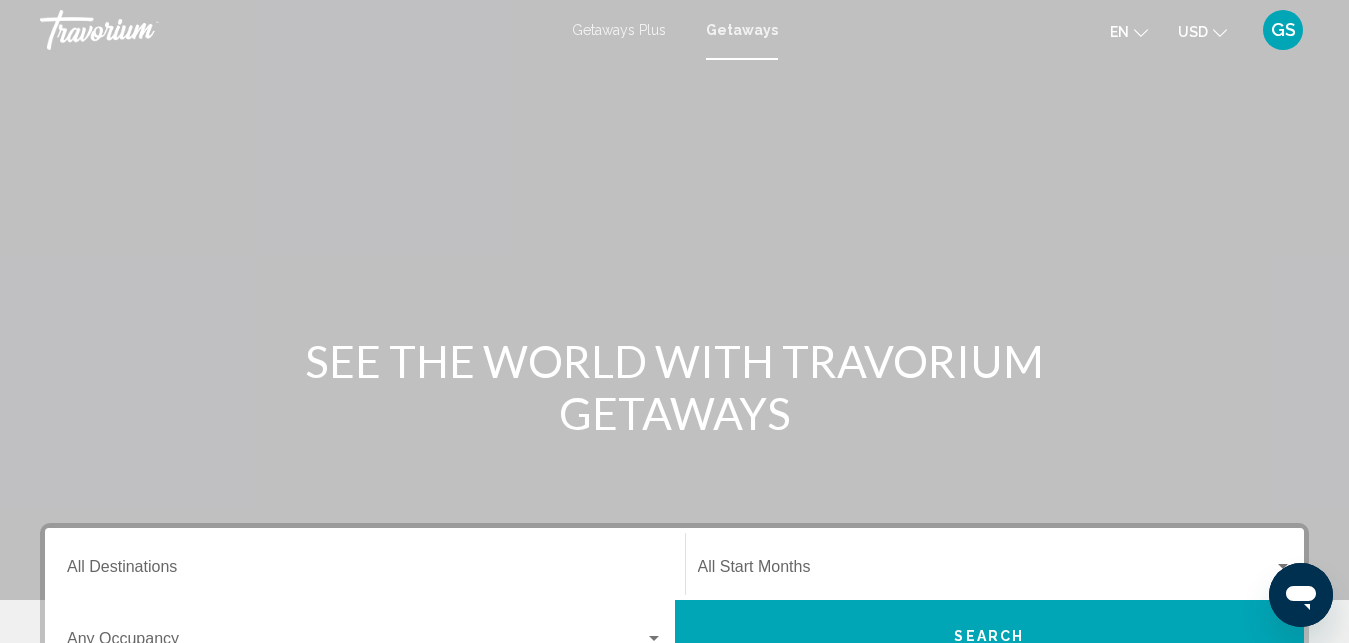 click on "Destination All Destinations" at bounding box center [365, 564] 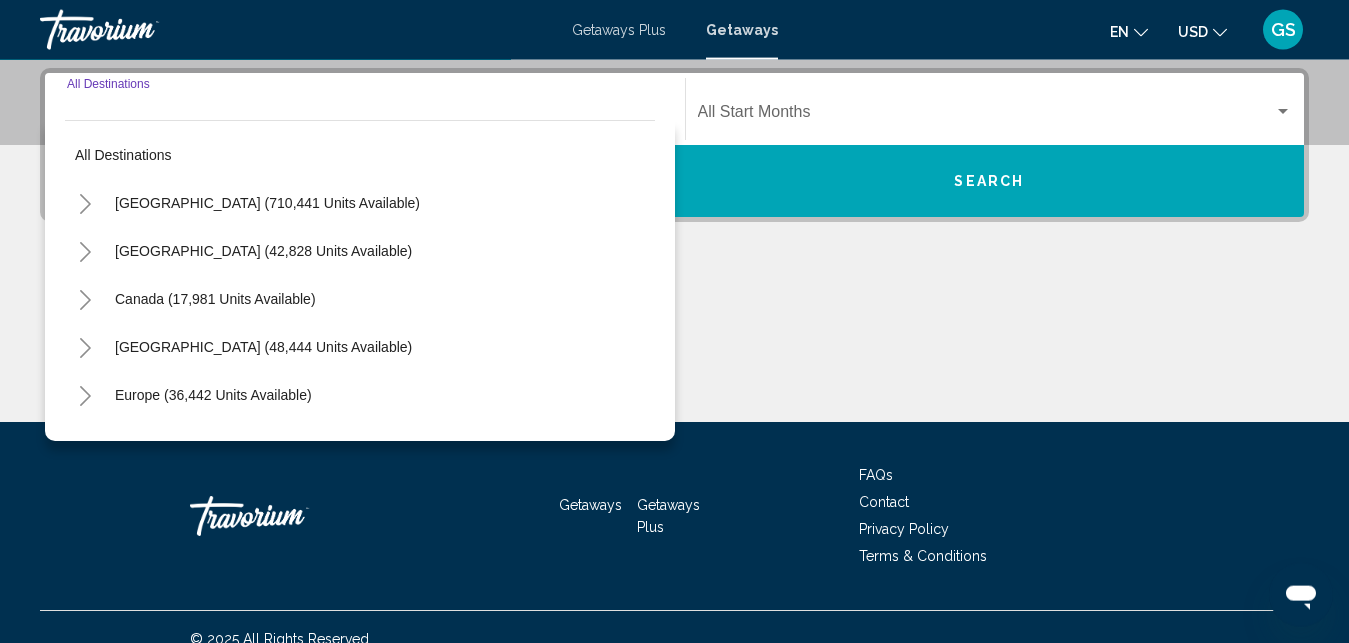 scroll, scrollTop: 458, scrollLeft: 0, axis: vertical 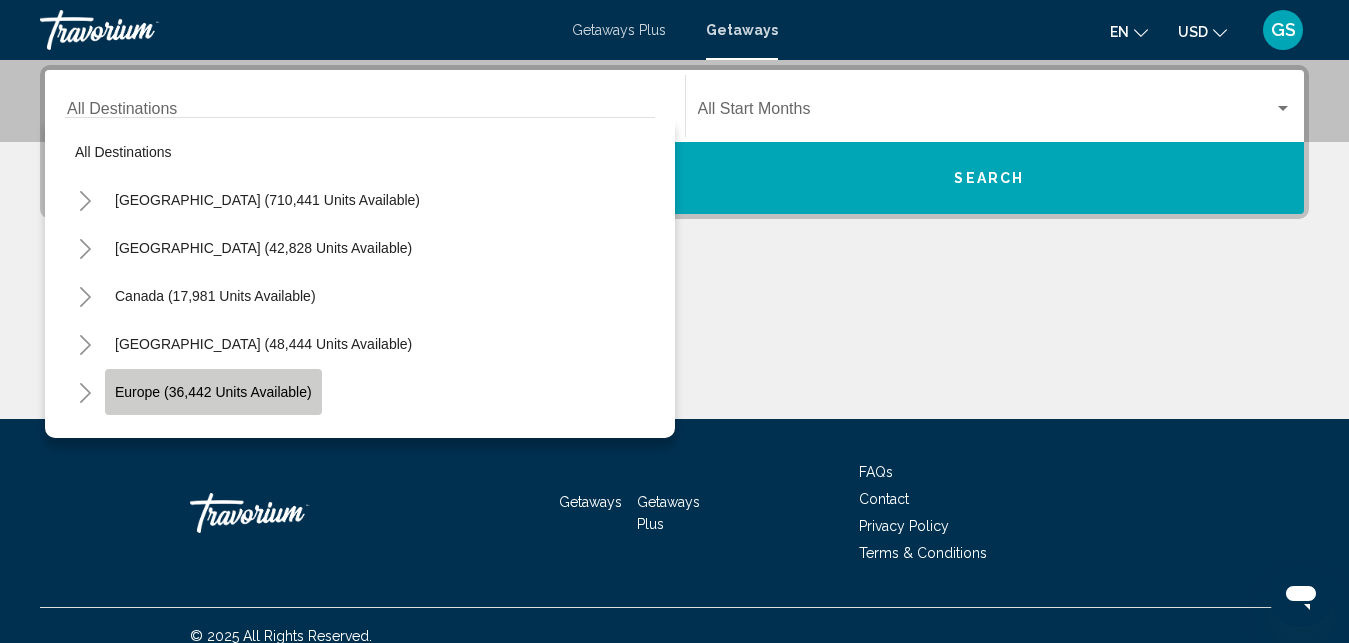 click on "Europe (36,442 units available)" 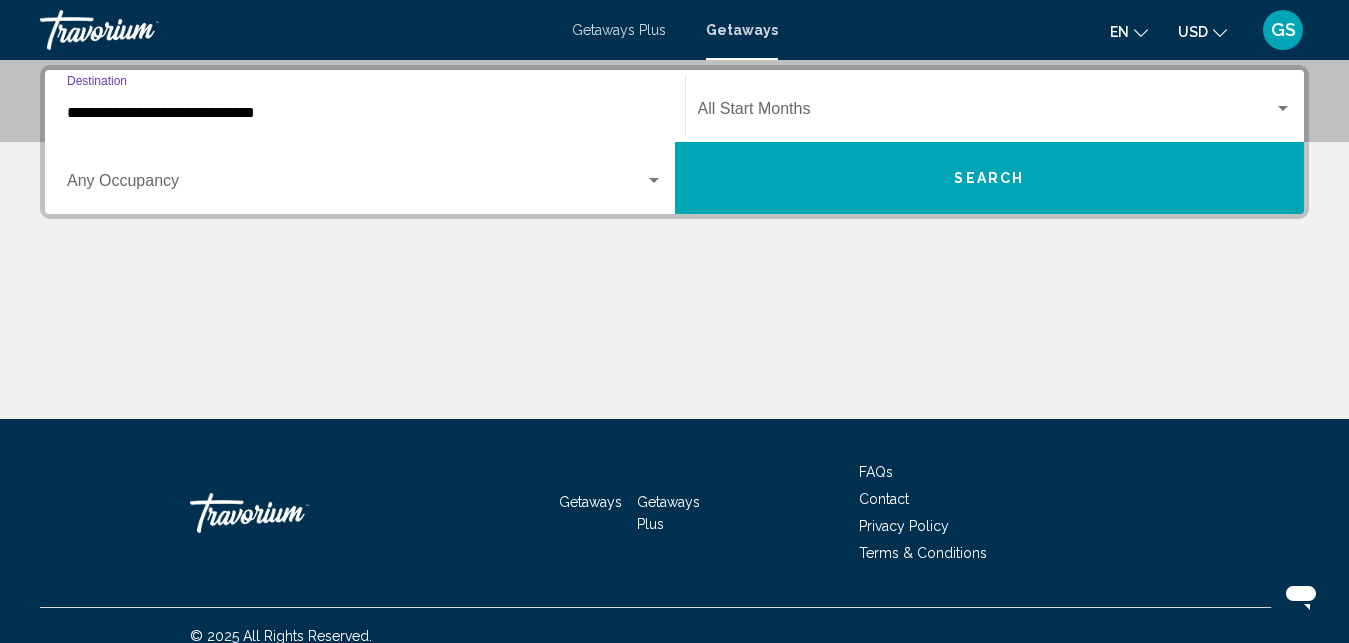 click on "**********" at bounding box center [365, 113] 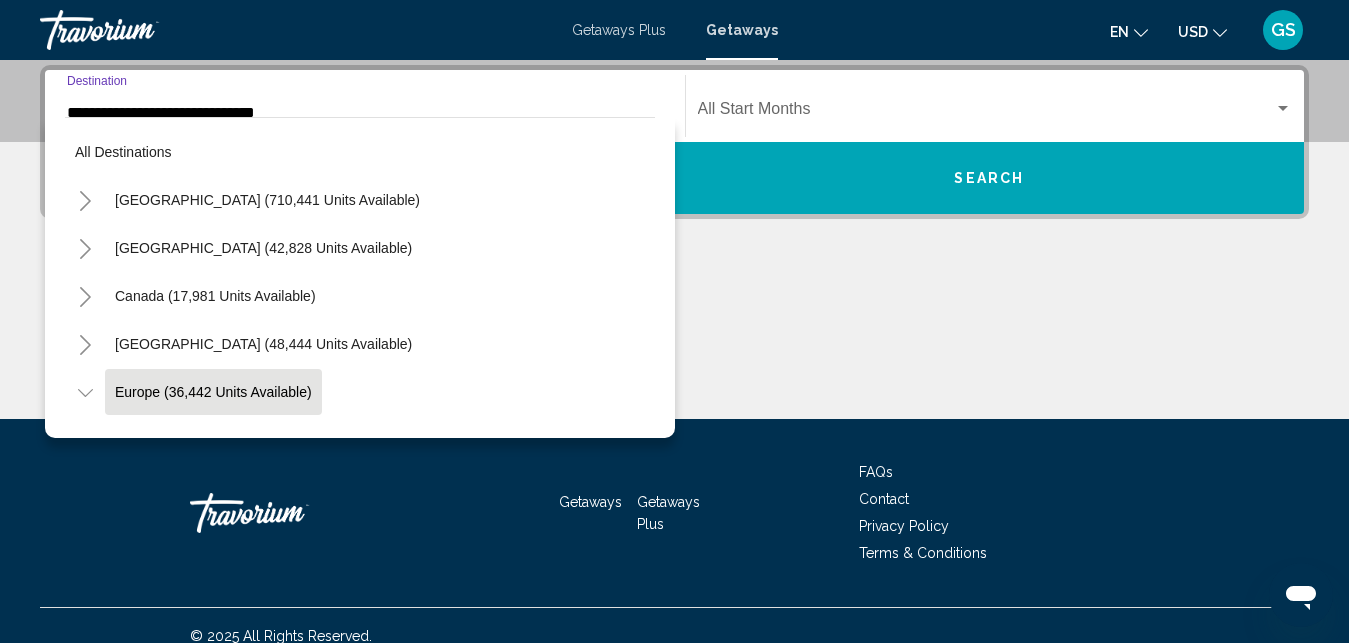 scroll, scrollTop: 410, scrollLeft: 0, axis: vertical 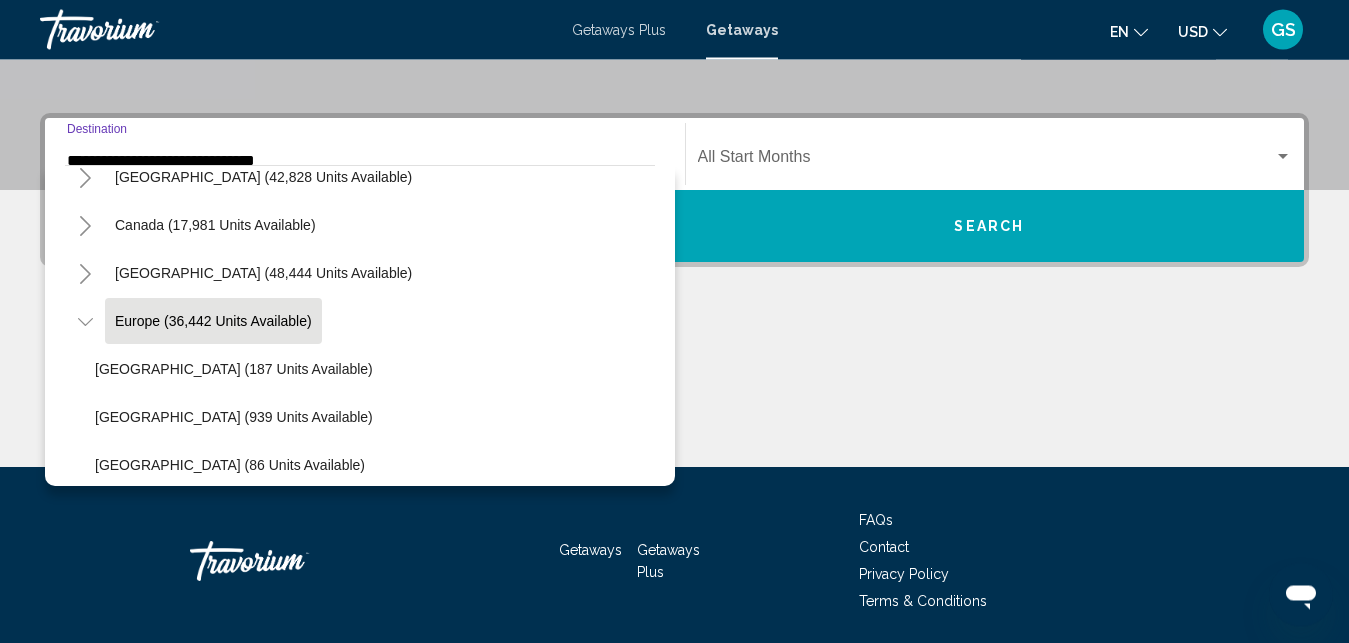 click on "Europe (36,442 units available)" 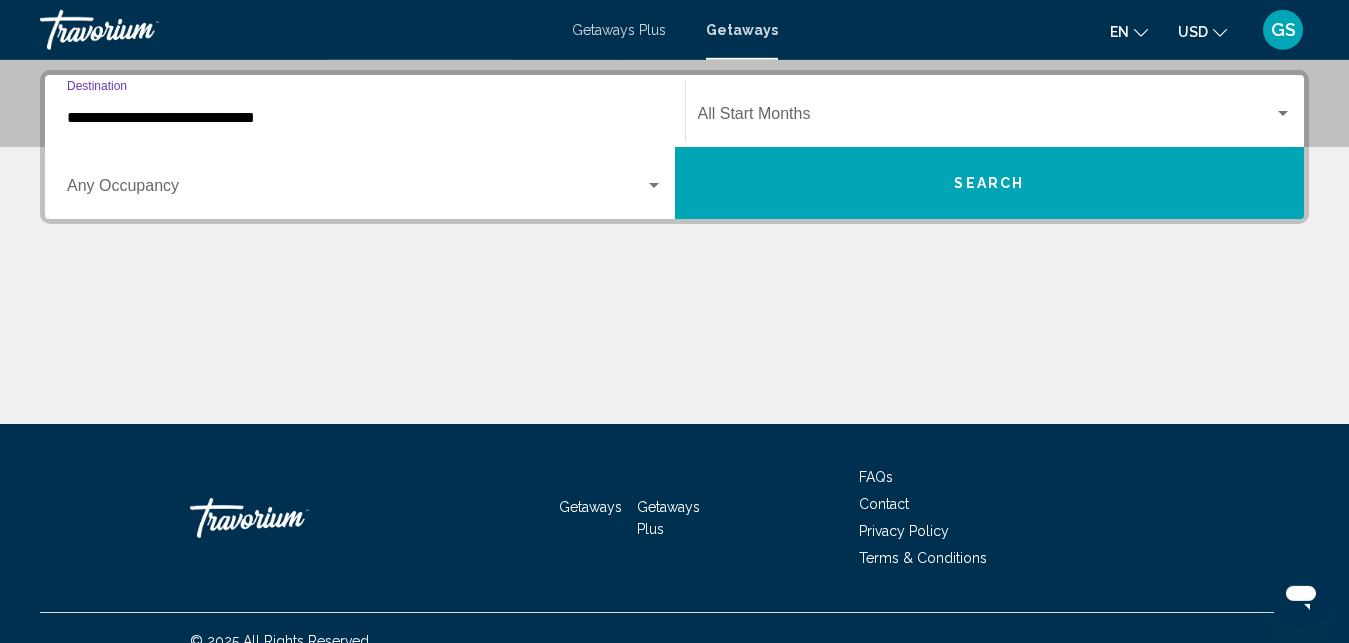 scroll, scrollTop: 458, scrollLeft: 0, axis: vertical 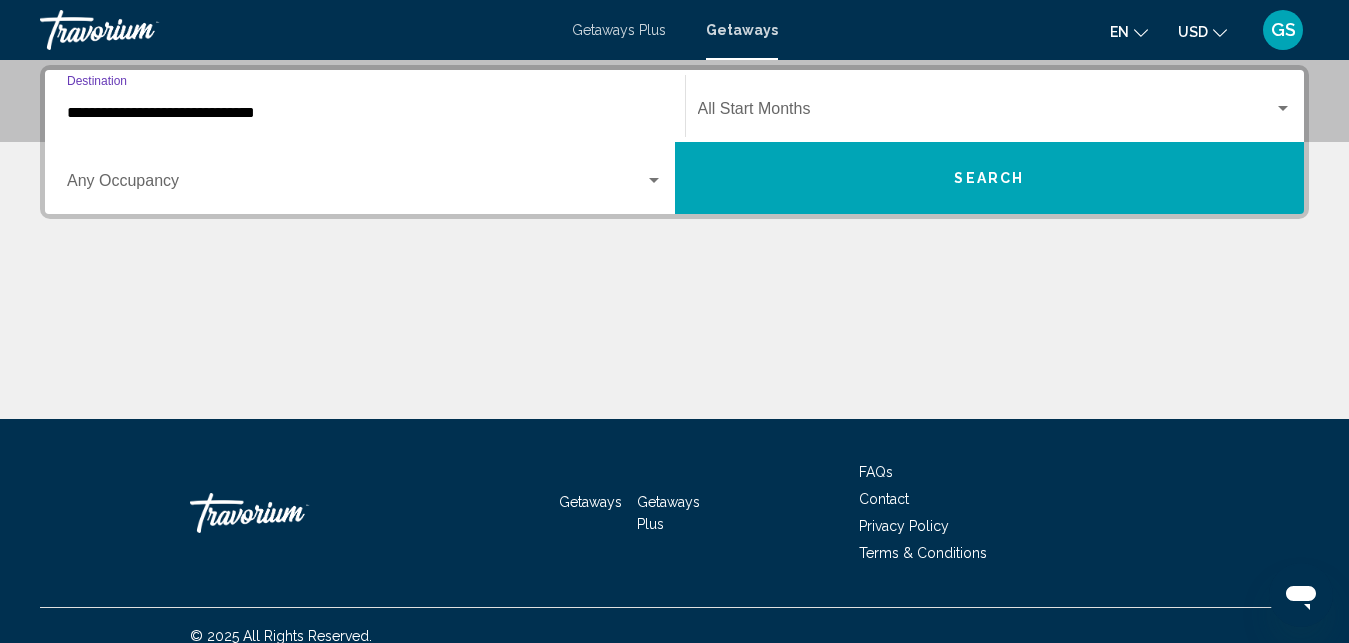 click on "**********" at bounding box center (365, 113) 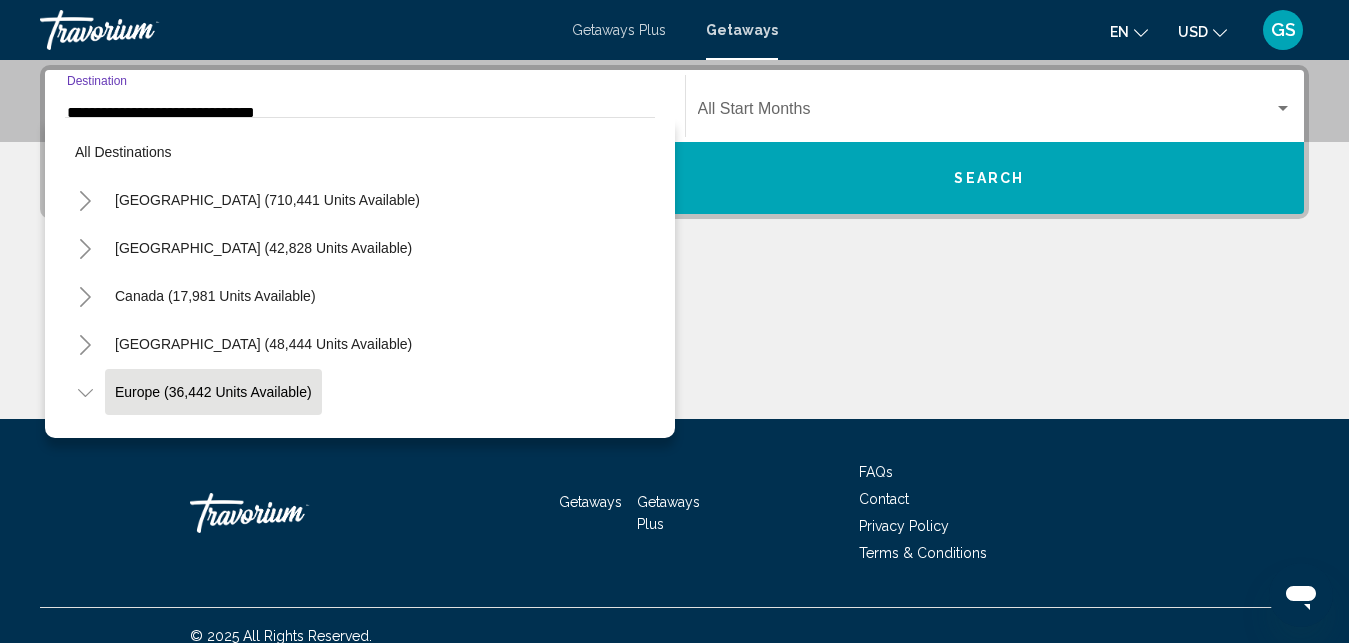 scroll, scrollTop: 410, scrollLeft: 0, axis: vertical 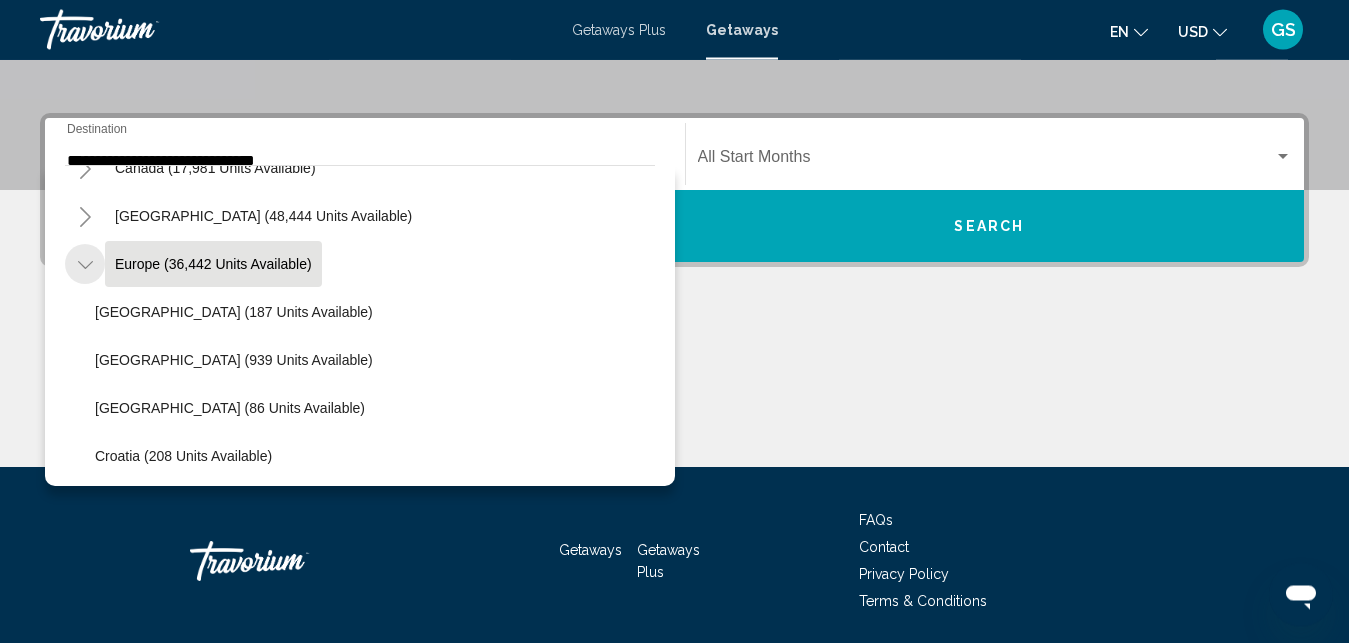 click 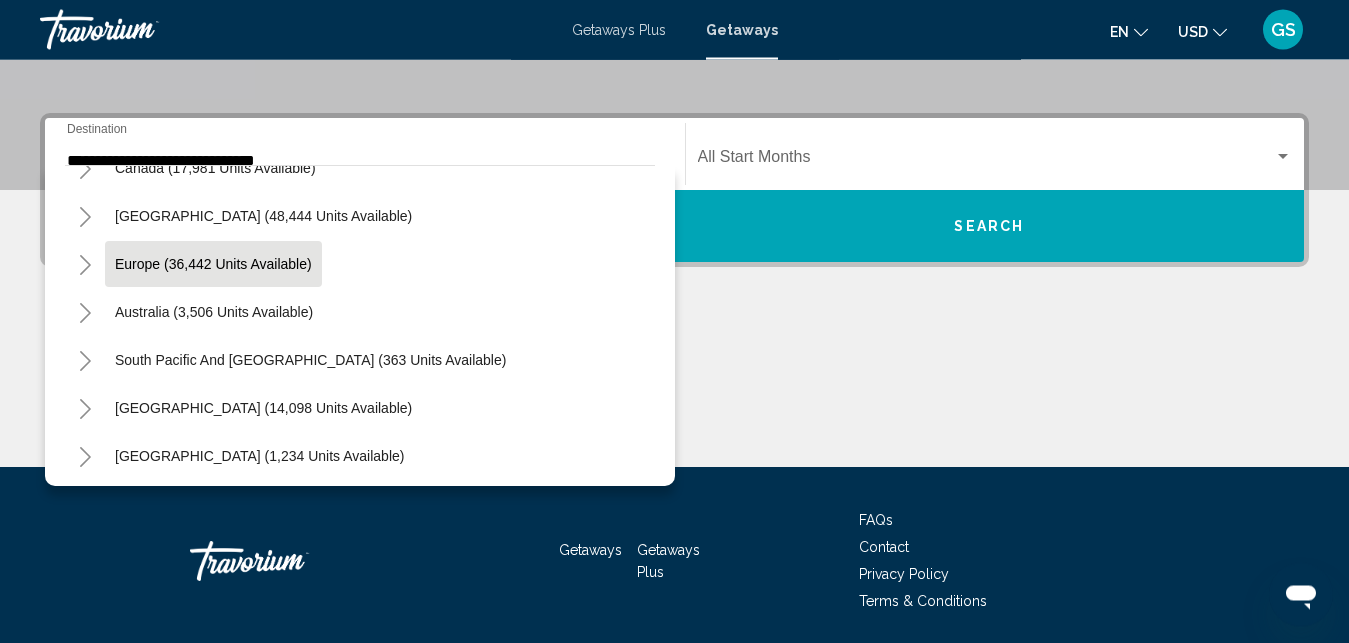 click on "Europe (36,442 units available)" 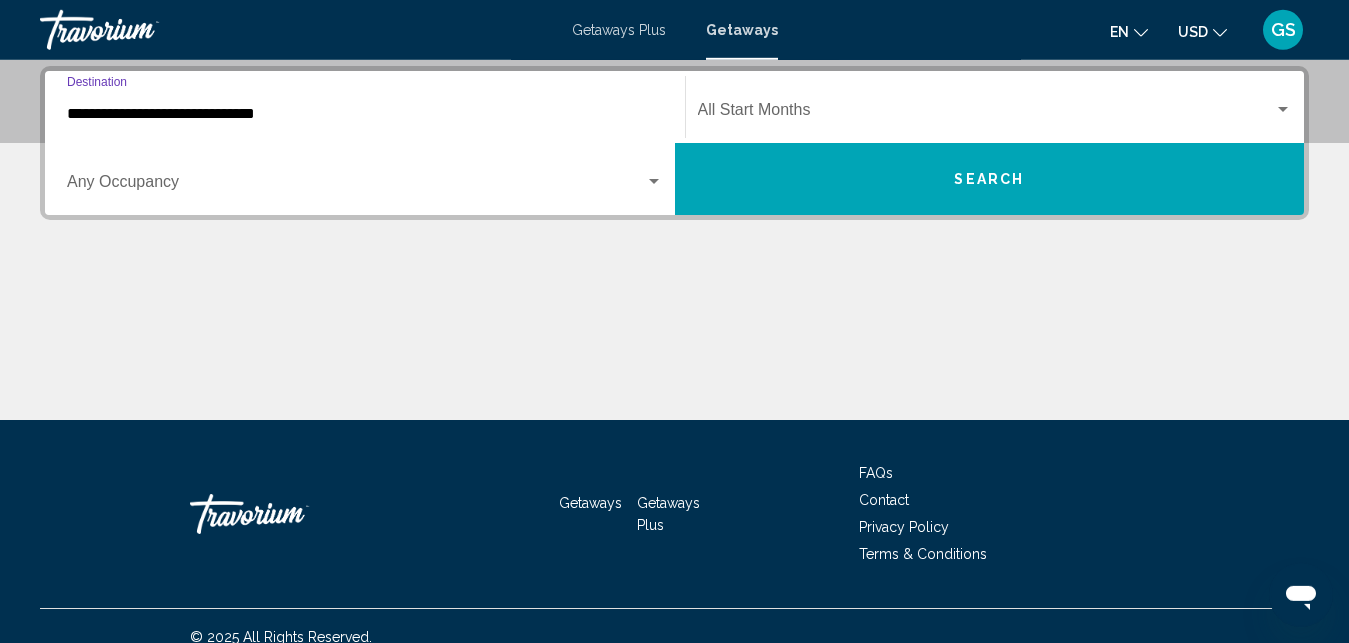 scroll, scrollTop: 458, scrollLeft: 0, axis: vertical 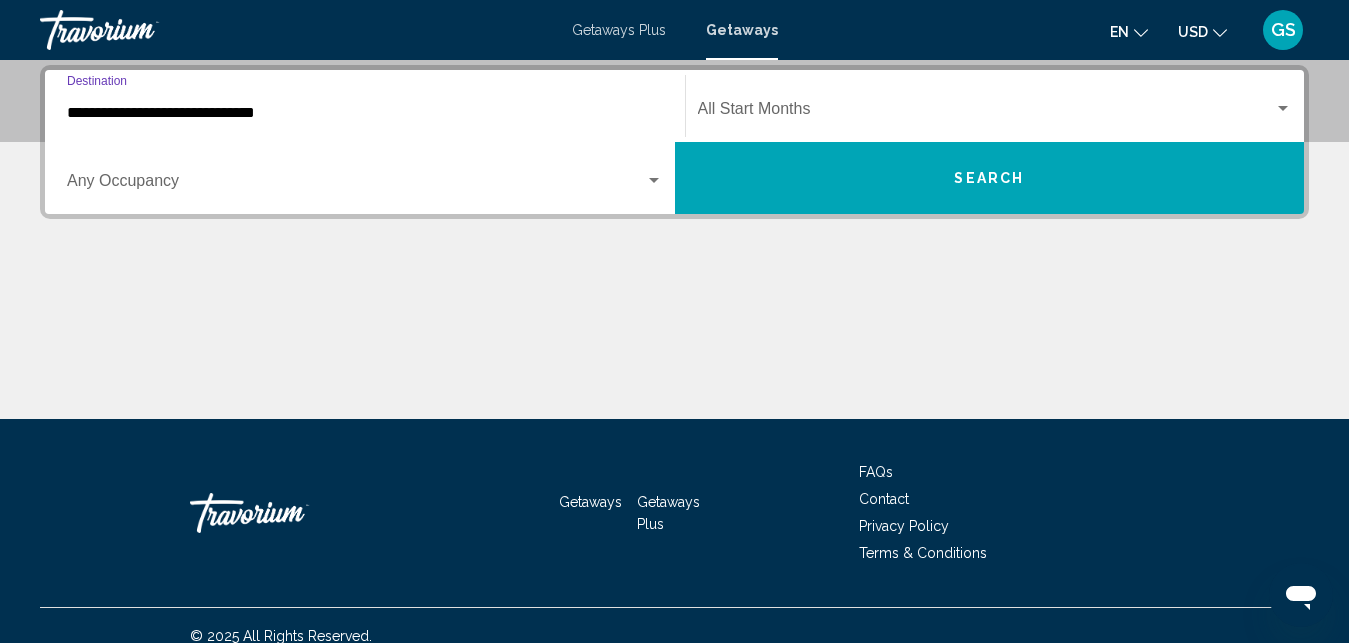 click on "**********" at bounding box center [365, 113] 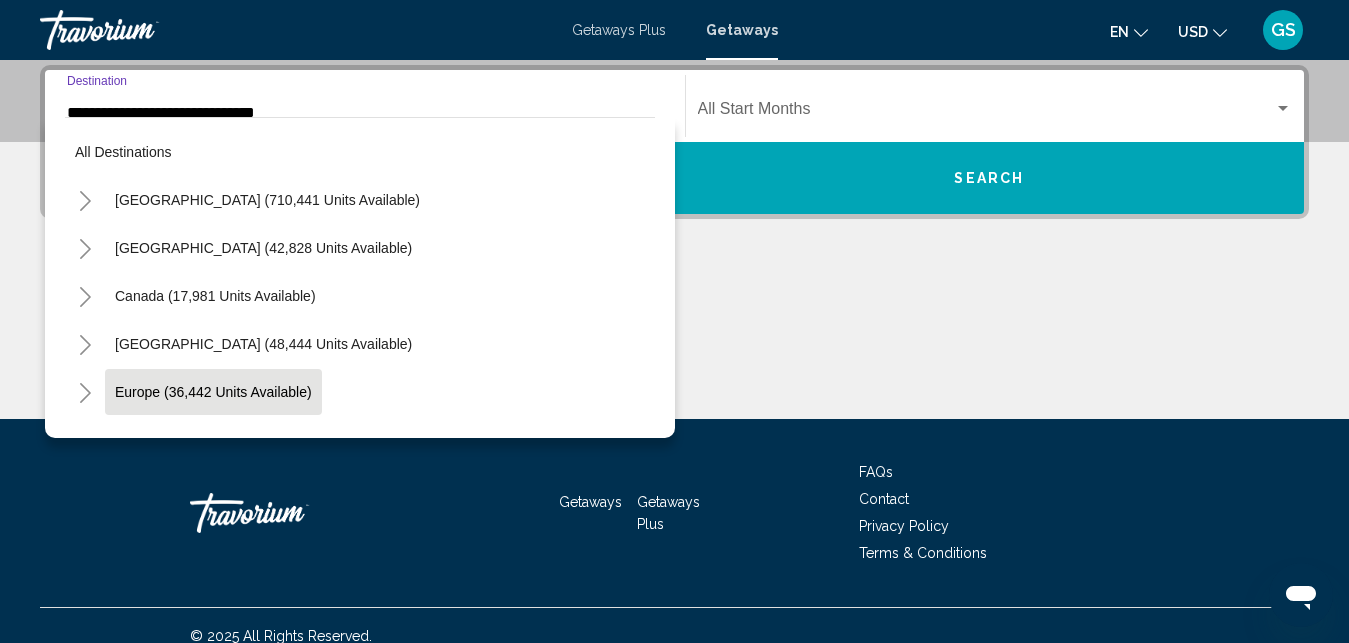 scroll, scrollTop: 409, scrollLeft: 0, axis: vertical 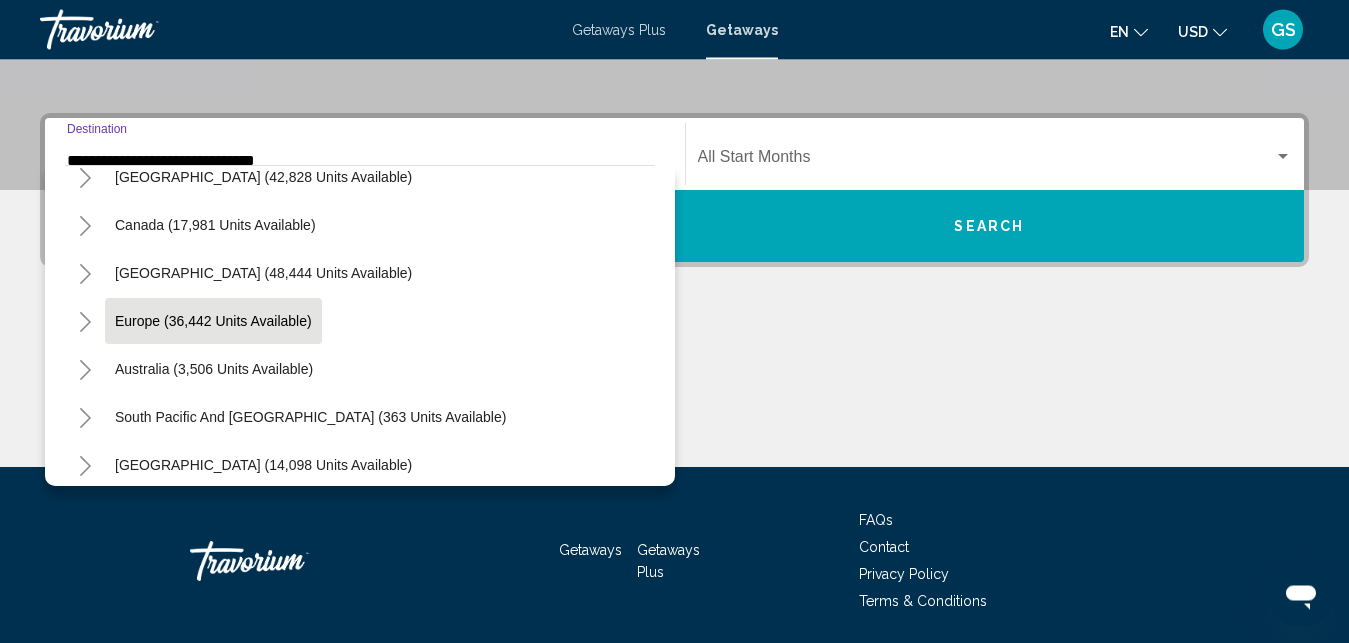 click on "**********" at bounding box center [674, 191] 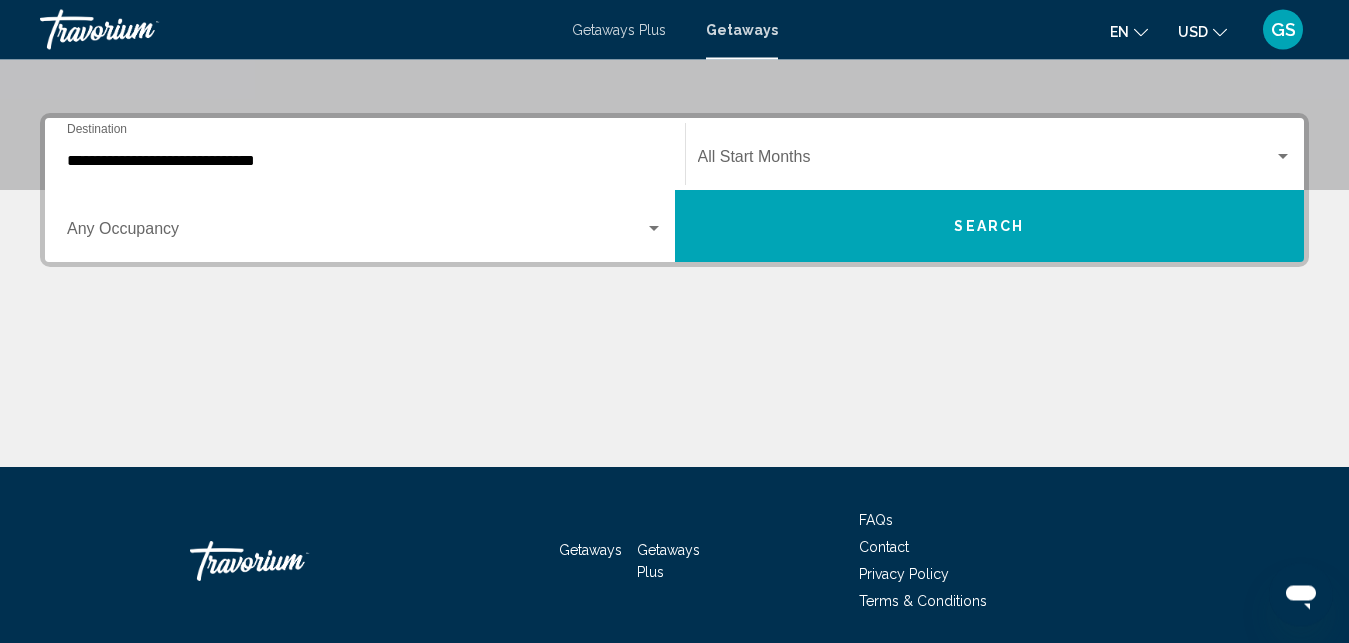 click on "**********" at bounding box center (674, 191) 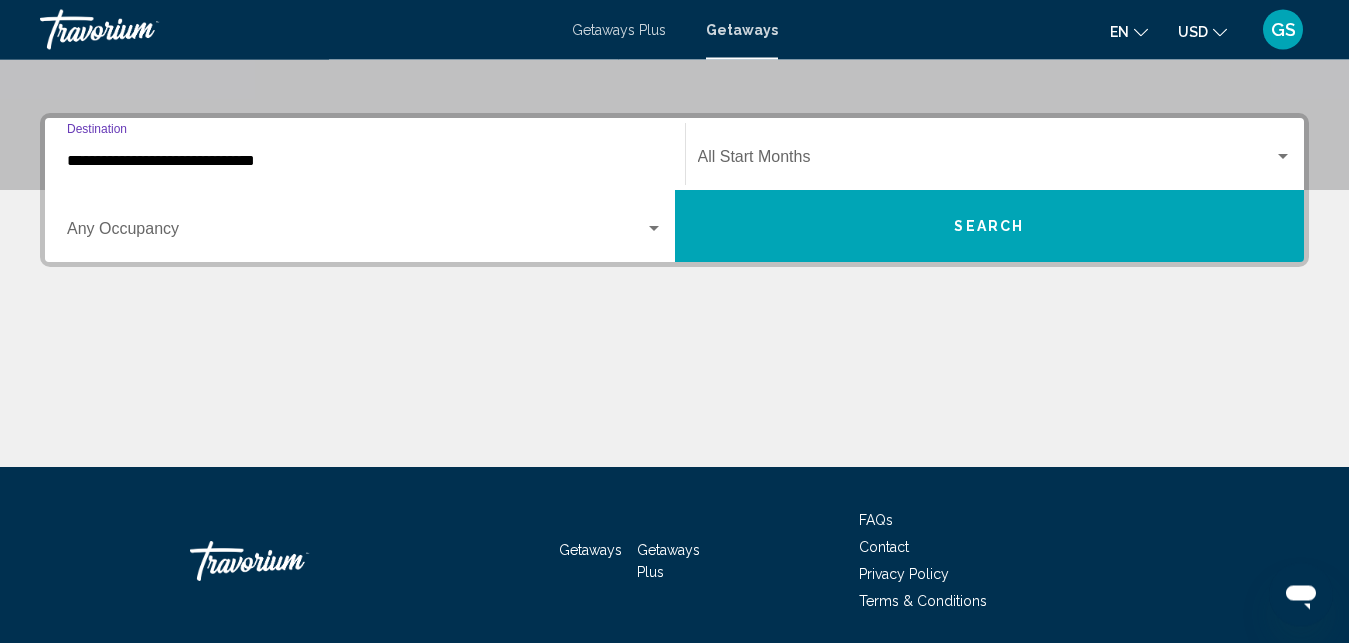 click on "**********" at bounding box center [365, 162] 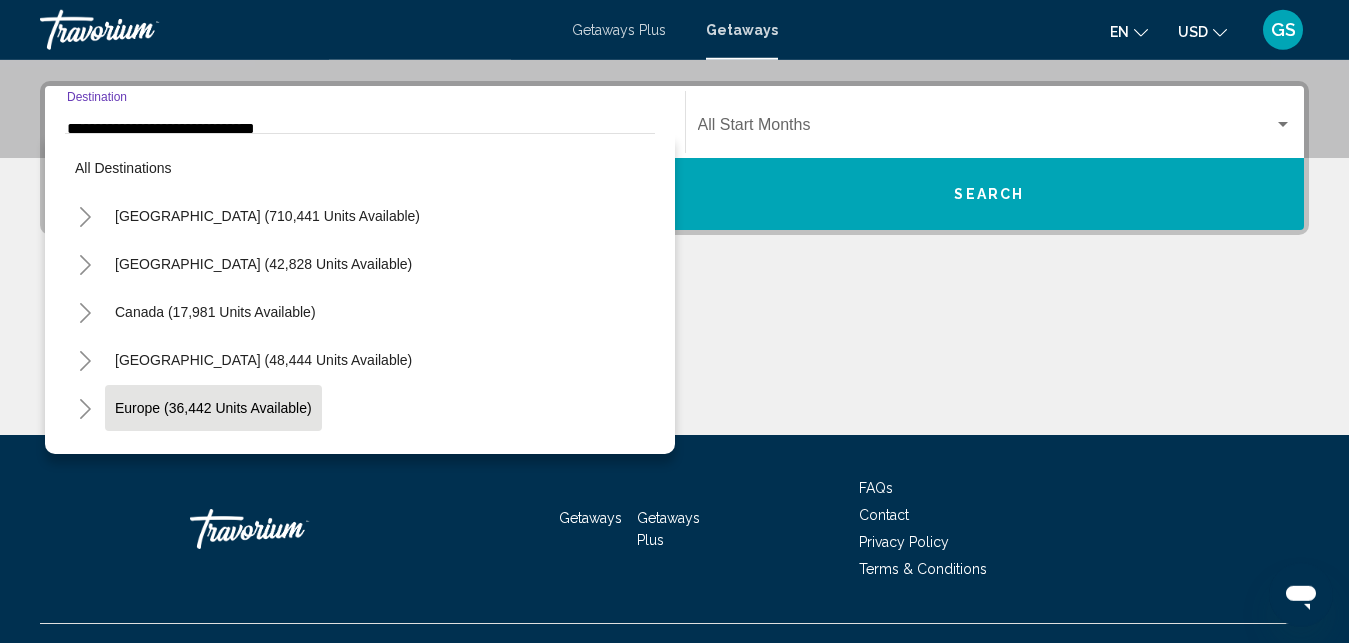 scroll, scrollTop: 458, scrollLeft: 0, axis: vertical 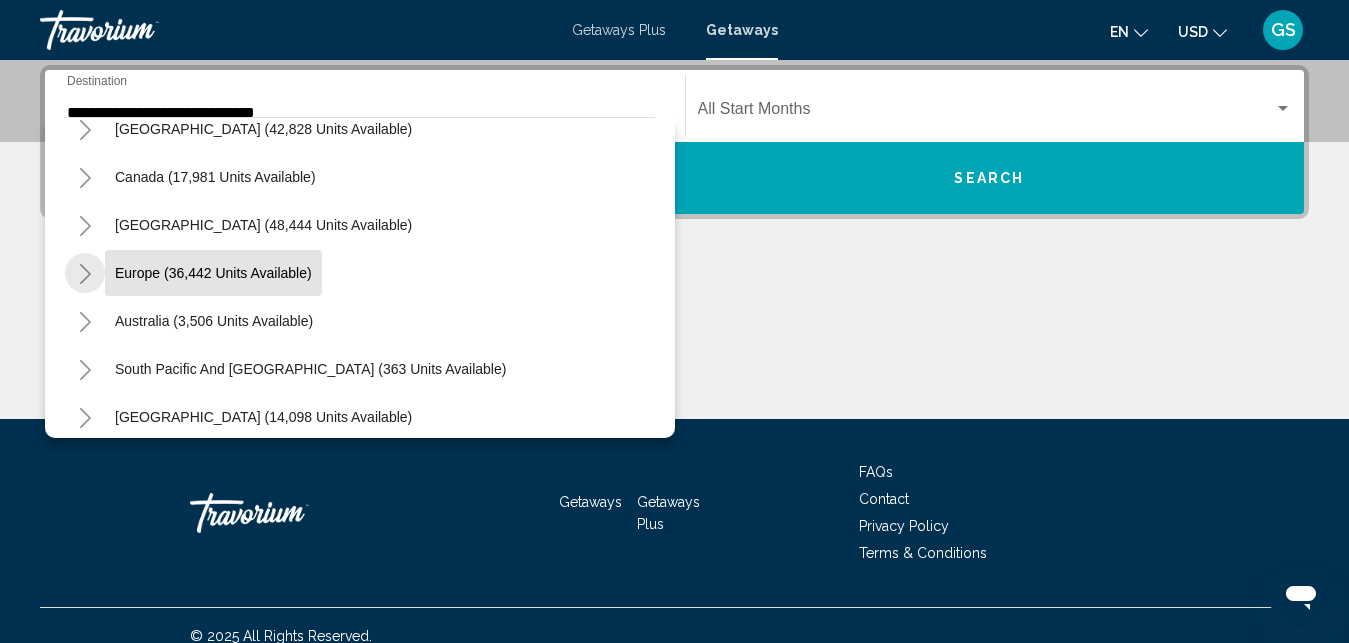 click 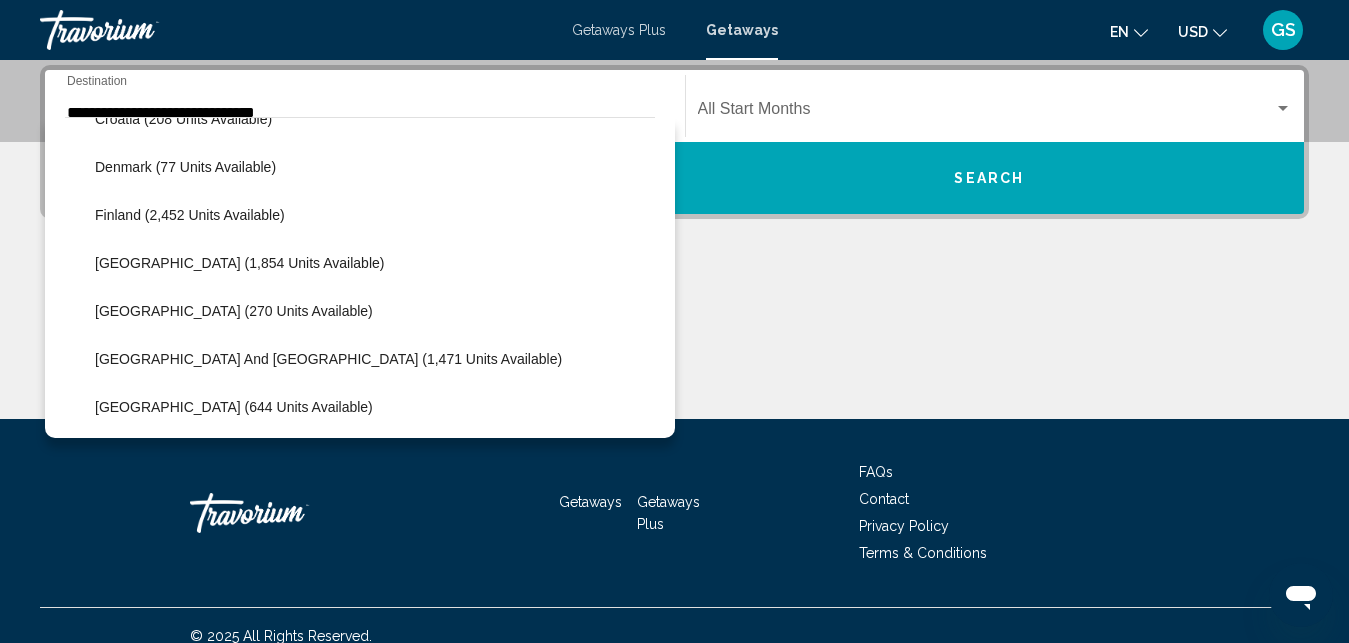 scroll, scrollTop: 480, scrollLeft: 0, axis: vertical 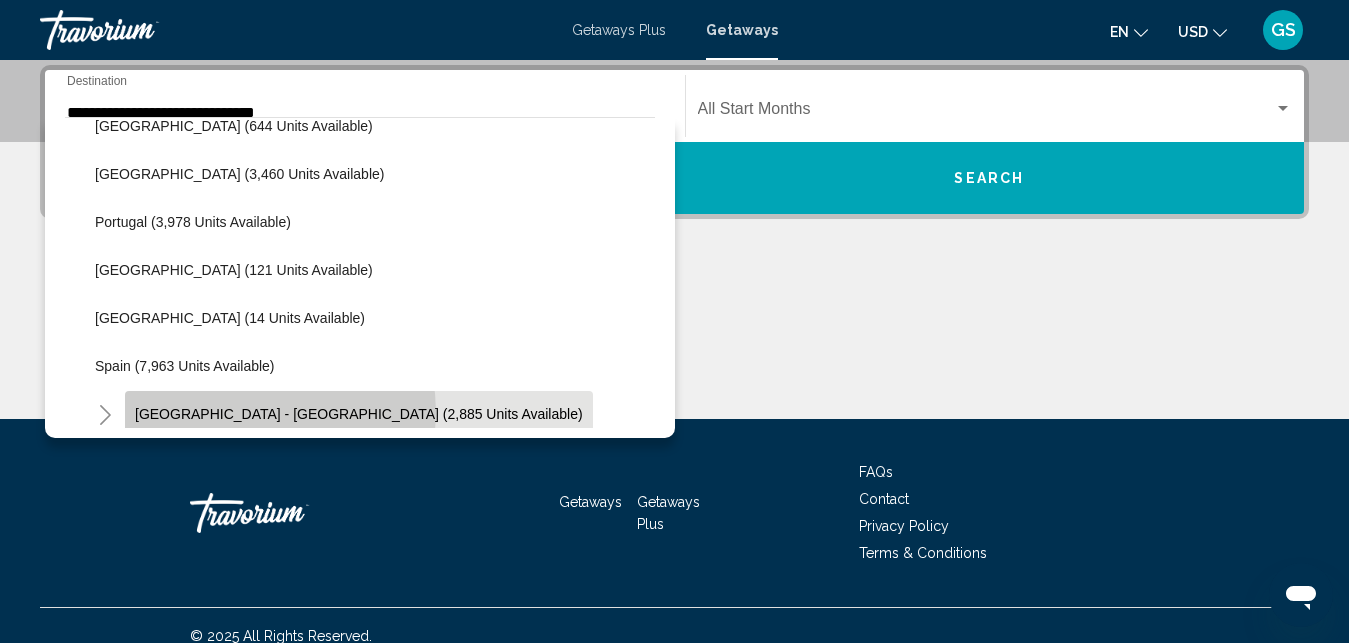 click on "[GEOGRAPHIC_DATA] - [GEOGRAPHIC_DATA] (2,885 units available)" 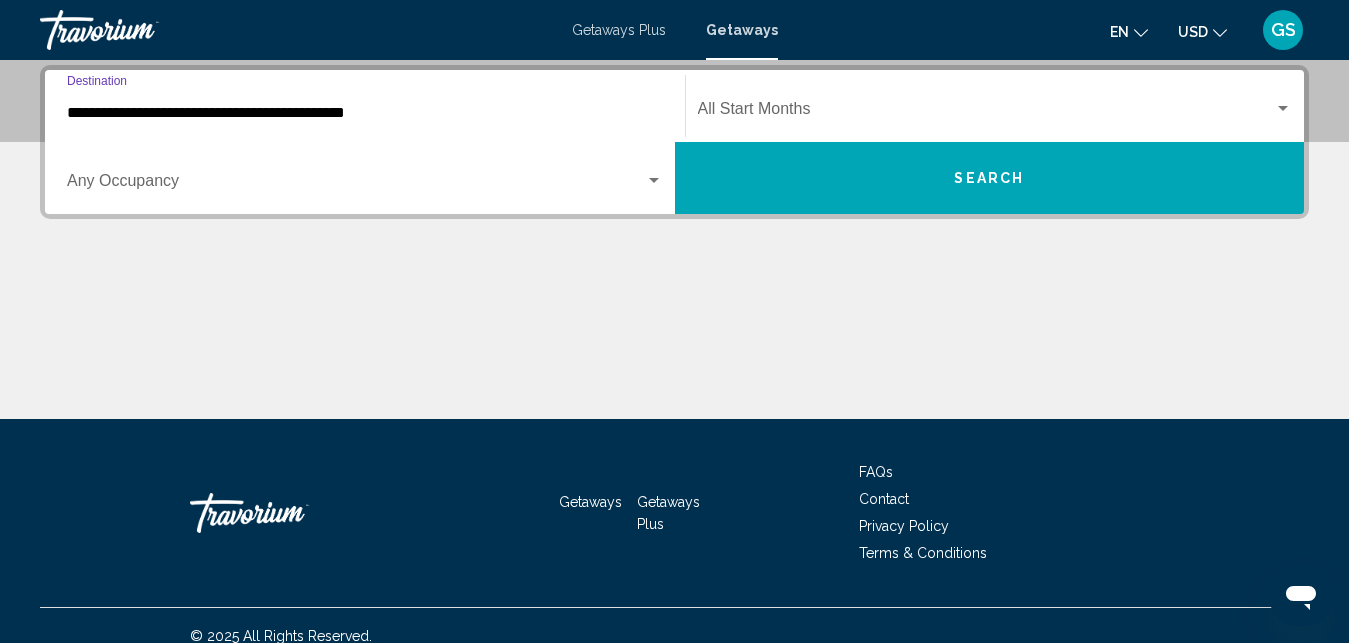 click on "**********" at bounding box center (365, 113) 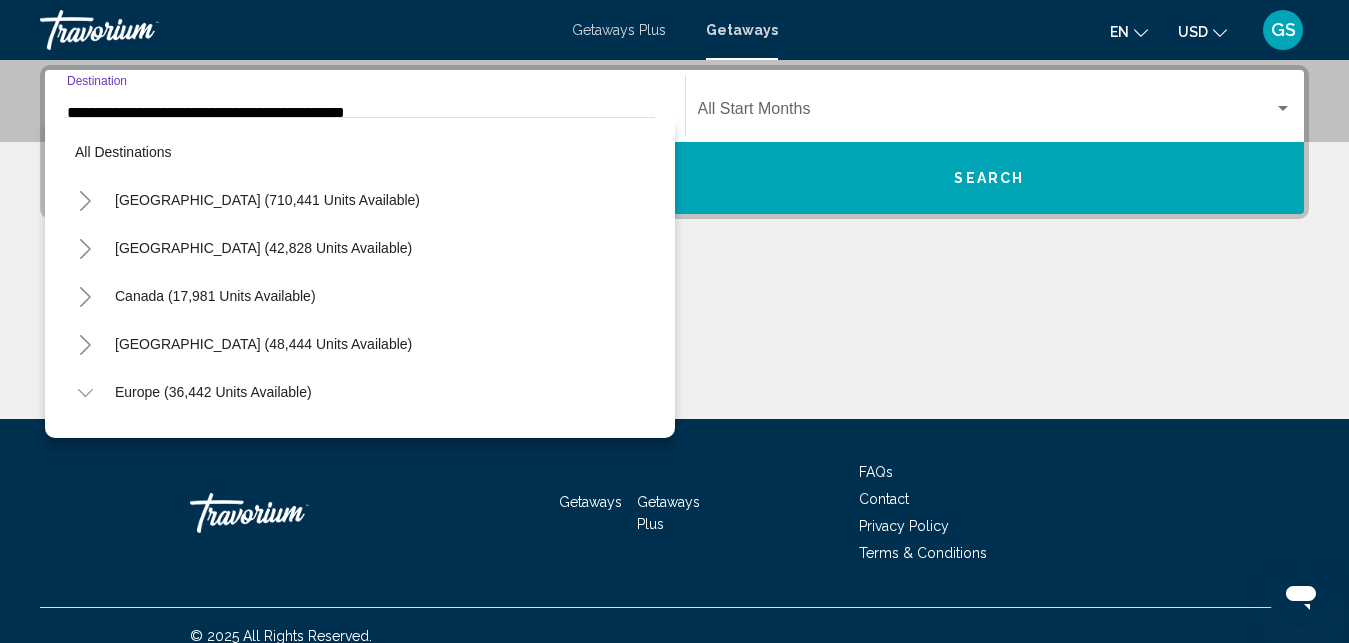 scroll, scrollTop: 410, scrollLeft: 0, axis: vertical 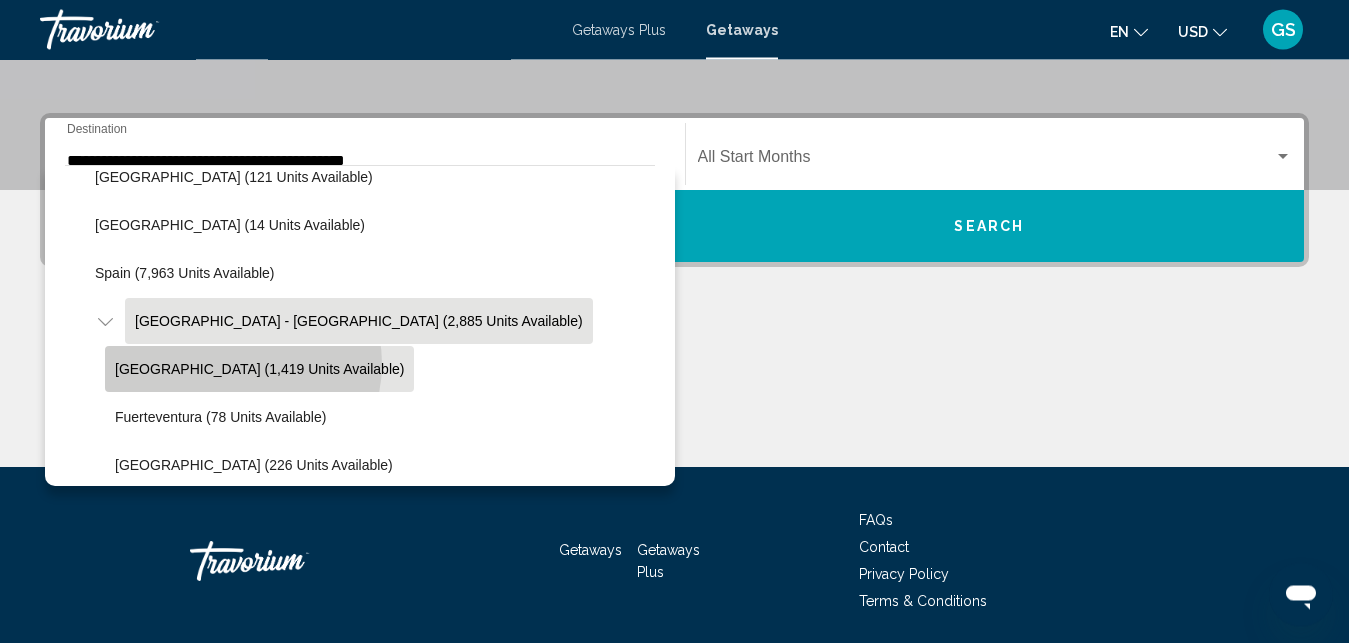 click on "[GEOGRAPHIC_DATA] (1,419 units available)" 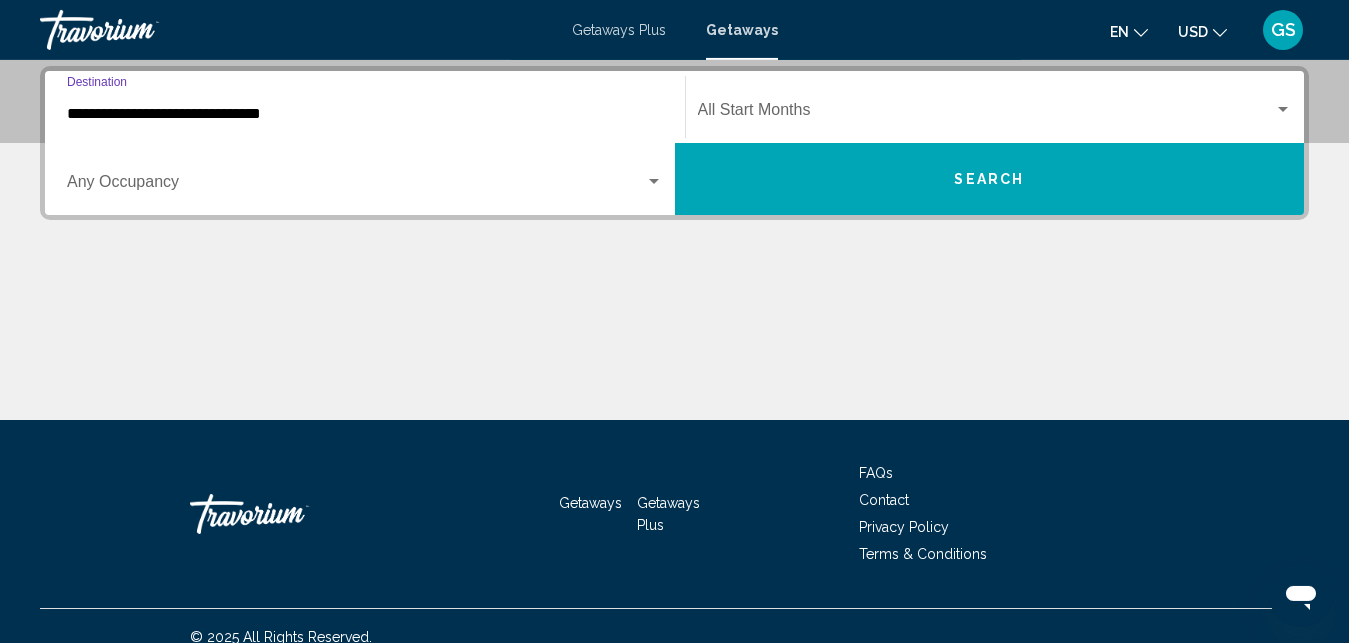 scroll, scrollTop: 458, scrollLeft: 0, axis: vertical 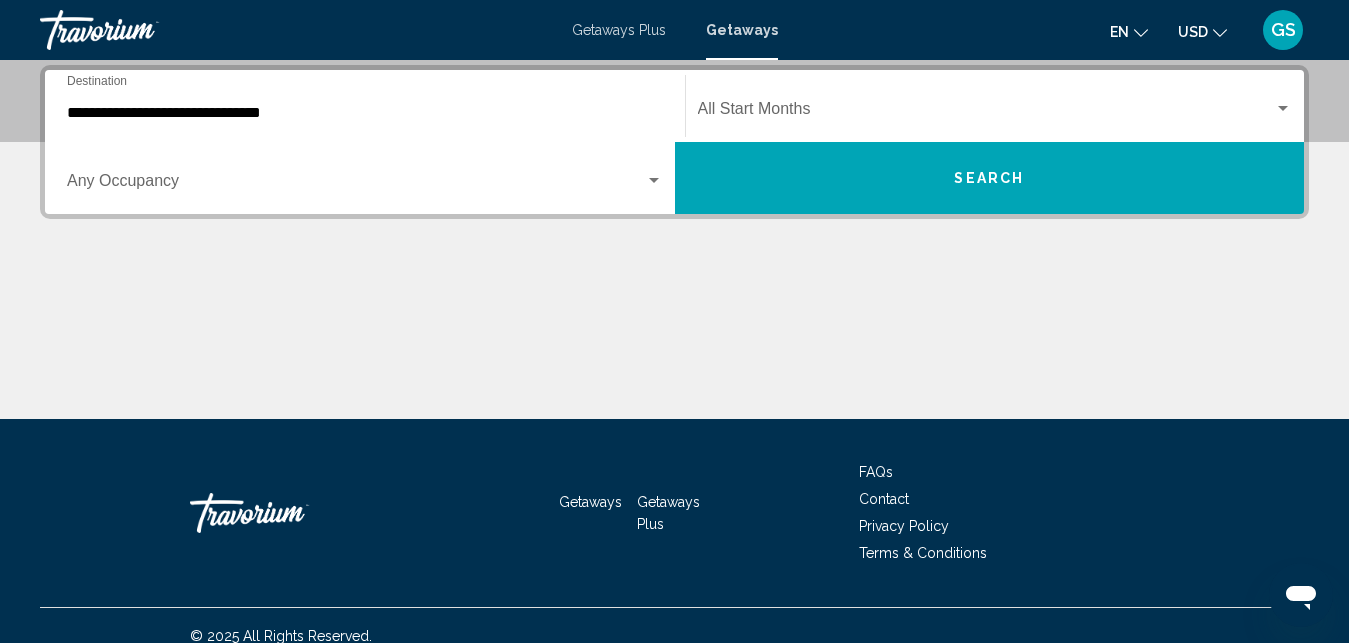 click on "Start Month All Start Months" 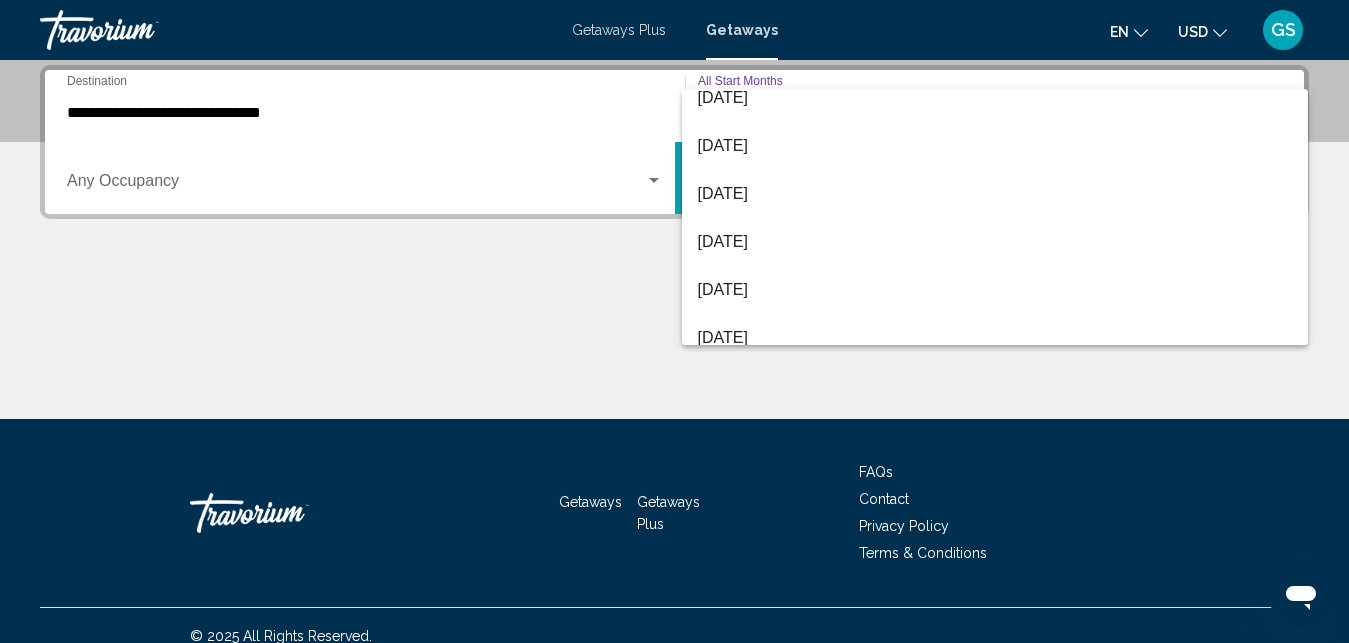 scroll, scrollTop: 114, scrollLeft: 0, axis: vertical 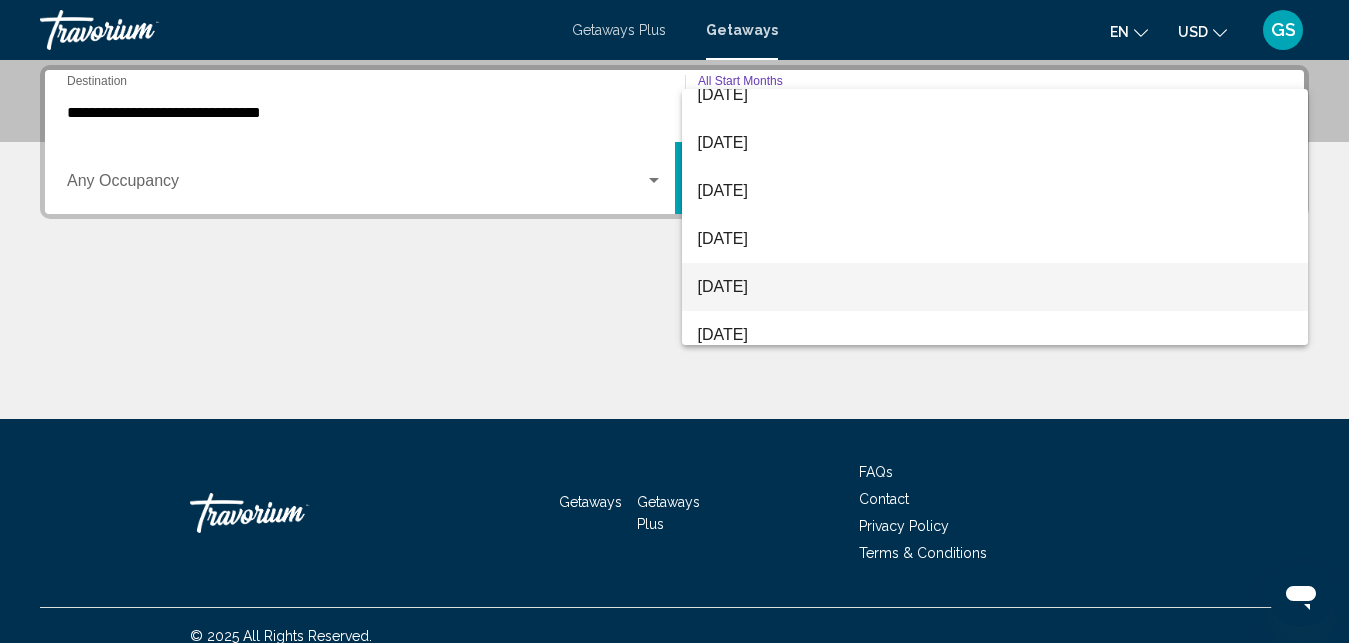 click on "[DATE]" at bounding box center (995, 287) 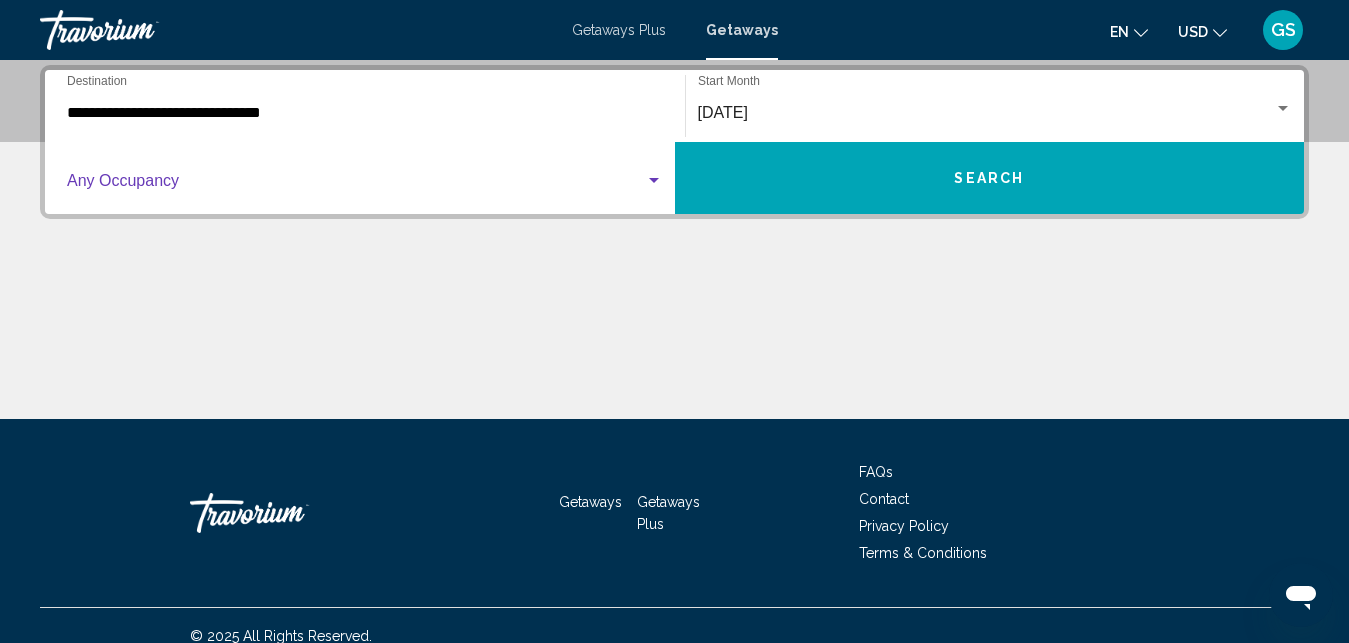 click at bounding box center [654, 180] 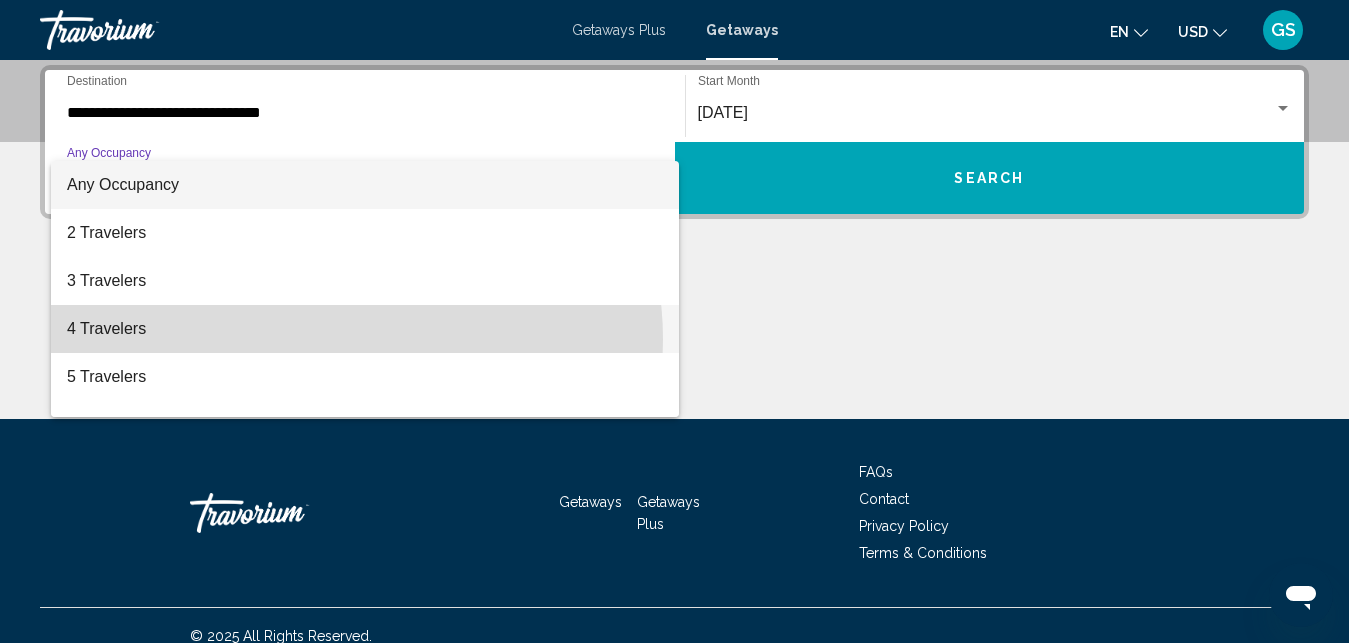 click on "4 Travelers" at bounding box center (365, 329) 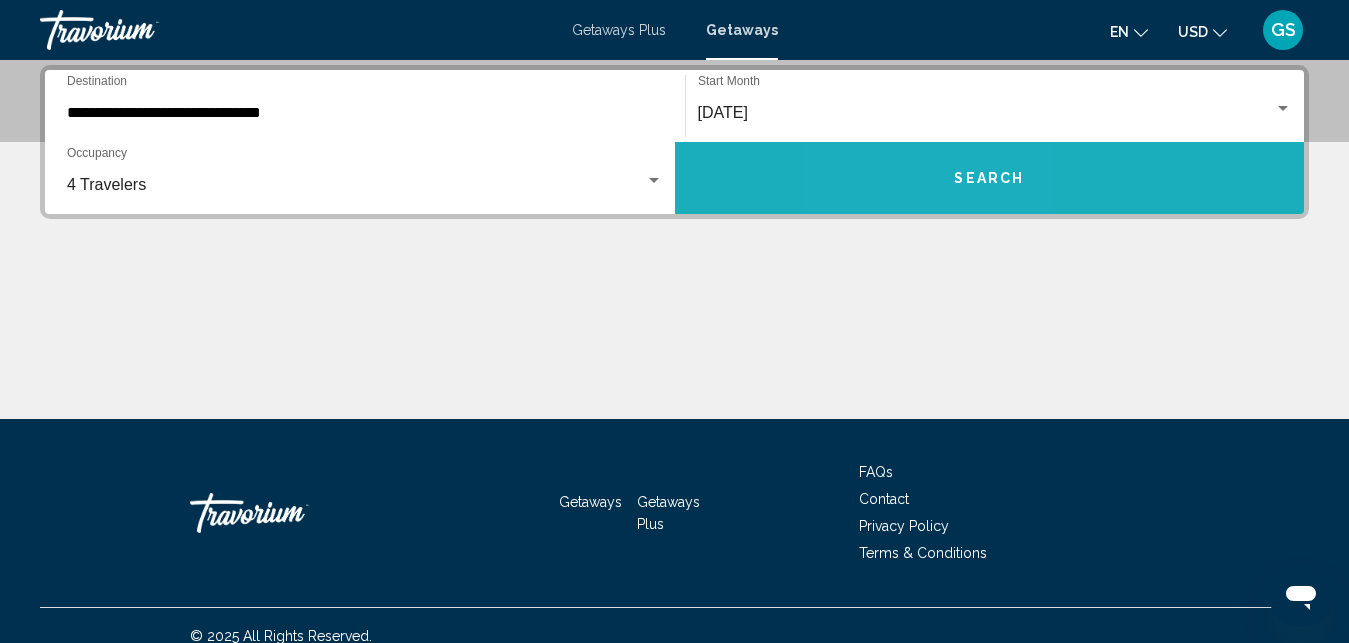 click on "Search" at bounding box center (990, 178) 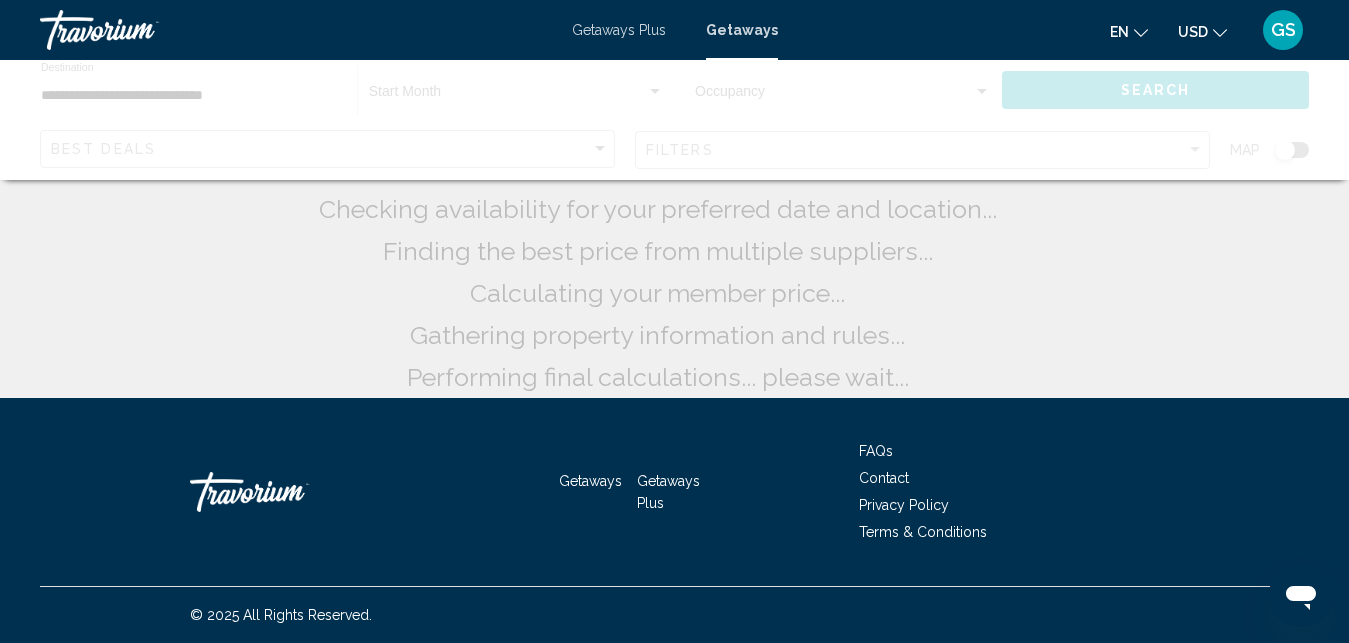 scroll, scrollTop: 0, scrollLeft: 0, axis: both 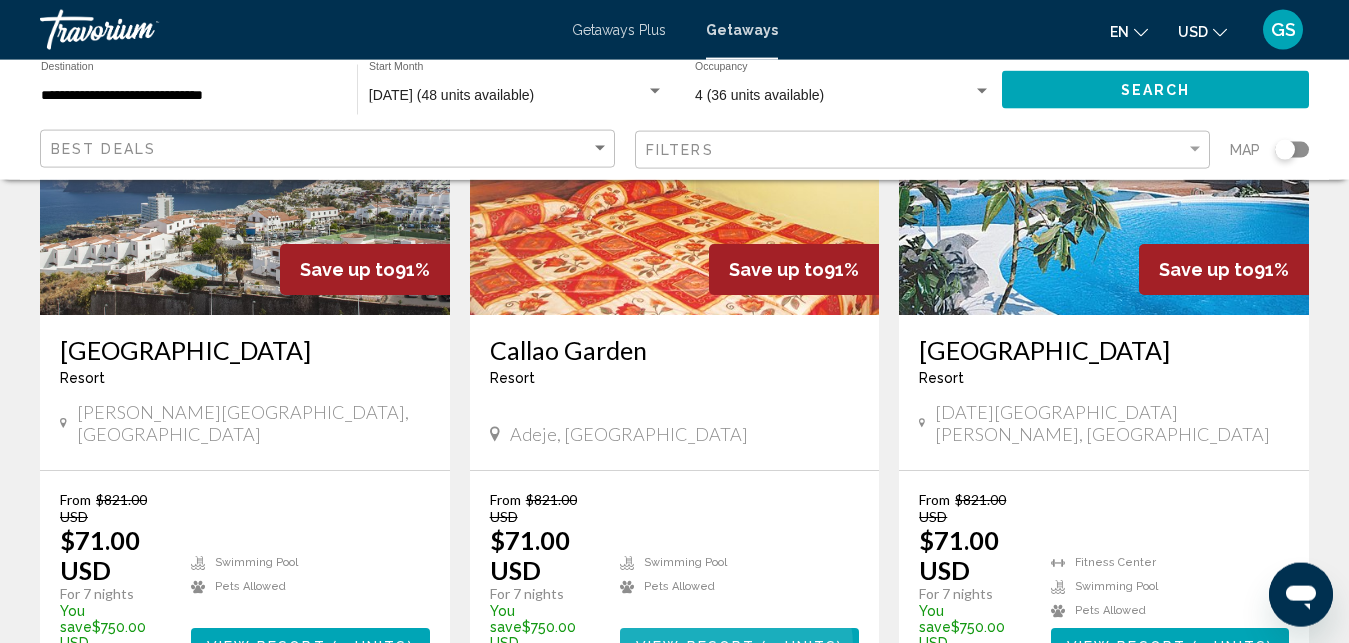 click on "View Resort" at bounding box center [695, 647] 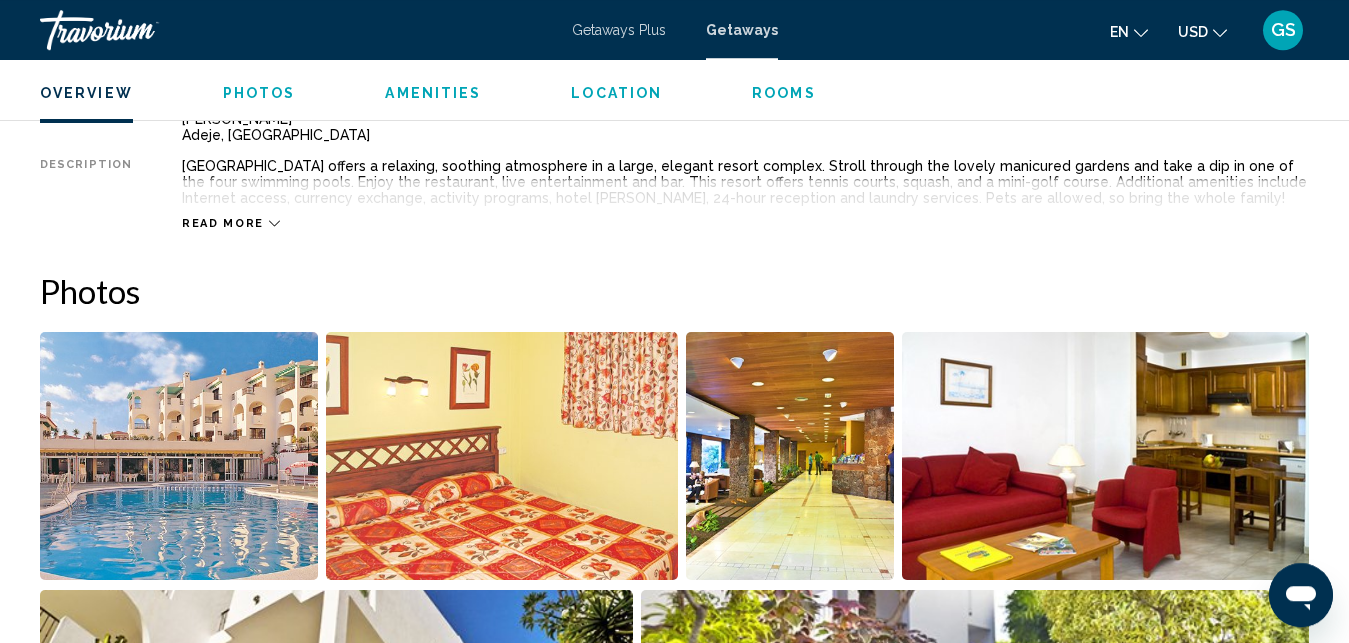 scroll, scrollTop: 1090, scrollLeft: 0, axis: vertical 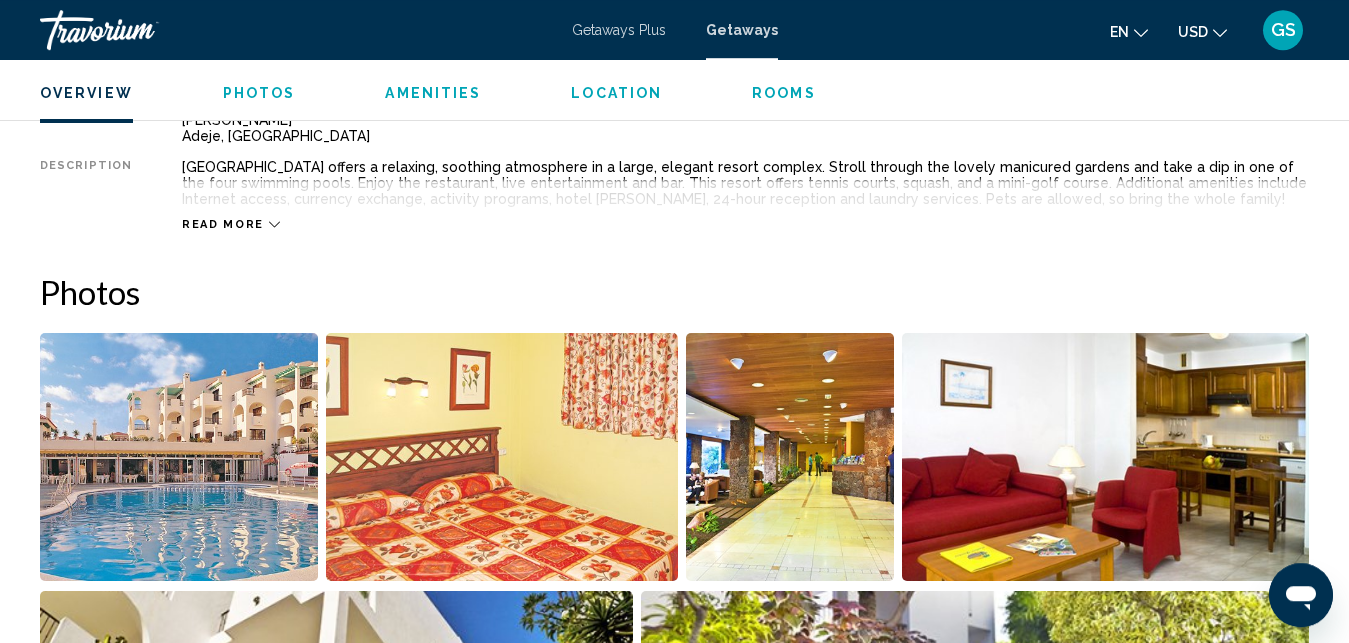 click at bounding box center (179, 457) 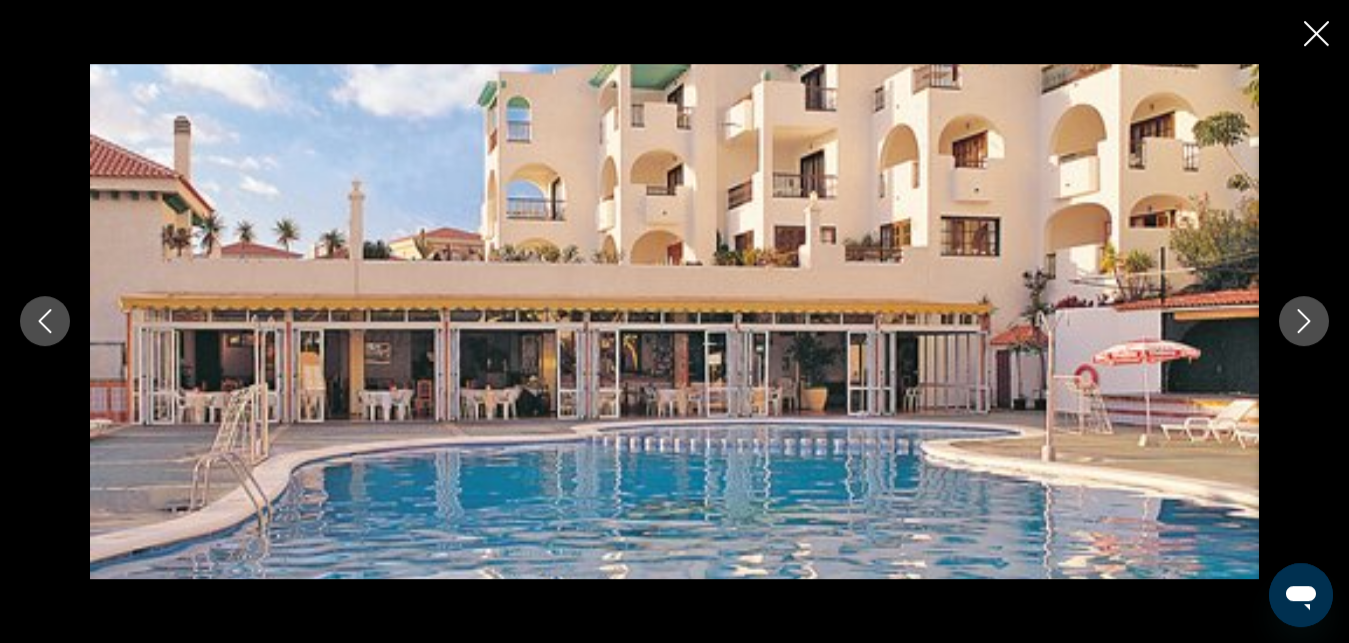 scroll, scrollTop: 1163, scrollLeft: 0, axis: vertical 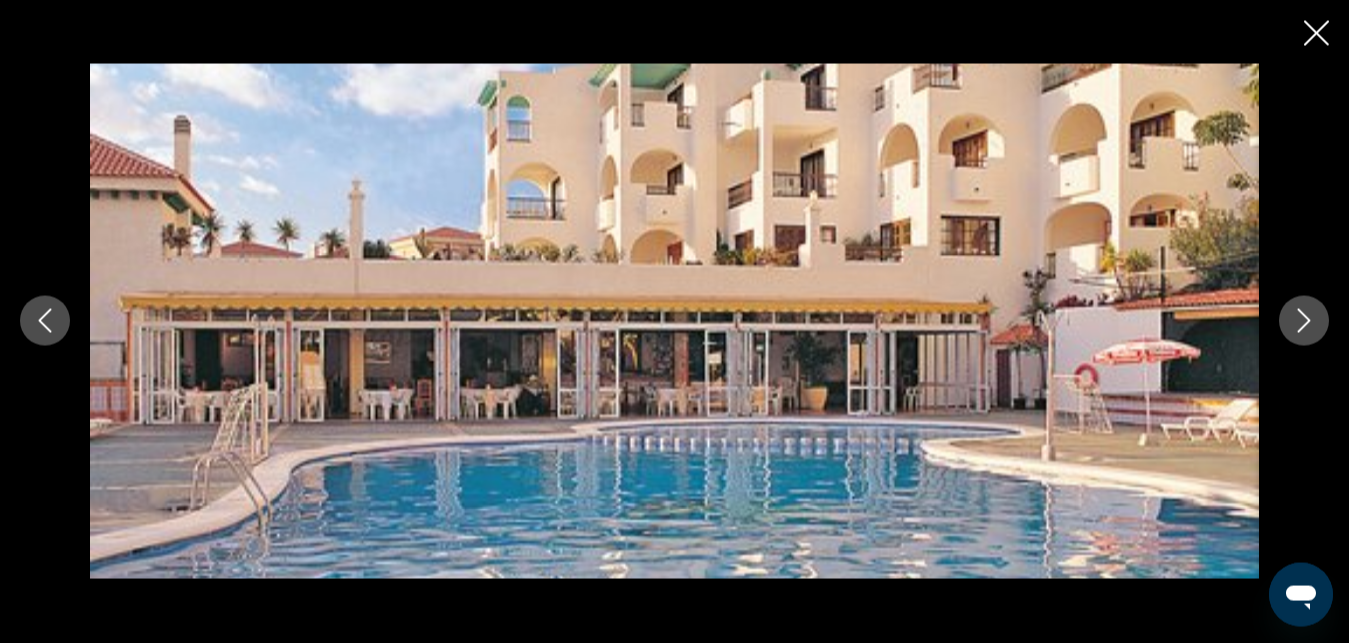 click at bounding box center (674, 321) 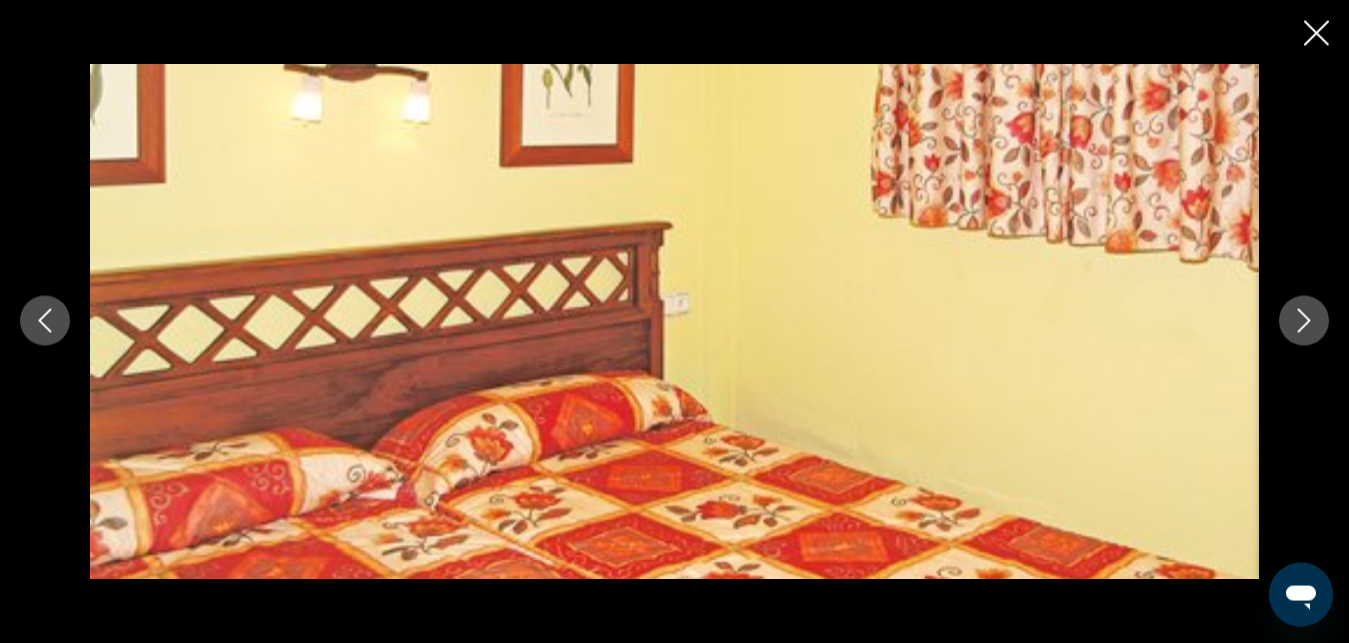 click 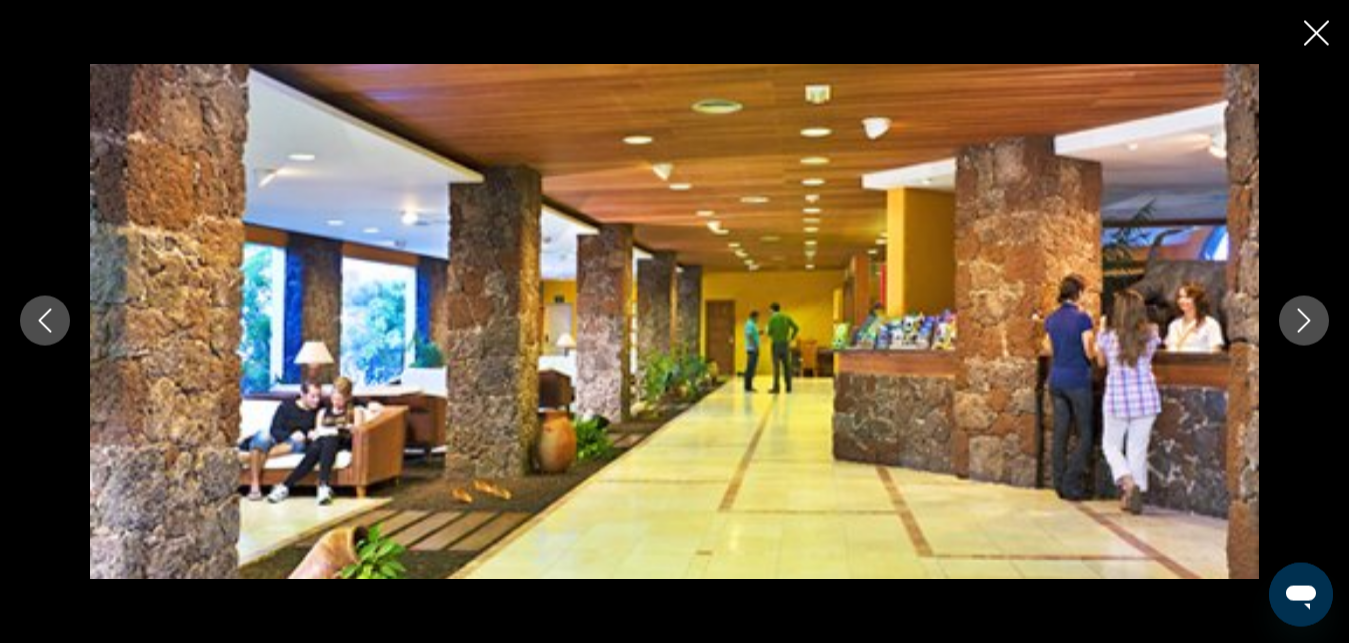 click 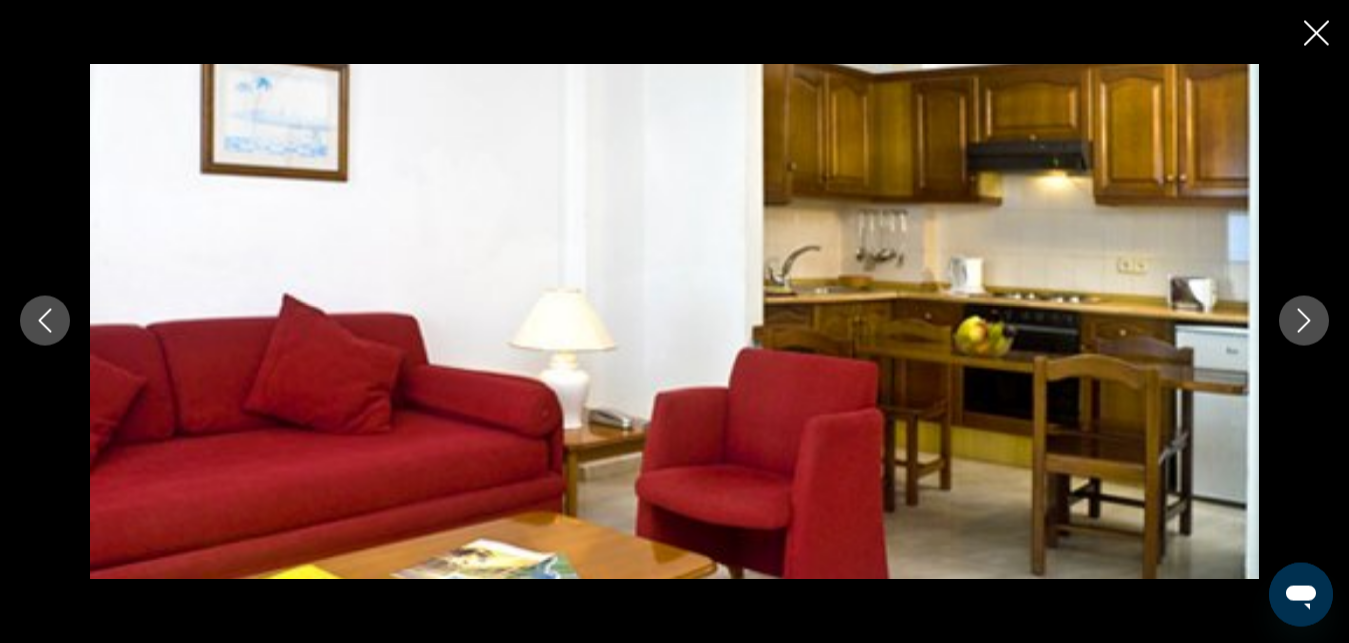 click 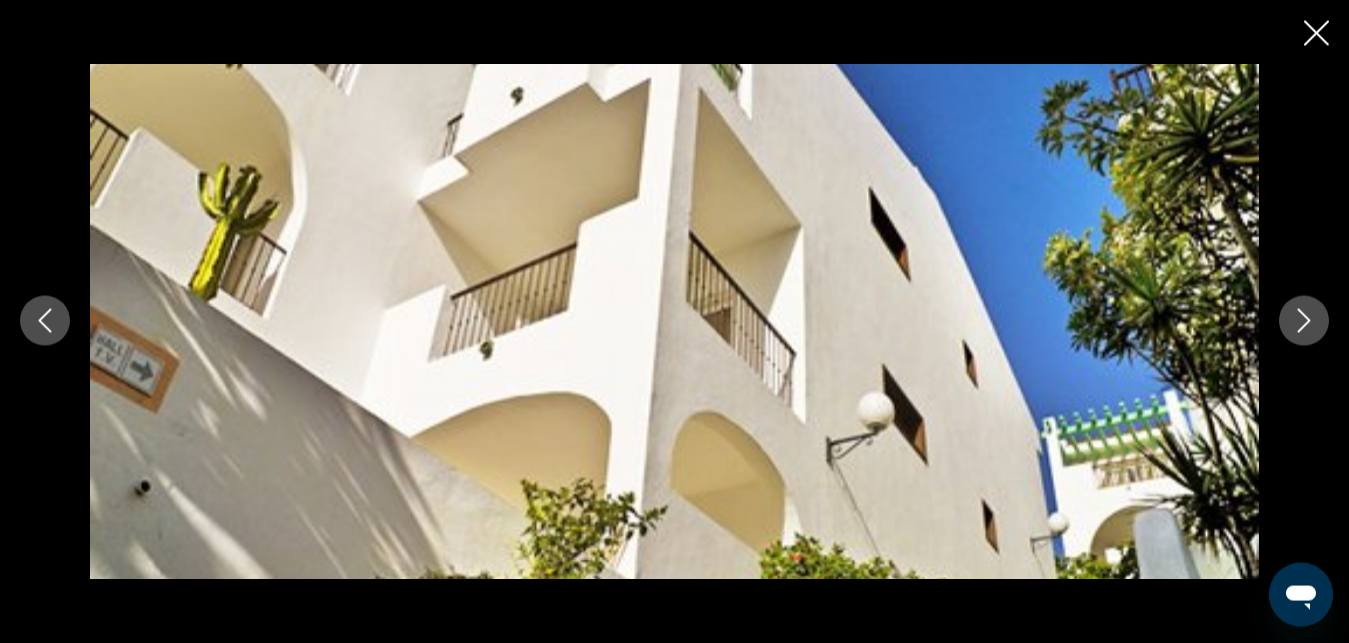 click 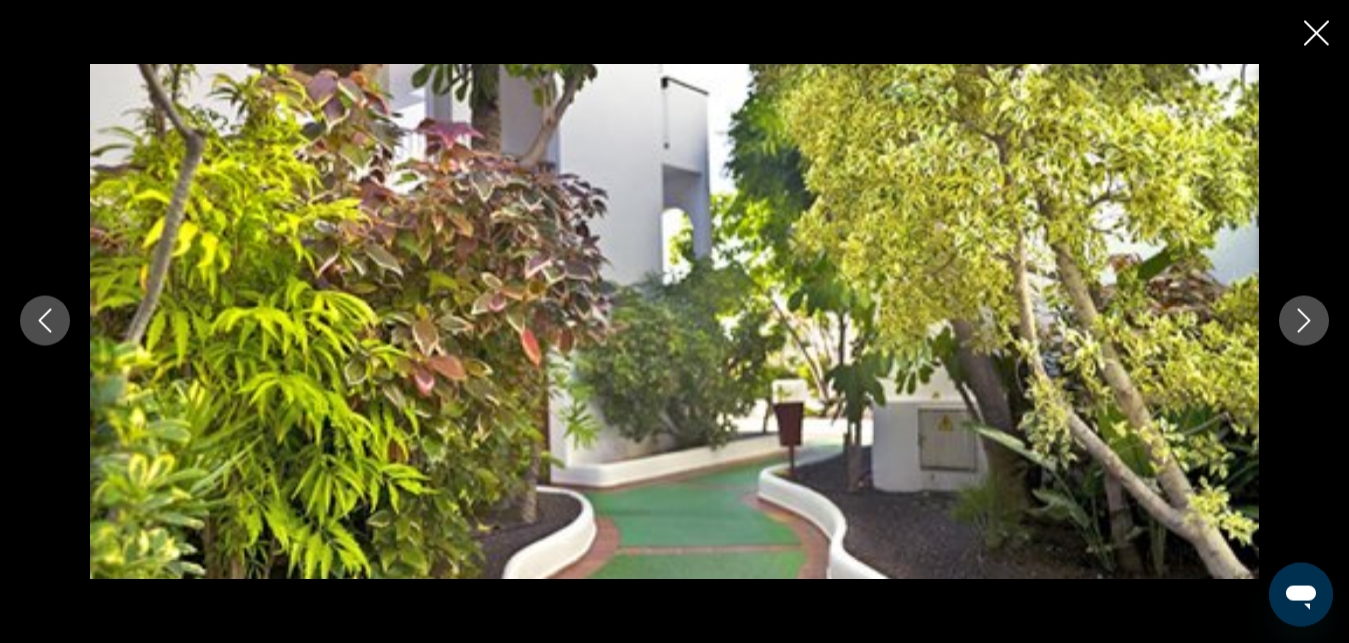 click 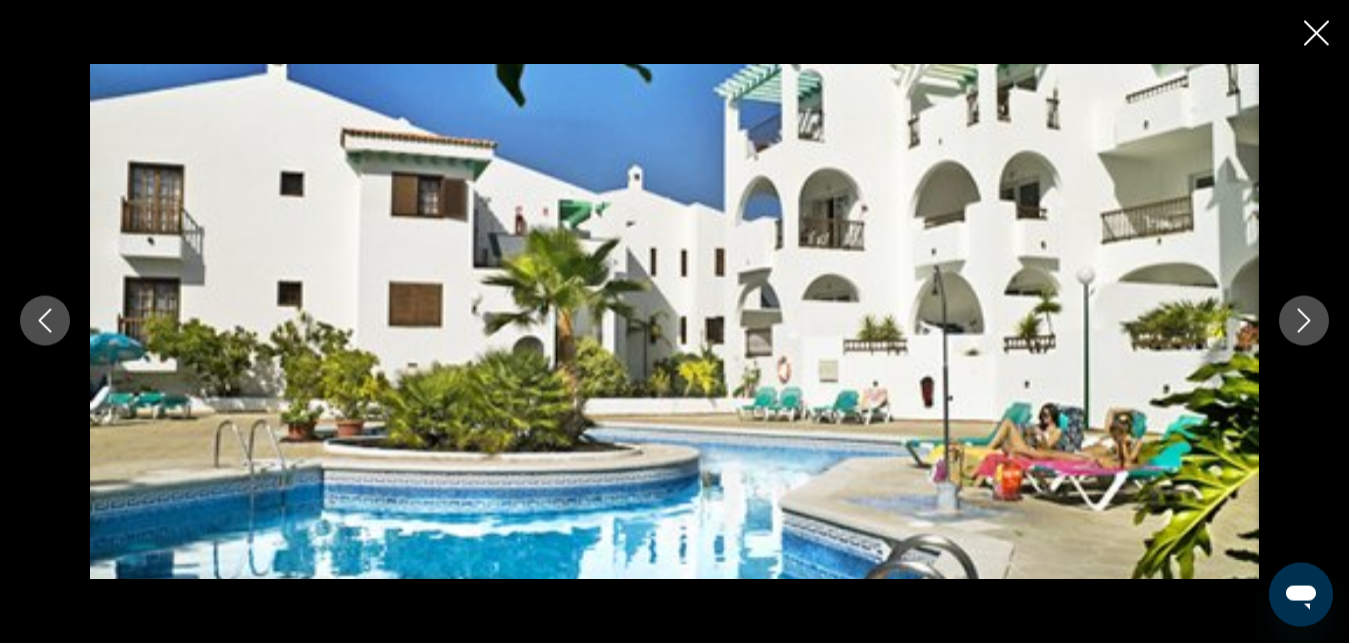 click 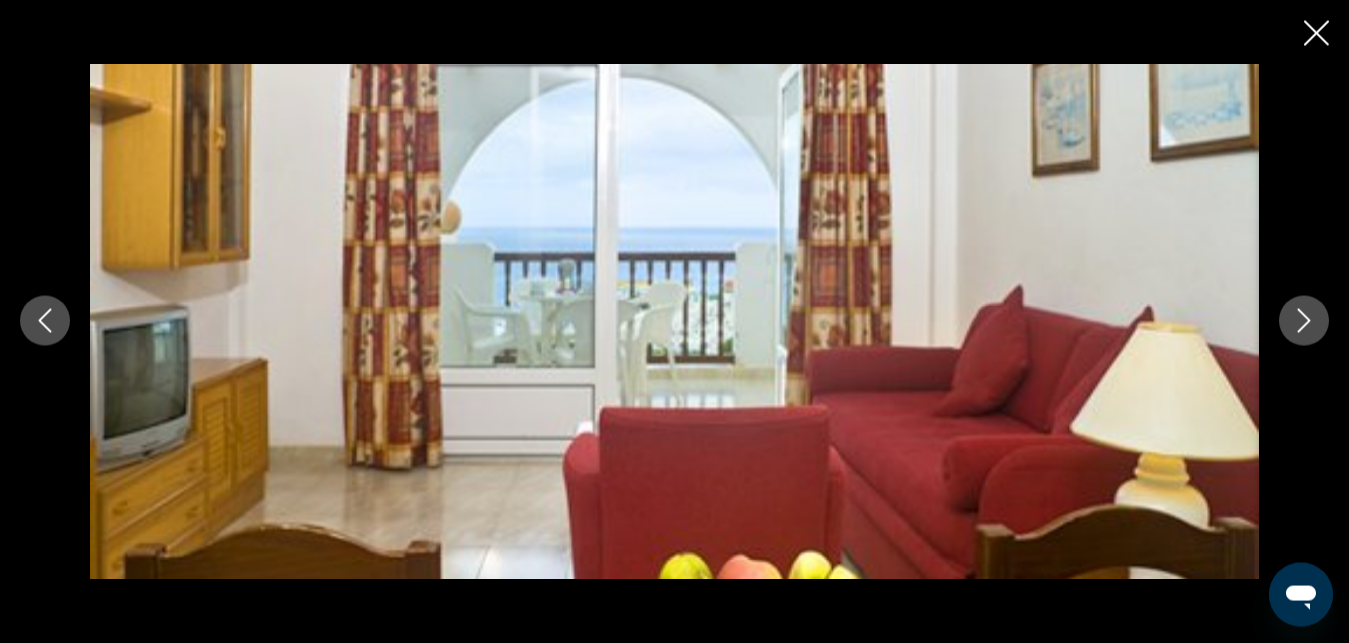 click 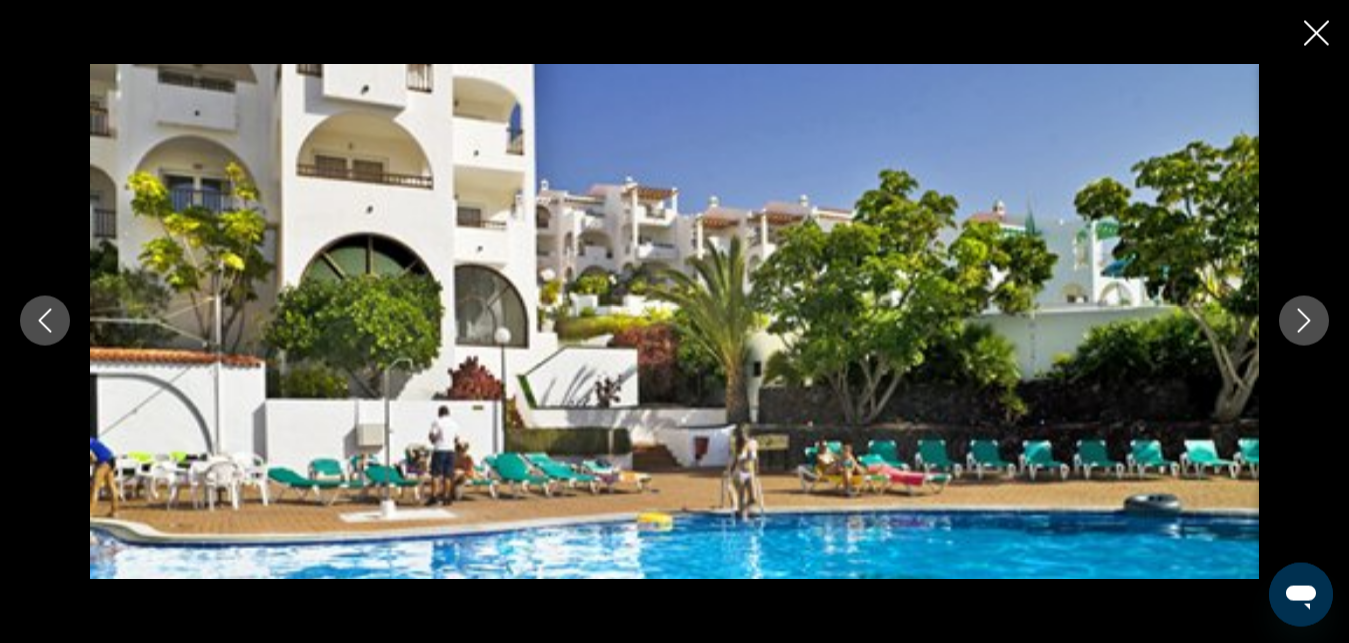 click 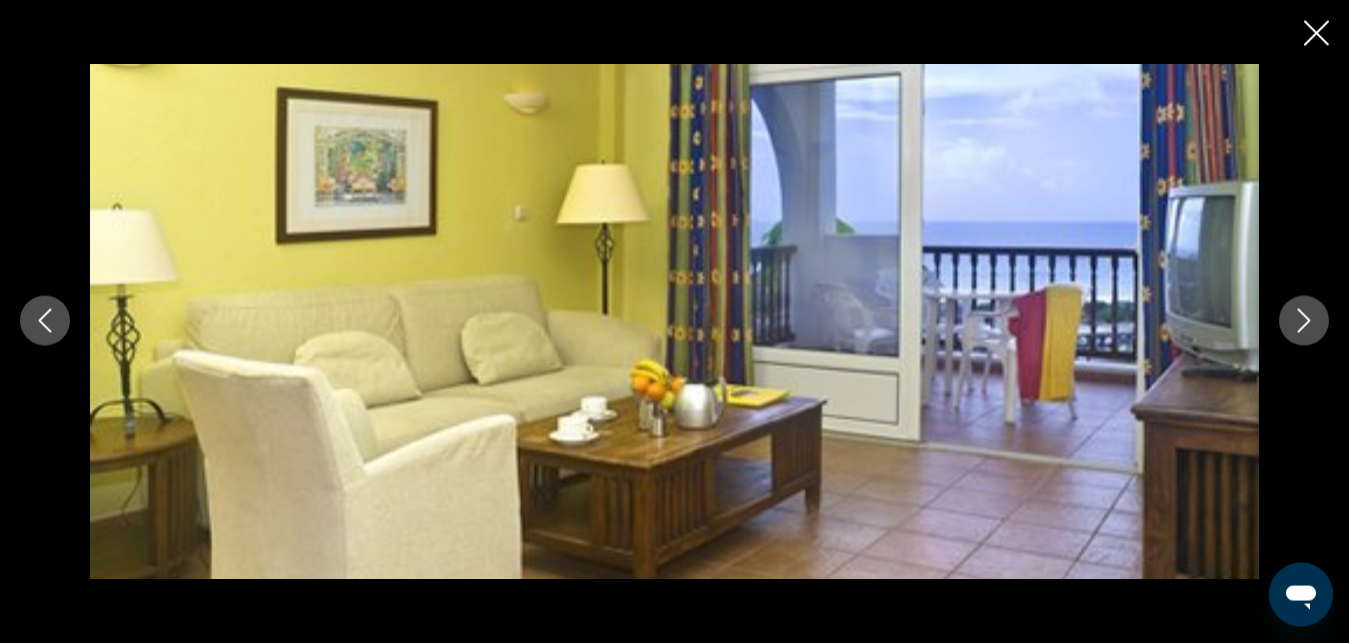 click 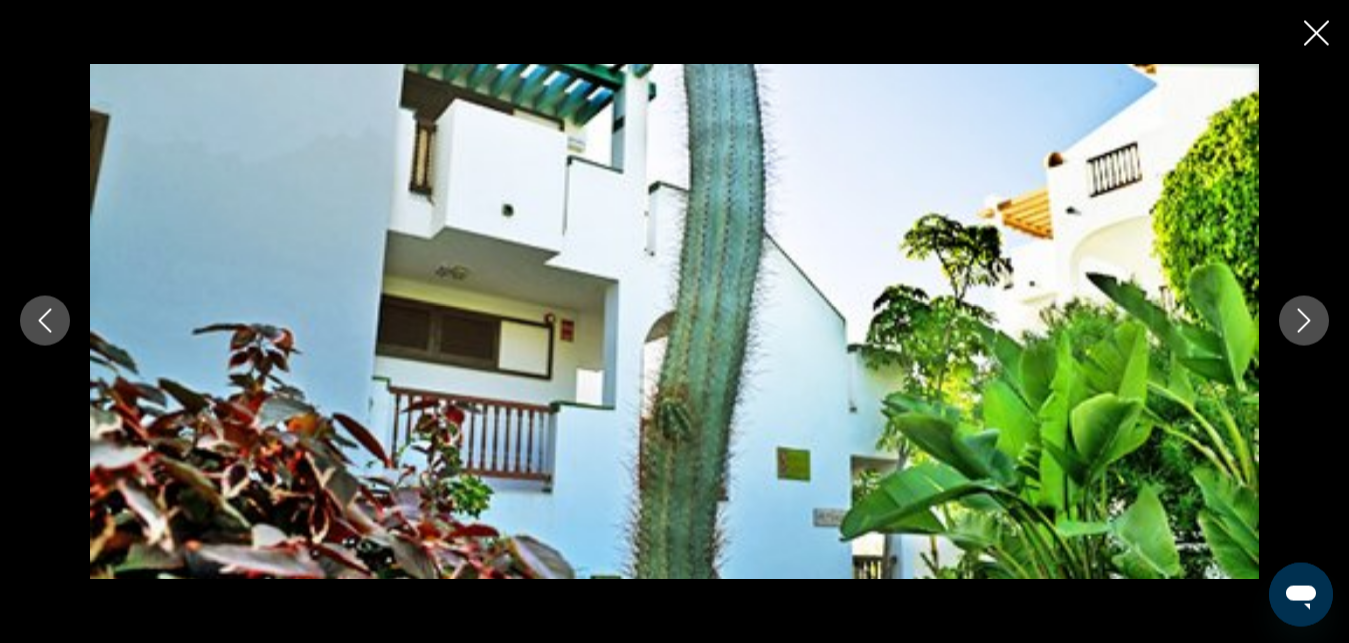 click 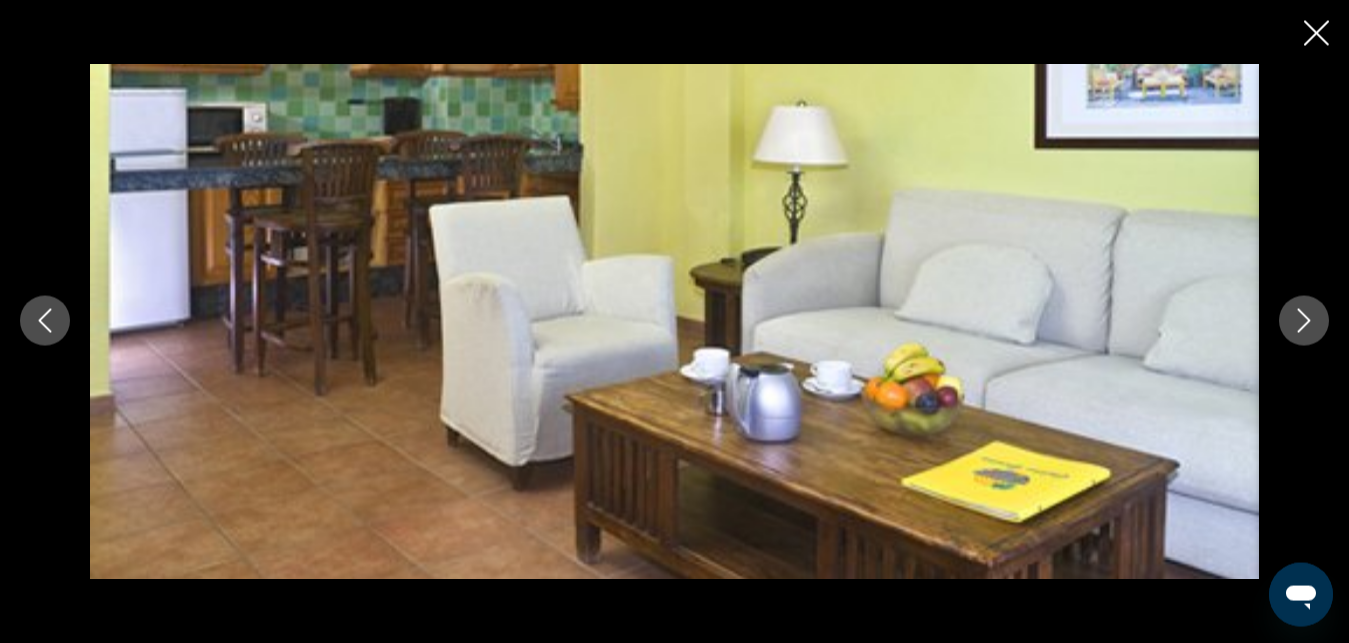 click 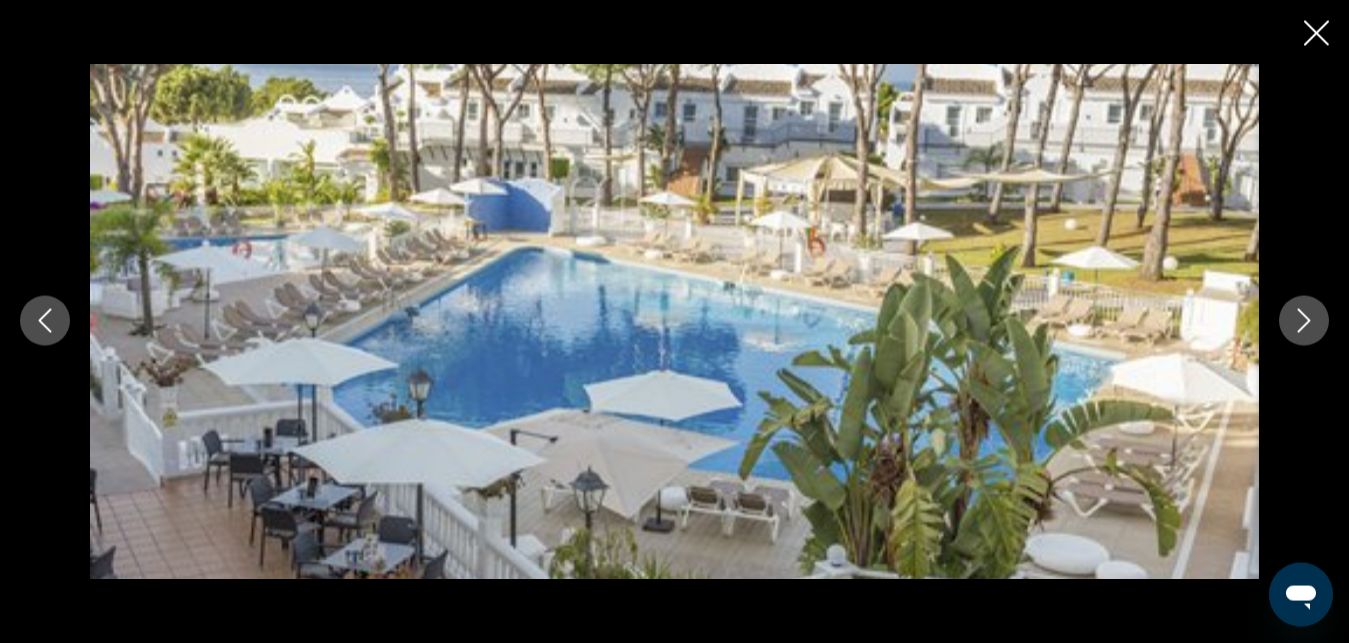 click 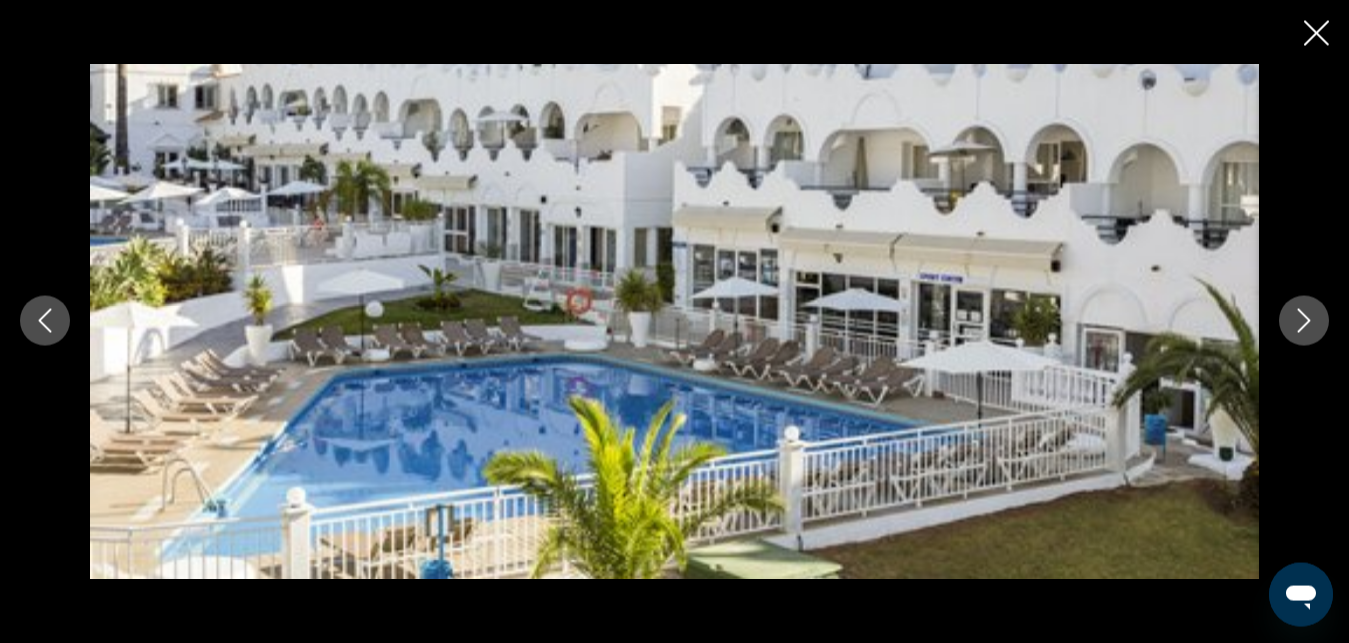 click 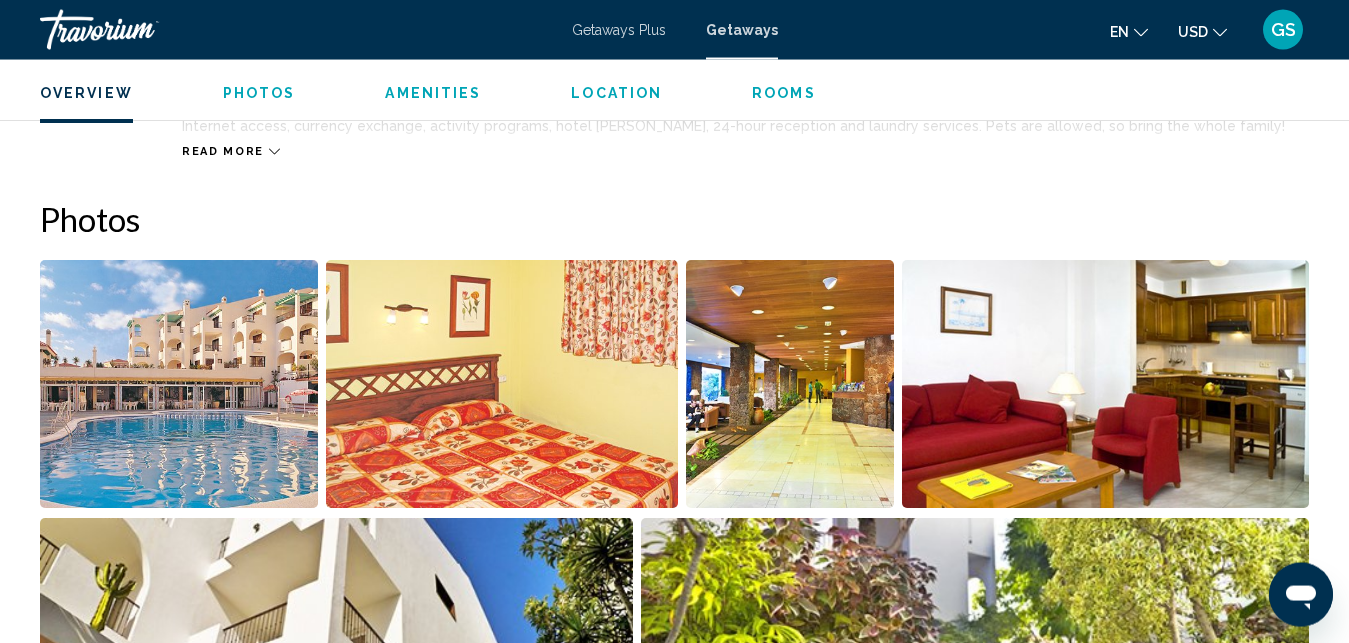 click on "Getaways Plus  Getaways en
English Español Français Italiano Português русский USD
USD ($) MXN (Mex$) CAD (Can$) GBP (£) EUR (€) AUD (A$) NZD (NZ$) CNY (CN¥) GS Login" at bounding box center [674, 30] 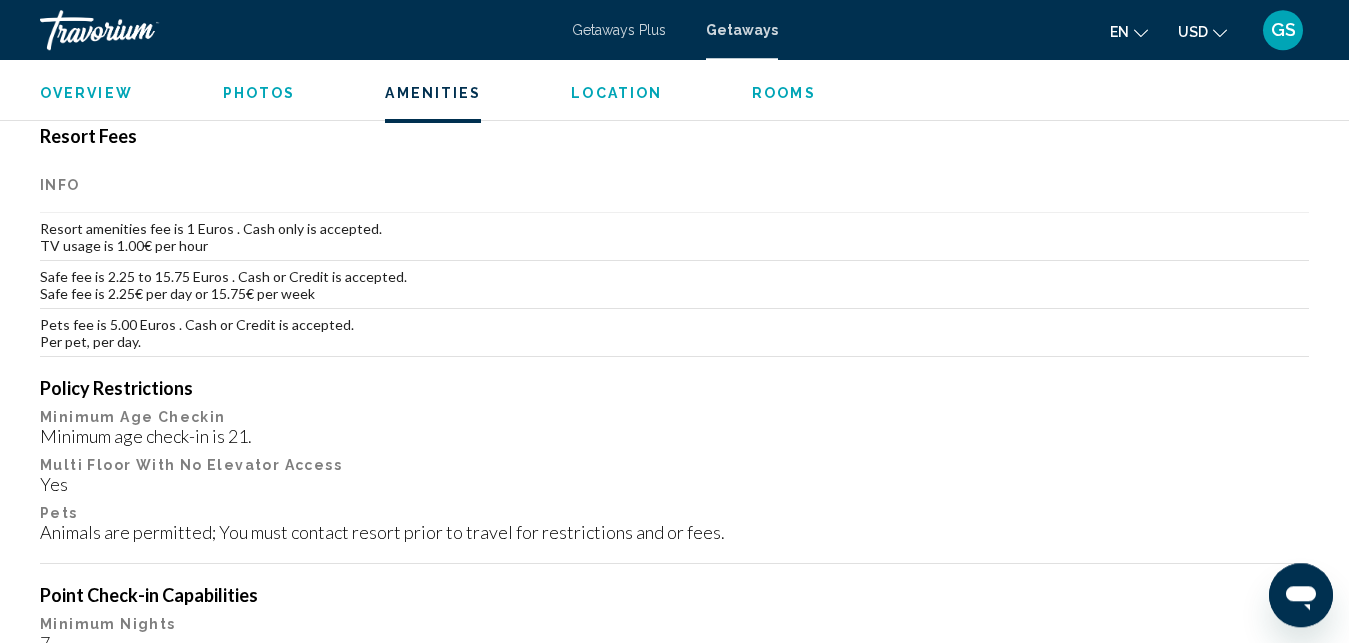 scroll, scrollTop: 2171, scrollLeft: 0, axis: vertical 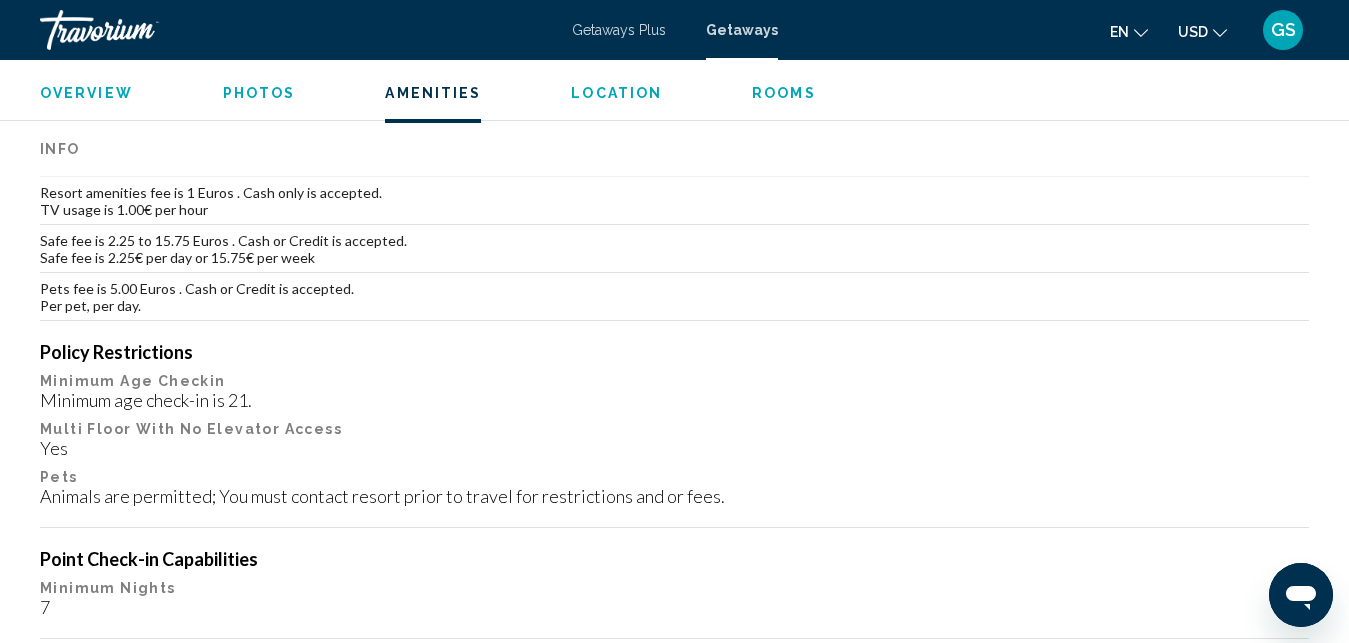 click on "Location" at bounding box center [616, 93] 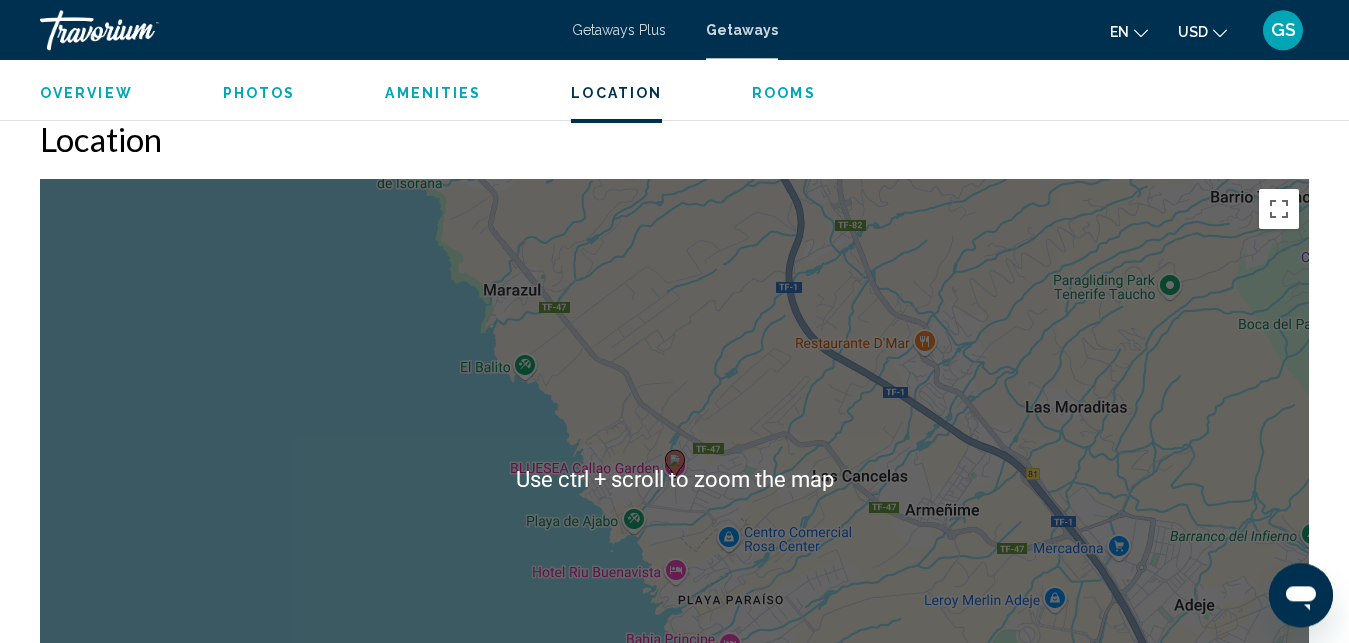 scroll, scrollTop: 2979, scrollLeft: 0, axis: vertical 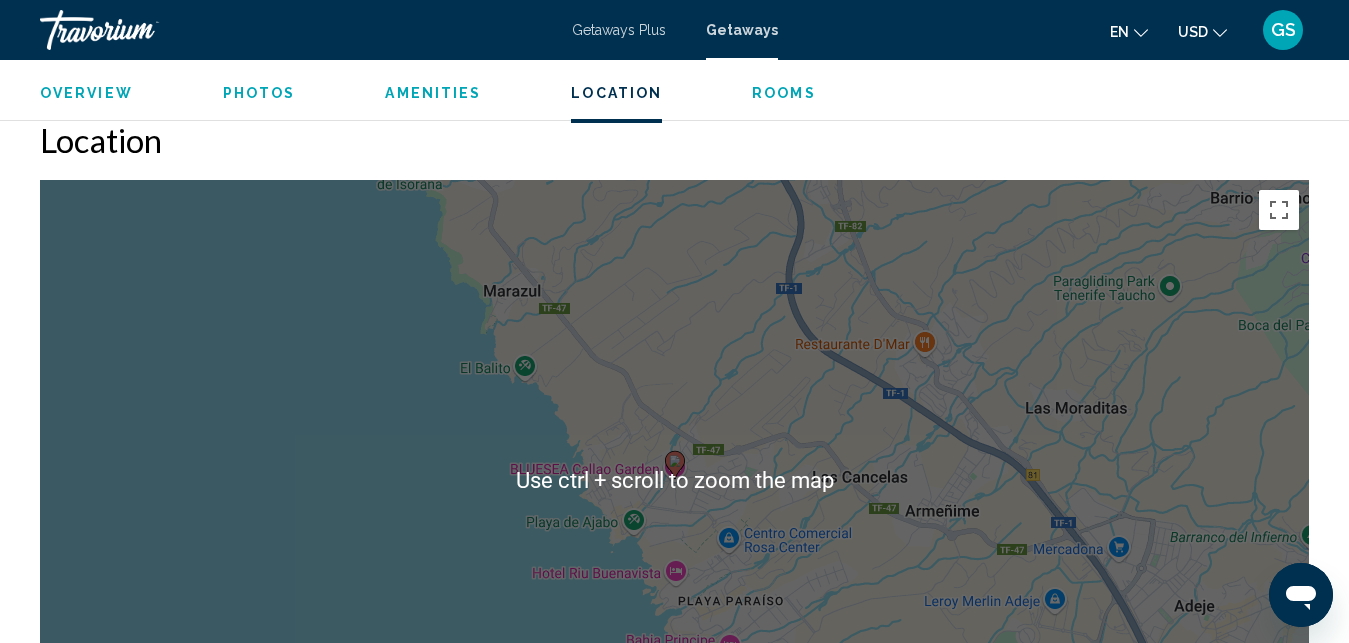 click on "To navigate, press the arrow keys. To activate drag with keyboard, press Alt + Enter. Once in keyboard drag state, use the arrow keys to move the marker. To complete the drag, press the Enter key. To cancel, press Escape." at bounding box center (674, 480) 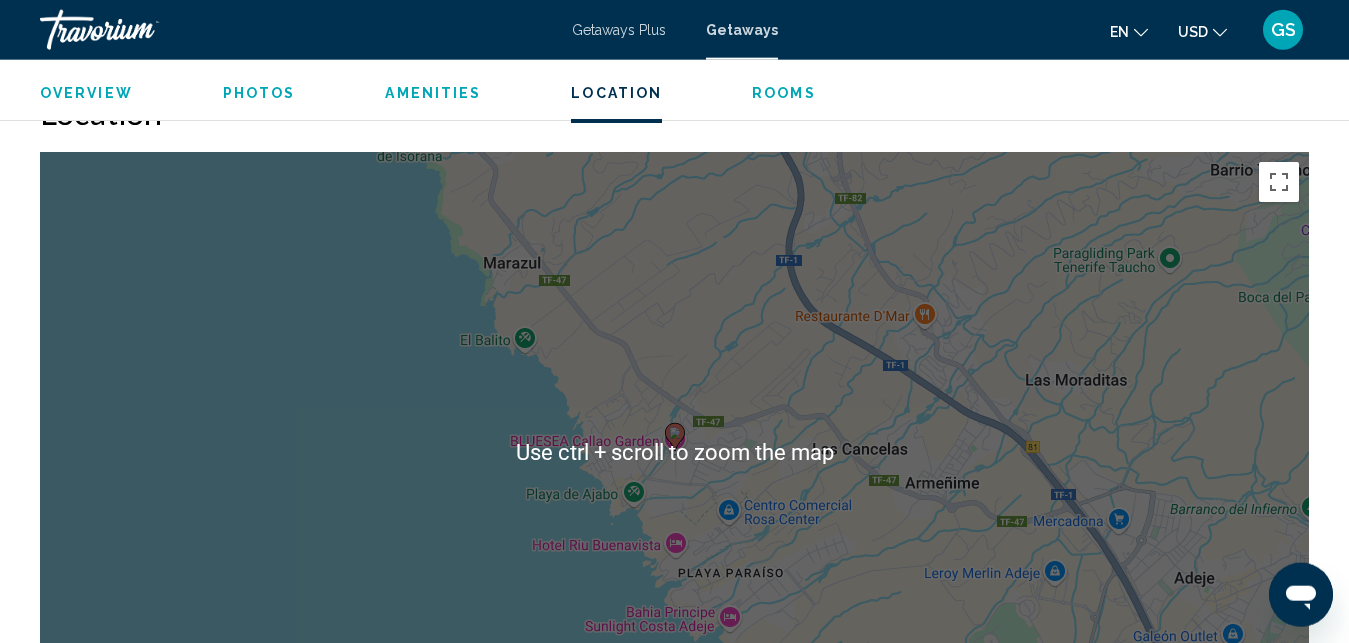 scroll, scrollTop: 2959, scrollLeft: 0, axis: vertical 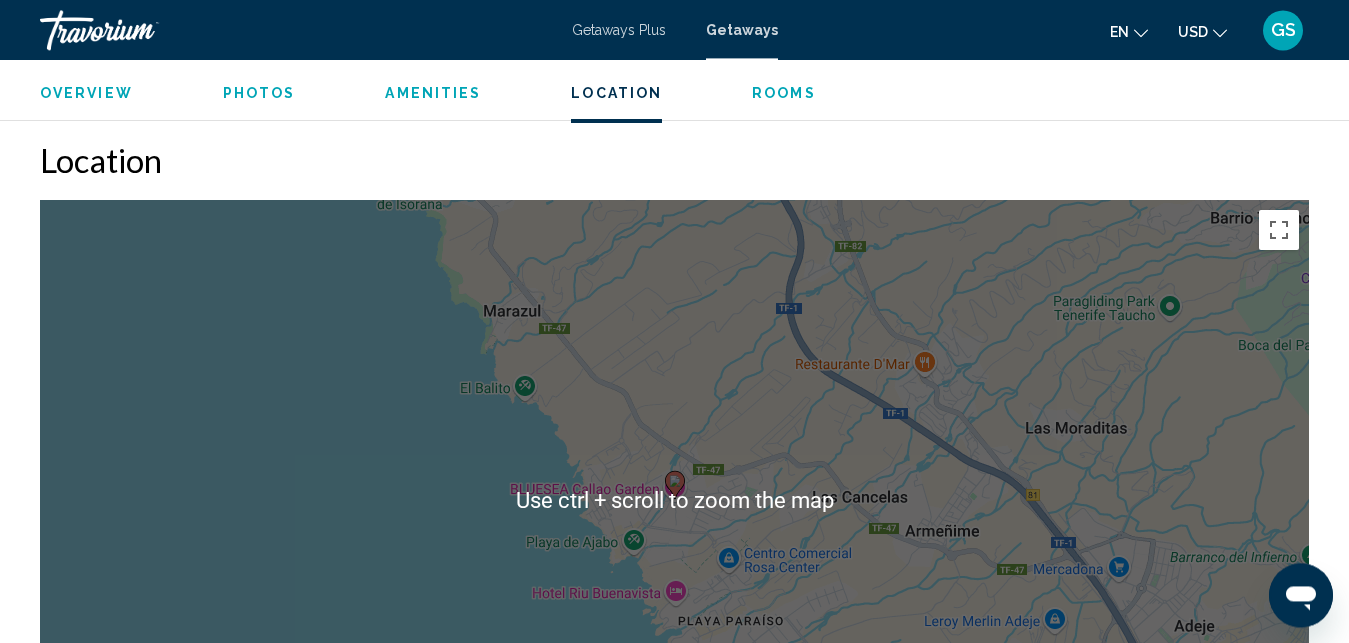 click on "To navigate, press the arrow keys. To activate drag with keyboard, press Alt + Enter. Once in keyboard drag state, use the arrow keys to move the marker. To complete the drag, press the Enter key. To cancel, press Escape." at bounding box center (674, 500) 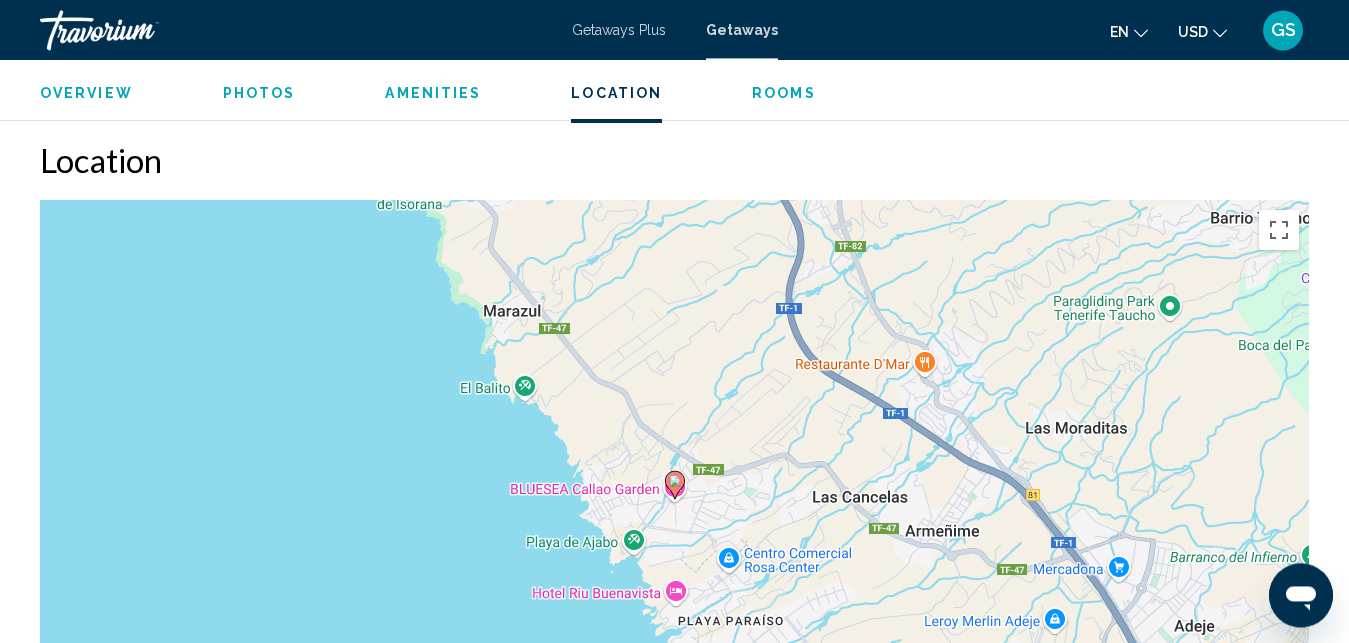 click on "To navigate, press the arrow keys. To activate drag with keyboard, press Alt + Enter. Once in keyboard drag state, use the arrow keys to move the marker. To complete the drag, press the Enter key. To cancel, press Escape." at bounding box center [674, 500] 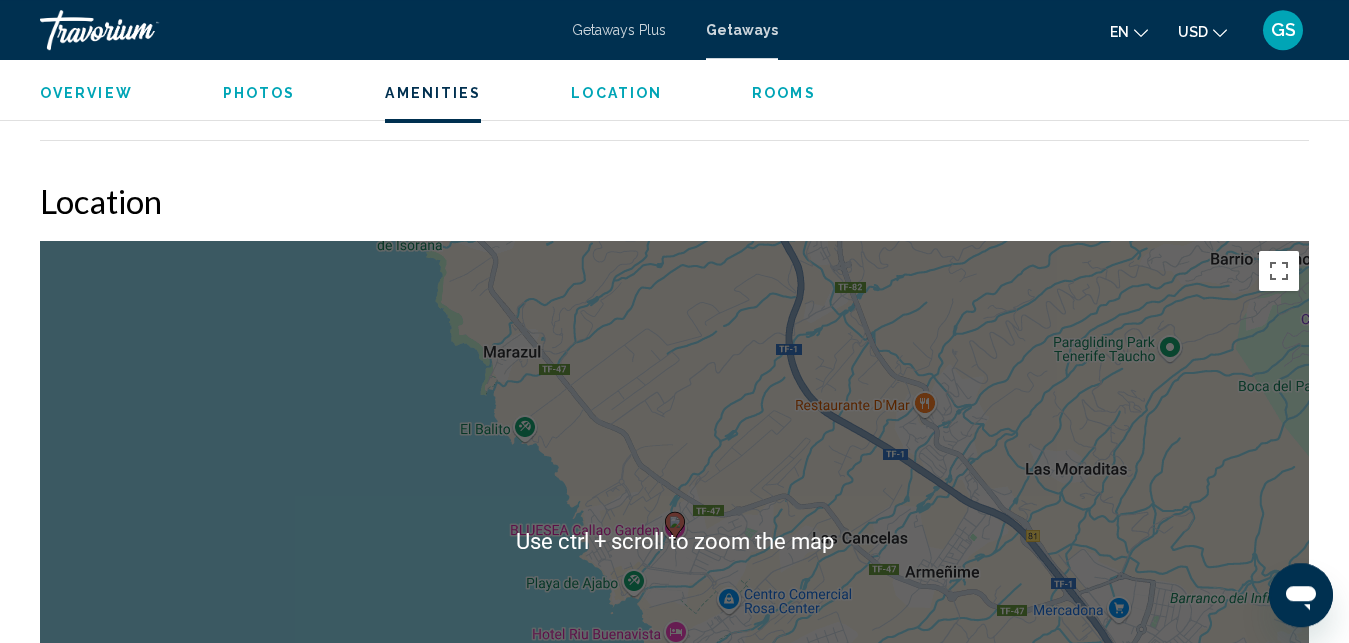 scroll, scrollTop: 2917, scrollLeft: 0, axis: vertical 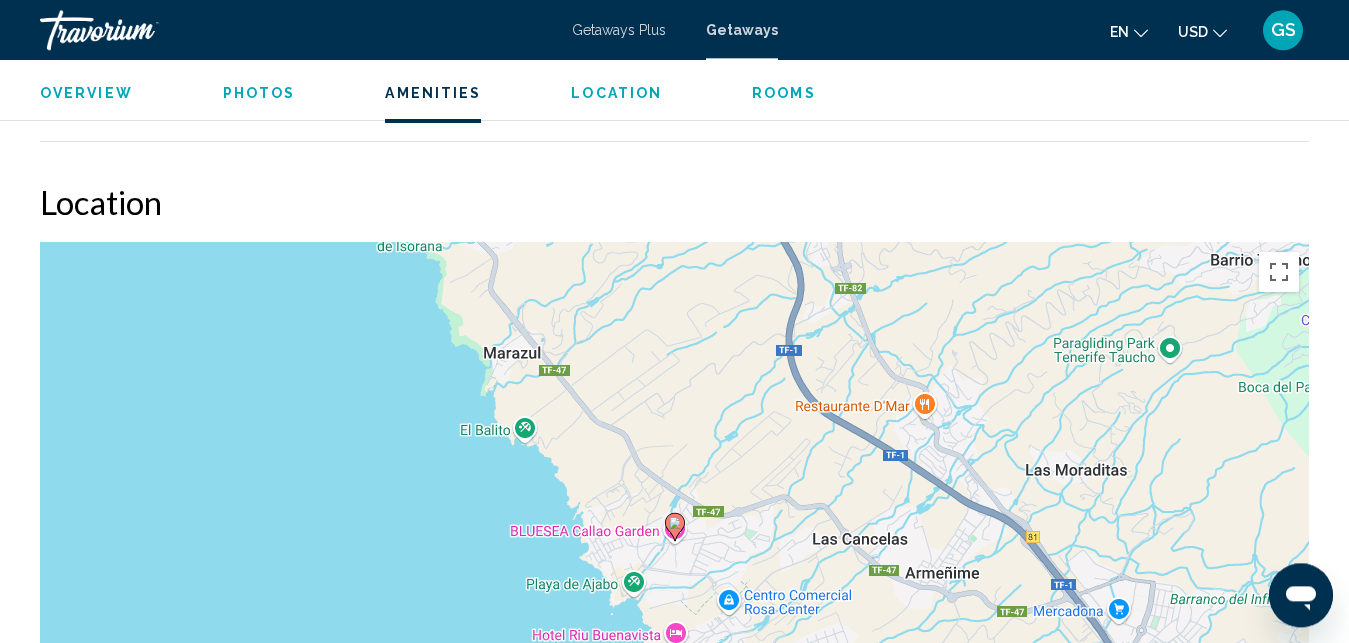 click on "Overview" at bounding box center (86, 93) 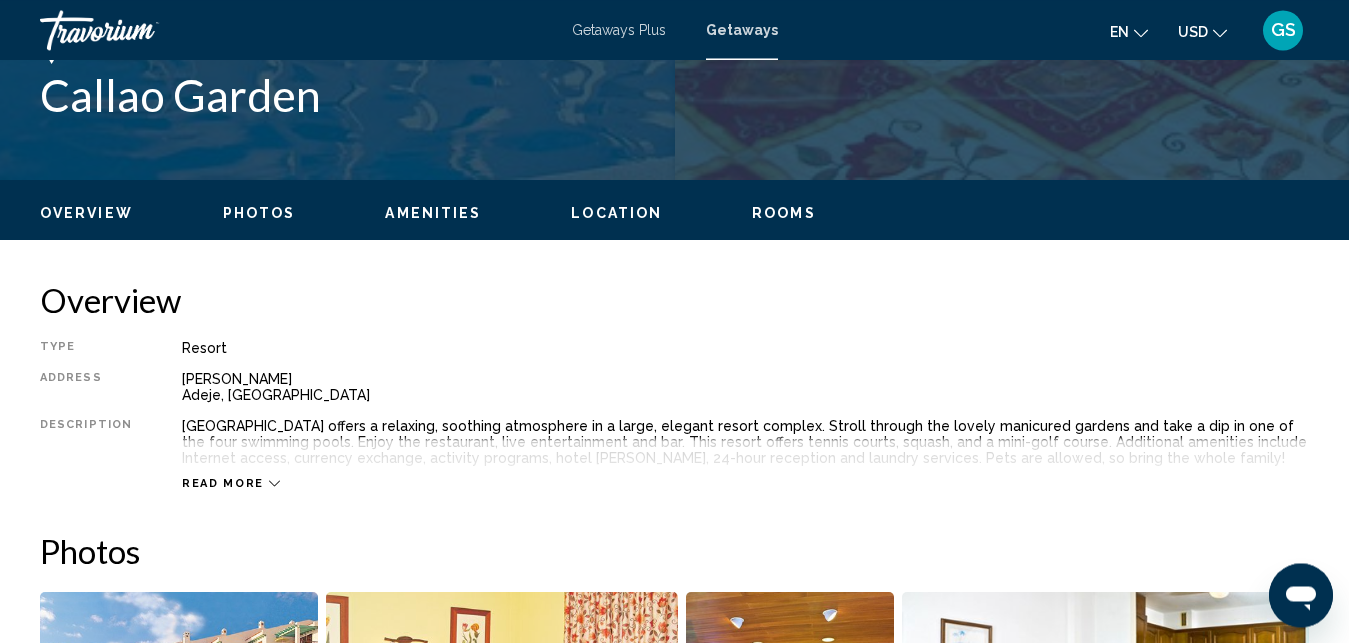 scroll, scrollTop: 828, scrollLeft: 0, axis: vertical 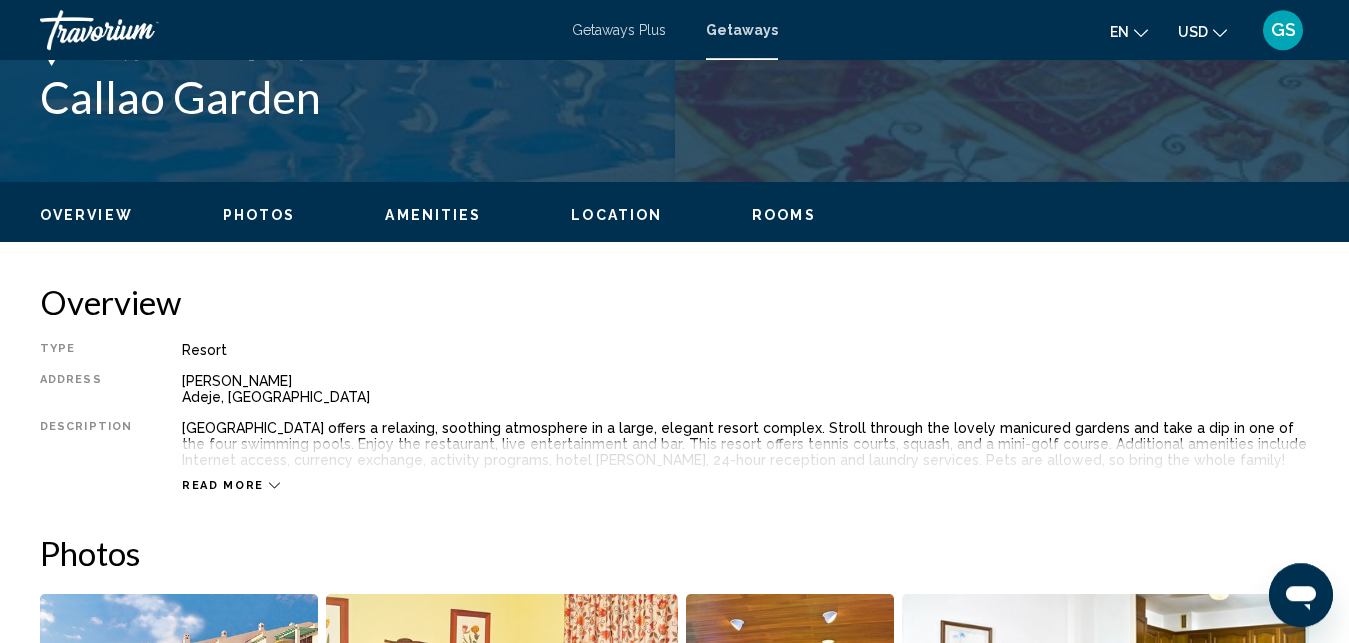 click on "Adeje, [GEOGRAPHIC_DATA] [GEOGRAPHIC_DATA] Address [GEOGRAPHIC_DATA]" at bounding box center (674, 102) 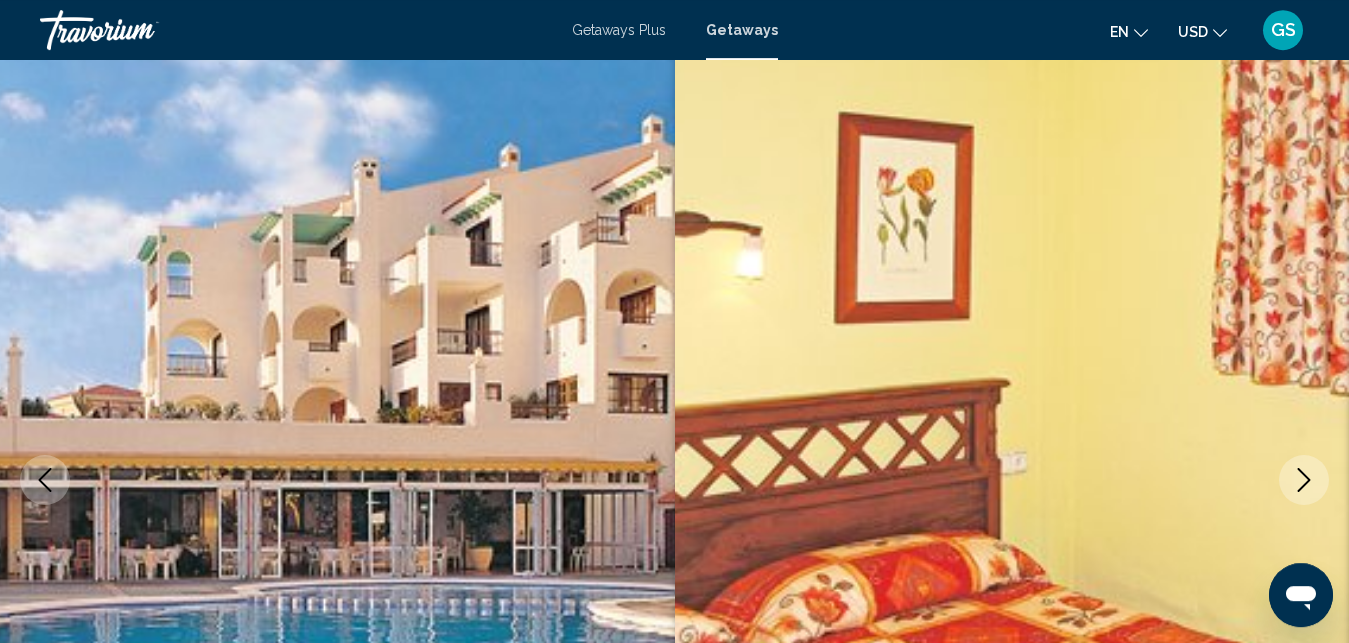 scroll, scrollTop: 0, scrollLeft: 0, axis: both 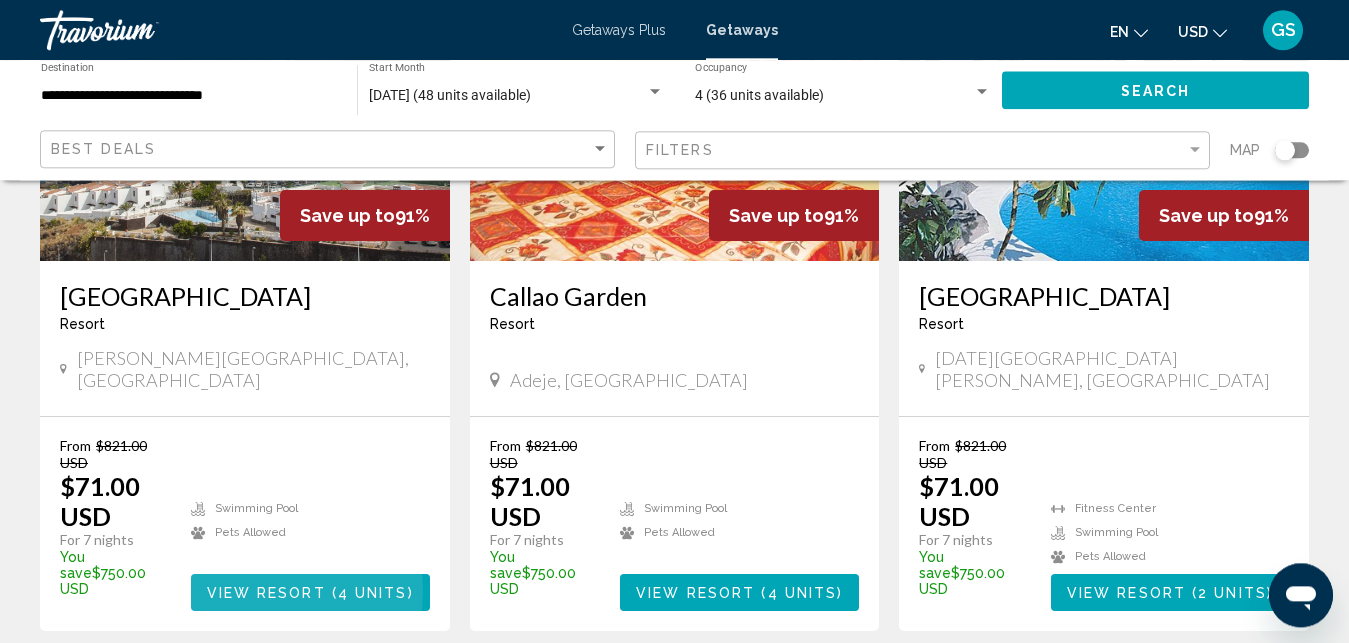 click on "View Resort" at bounding box center [266, 593] 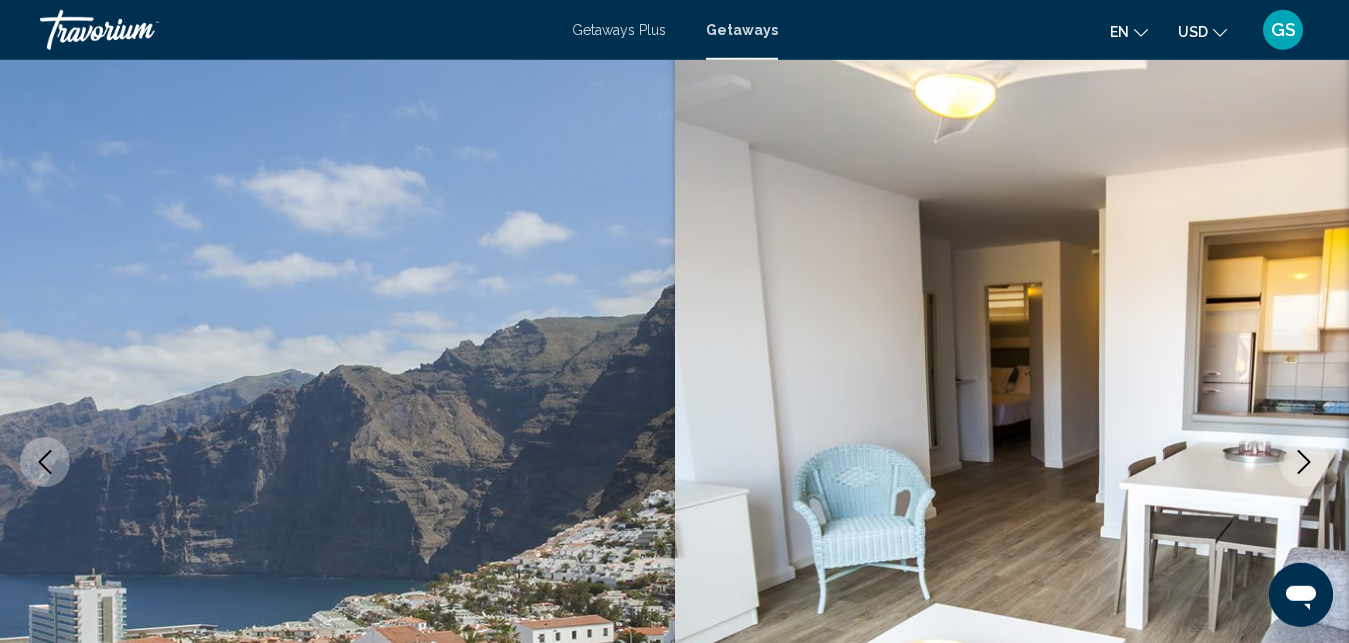 scroll, scrollTop: 0, scrollLeft: 0, axis: both 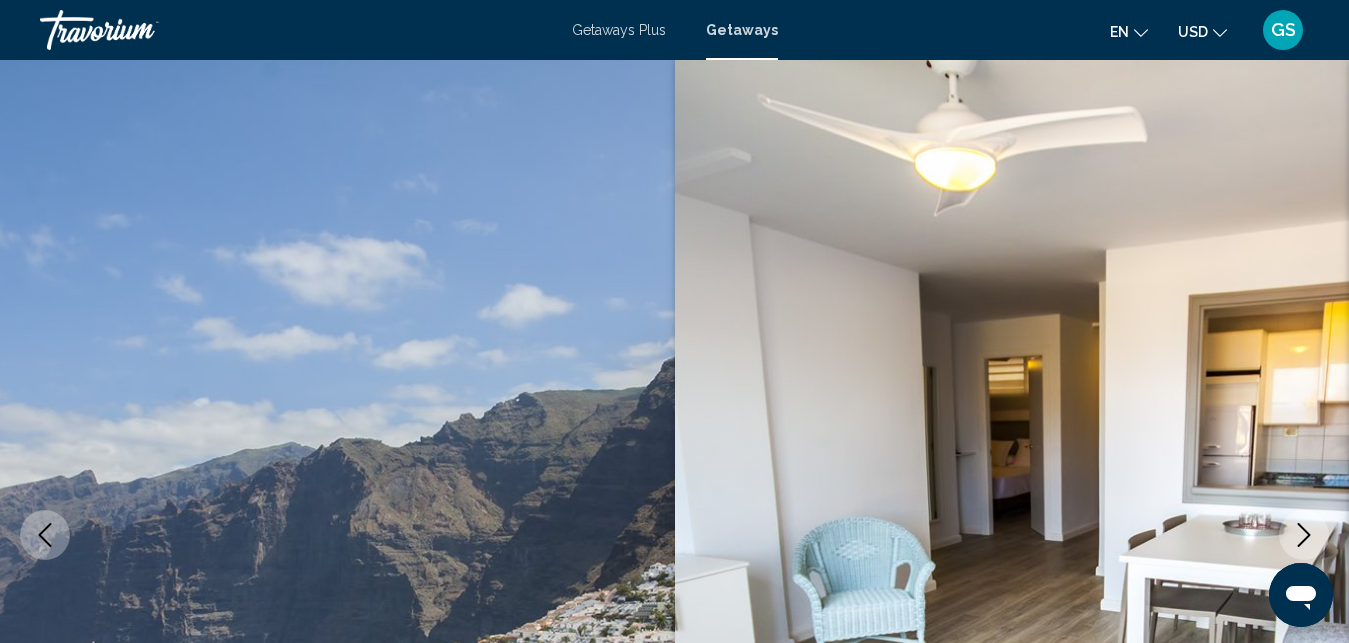 click 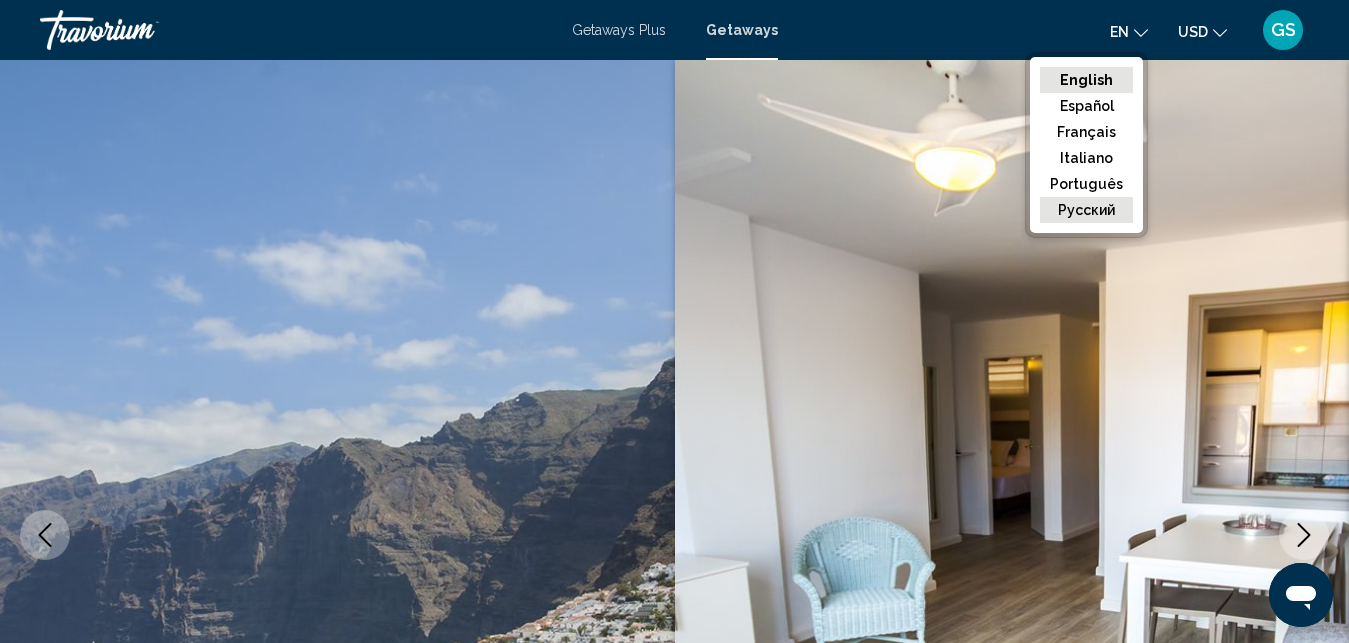 click on "русский" 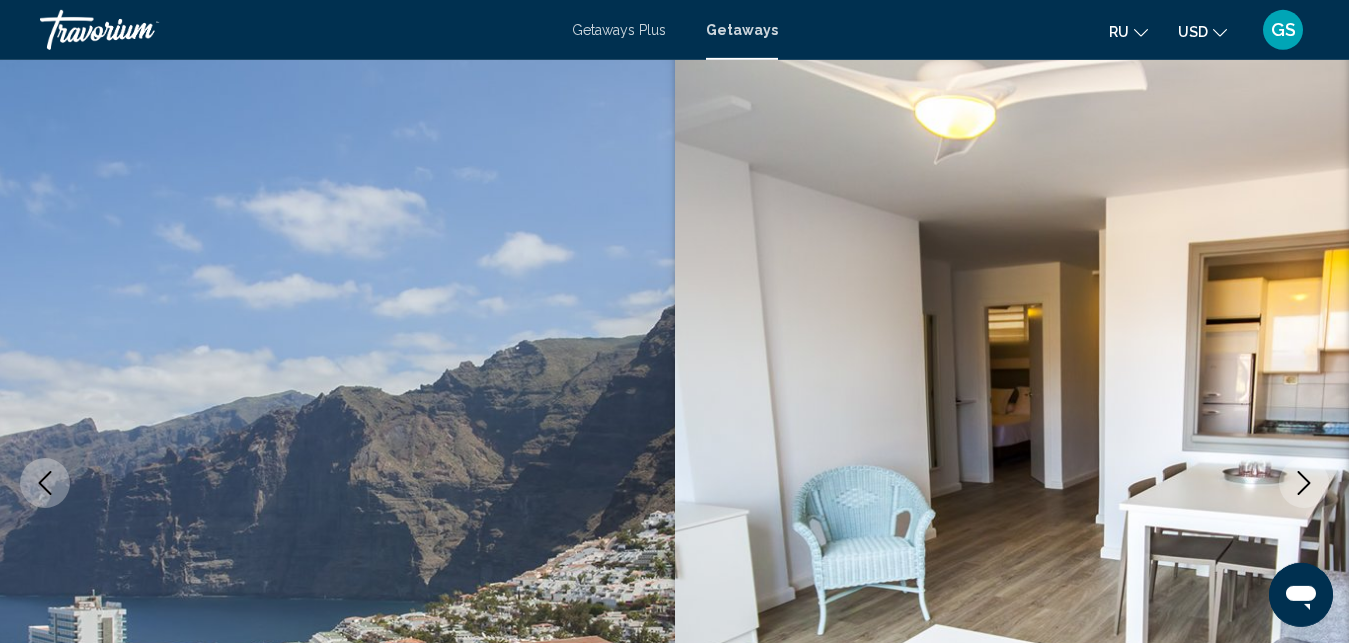 scroll, scrollTop: 0, scrollLeft: 0, axis: both 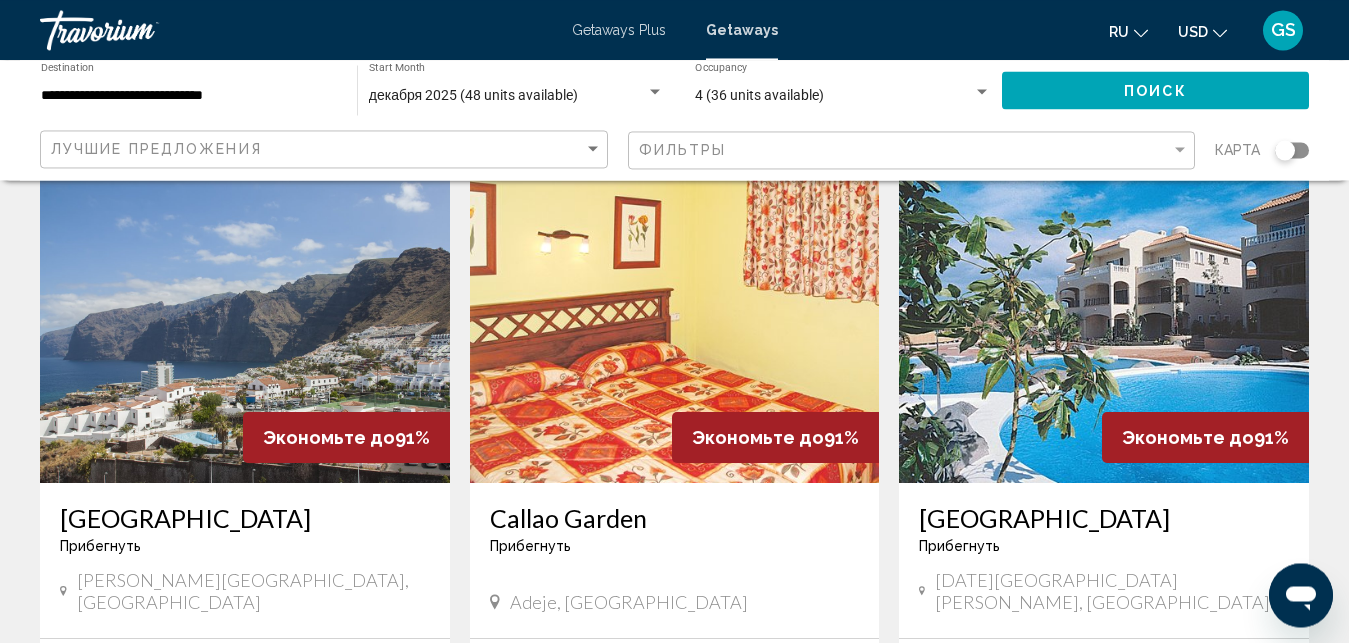 click at bounding box center [675, 323] 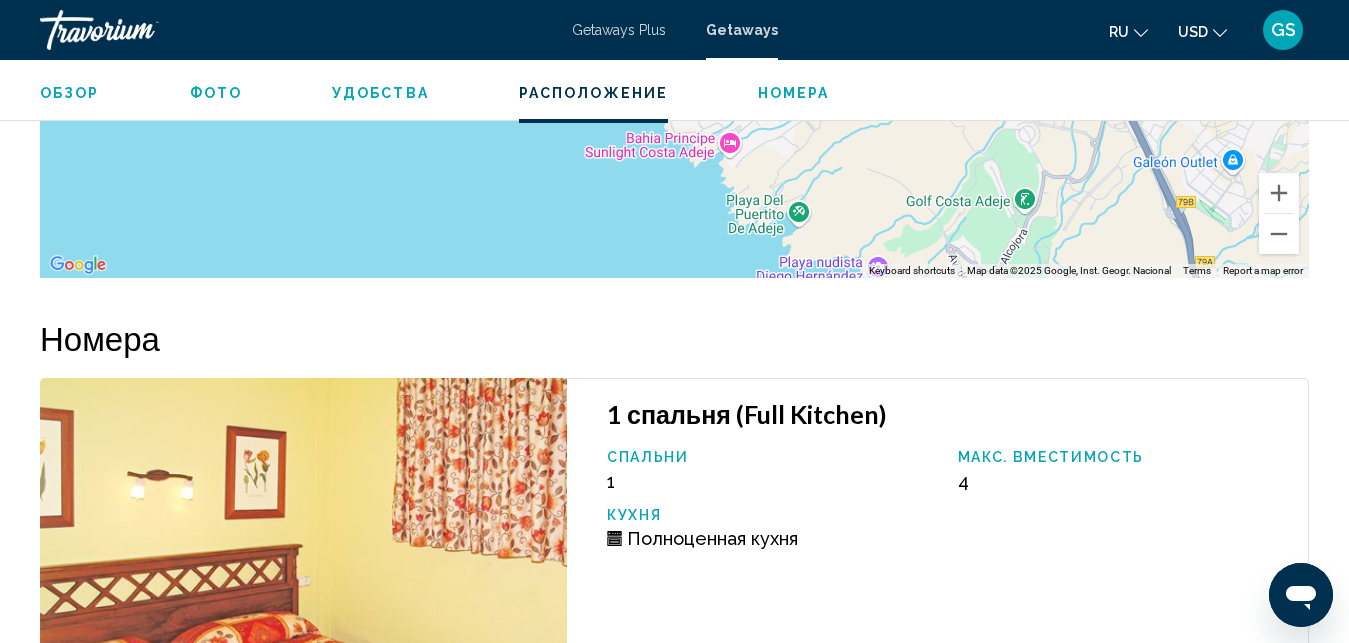scroll, scrollTop: 4483, scrollLeft: 0, axis: vertical 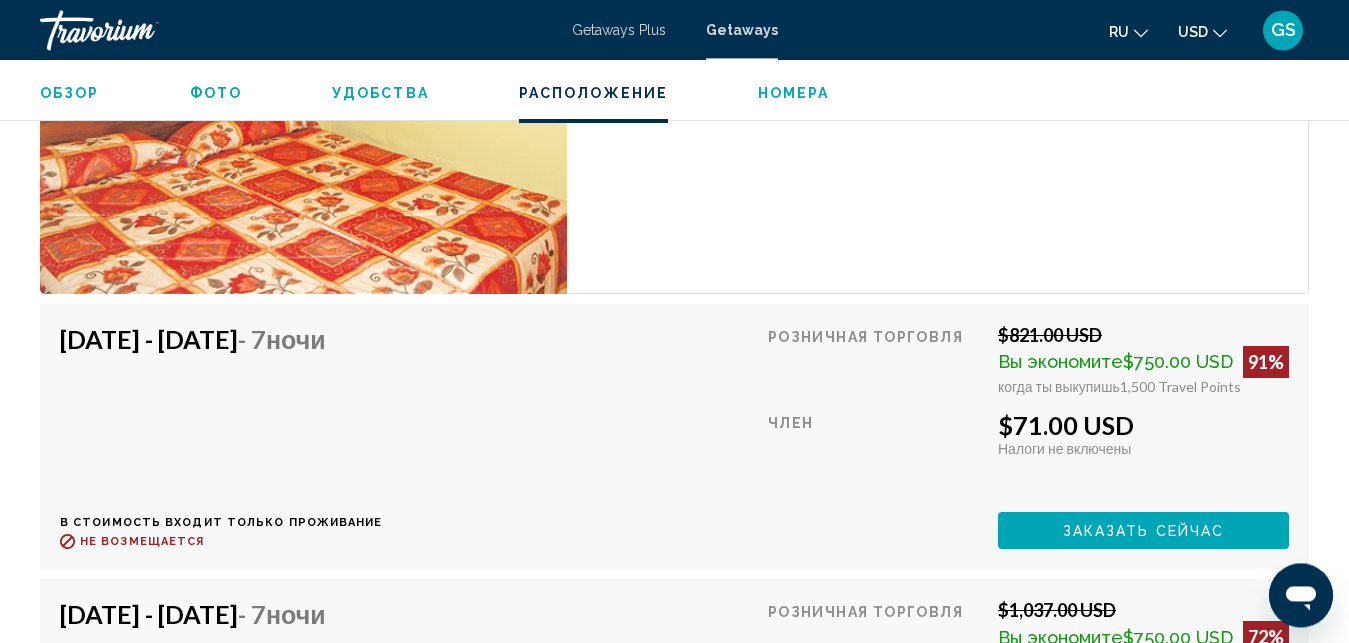 click on "[DATE] - [DATE]  - 7  ночи В стоимость входит только проживание
Возврат до :
Не возмещается Розничная торговля  $821.00 USD  Вы экономите  $750.00 USD   91%  когда ты выкупишь  1,500  Travel Points  Член  $71.00 USD  Налоги включены Налоги не включены Вы зарабатываете  0  Travel Points  Заказать сейчас Эта комната больше не доступна. В стоимость входит только проживание
Возврат до
Не возмещается Заказать сейчас Эта комната больше не доступна." at bounding box center (674, 436) 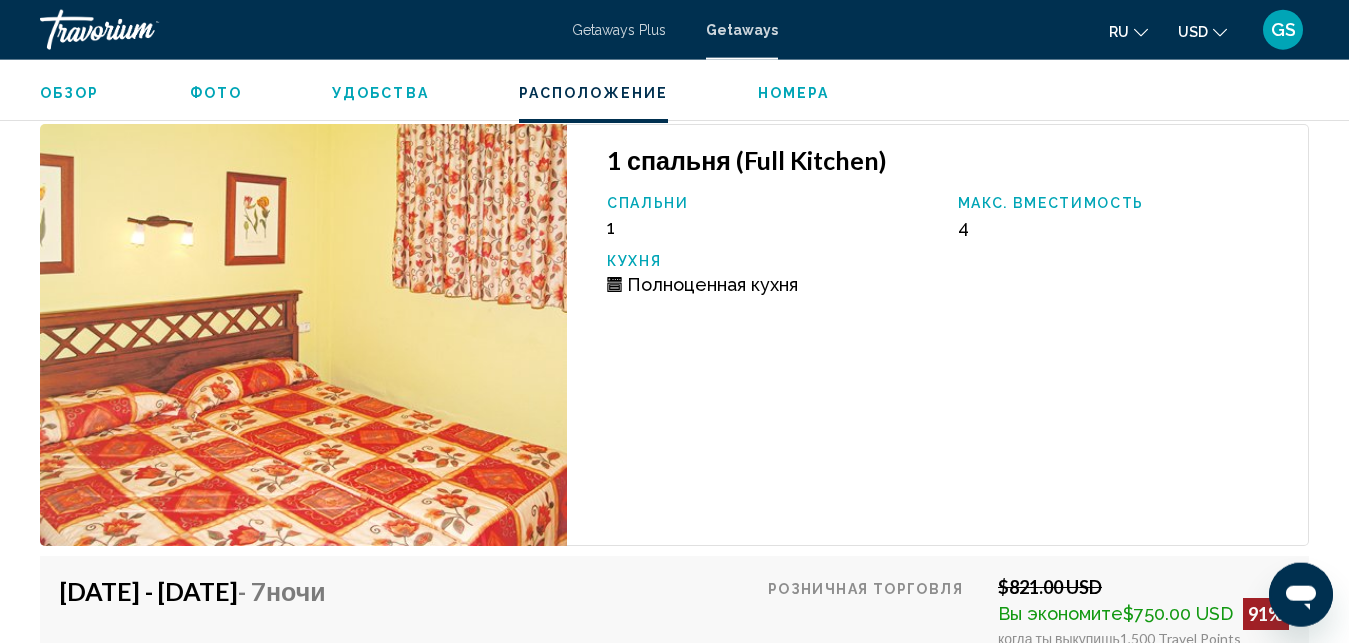 scroll, scrollTop: 3734, scrollLeft: 0, axis: vertical 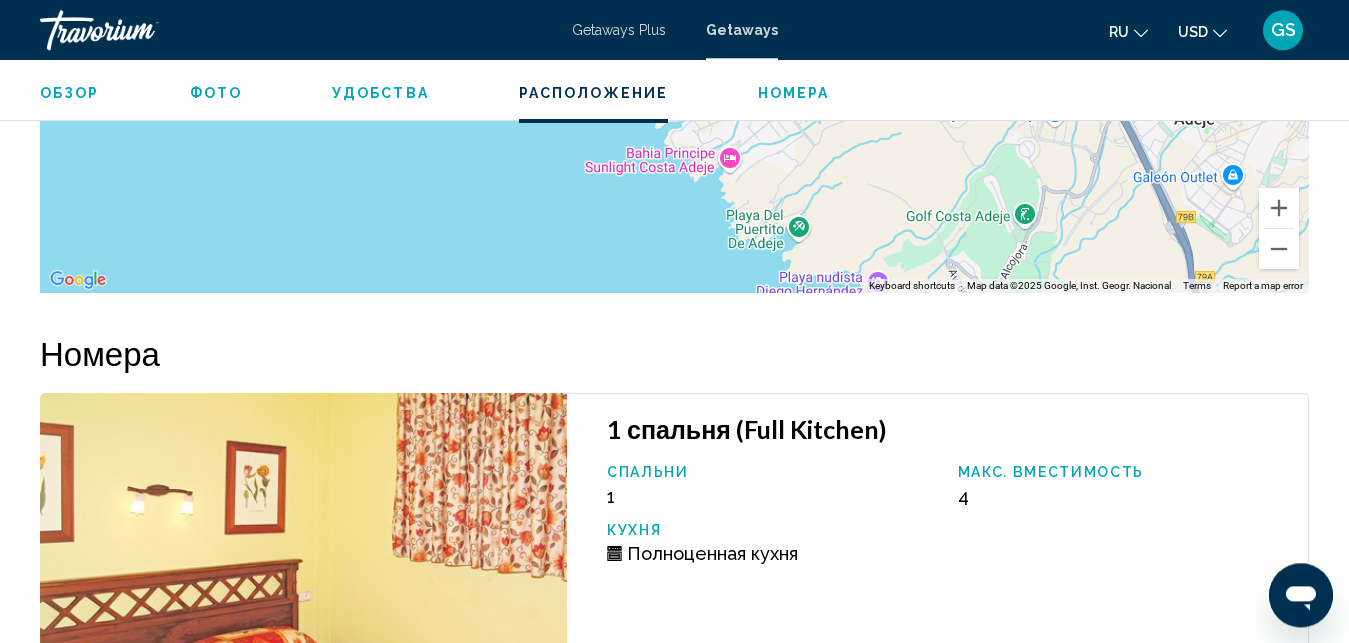click on "1 спальня (Full Kitchen)" at bounding box center [947, 429] 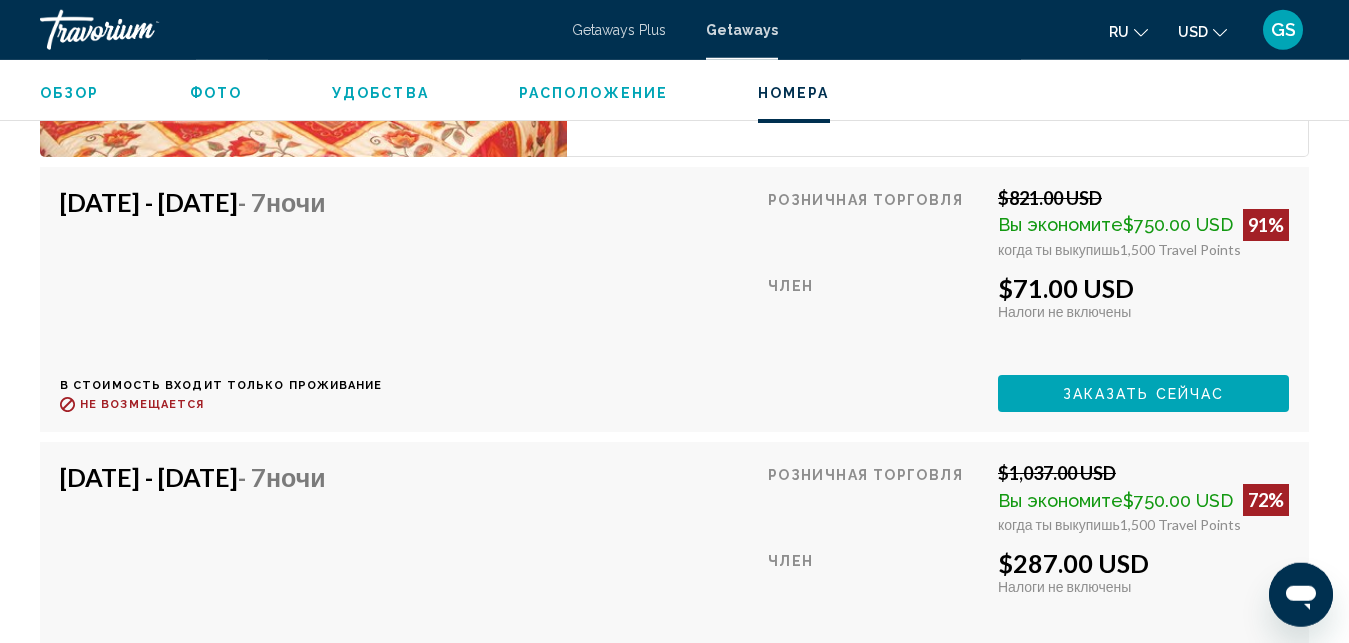 scroll, scrollTop: 4125, scrollLeft: 0, axis: vertical 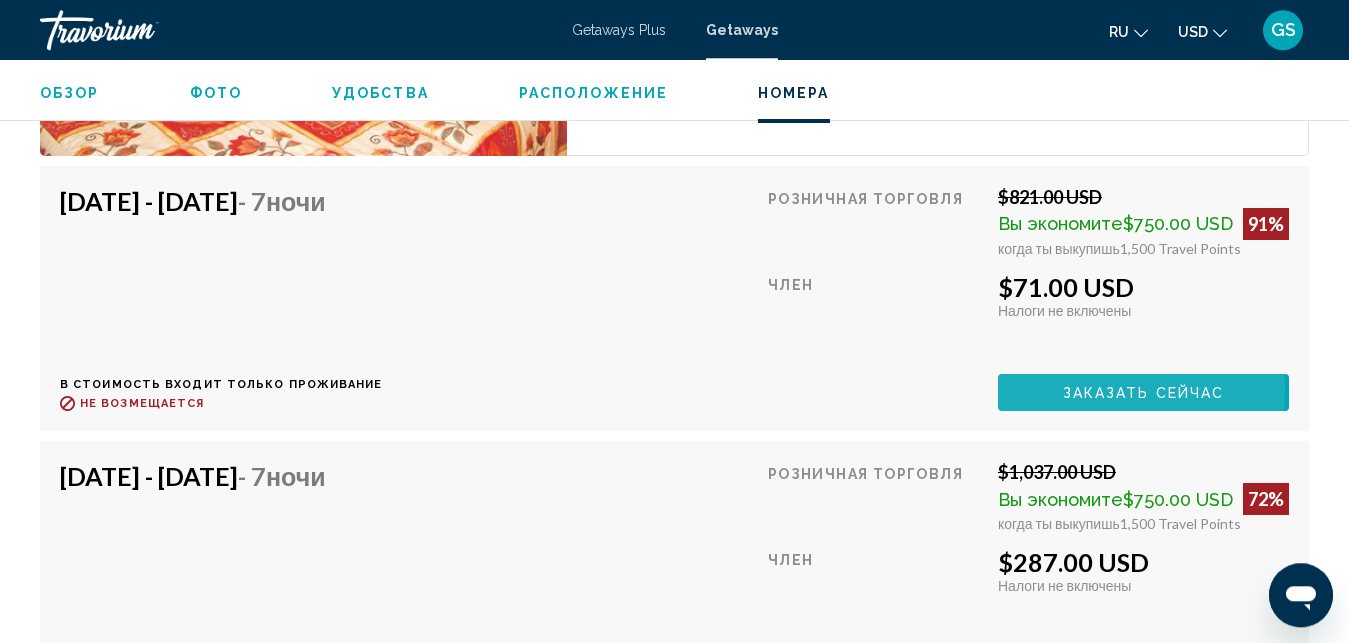 click on "Заказать сейчас" at bounding box center [1143, 392] 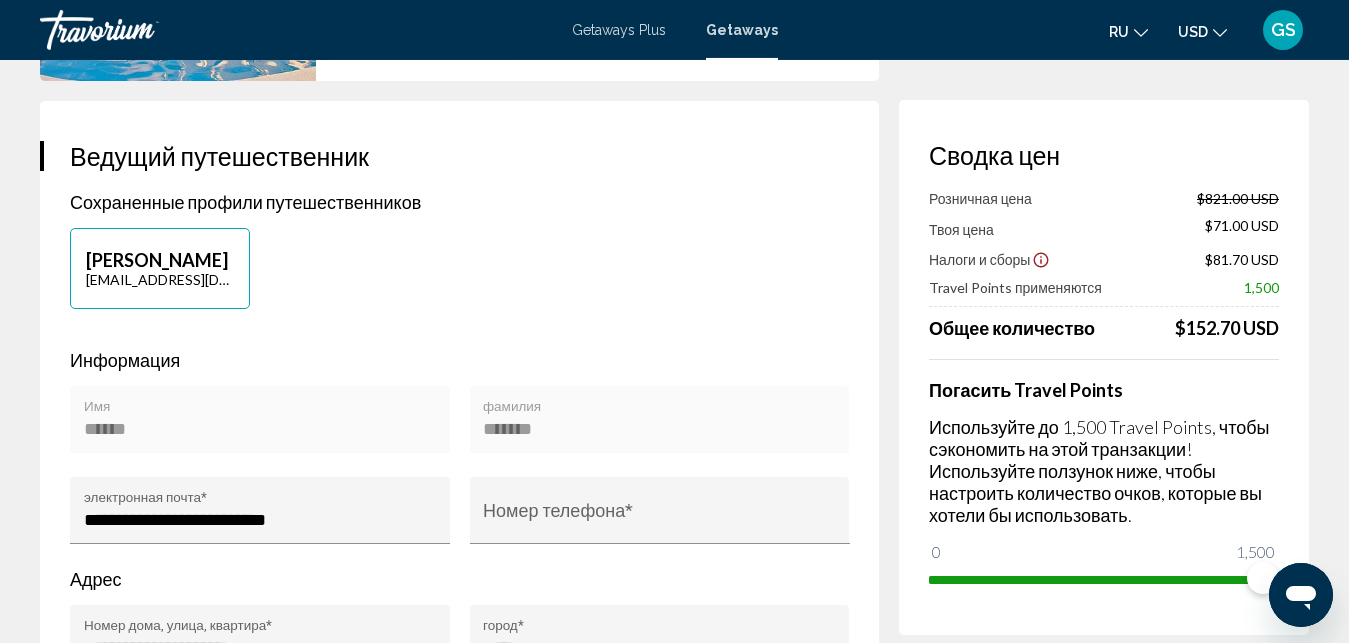 scroll, scrollTop: 341, scrollLeft: 0, axis: vertical 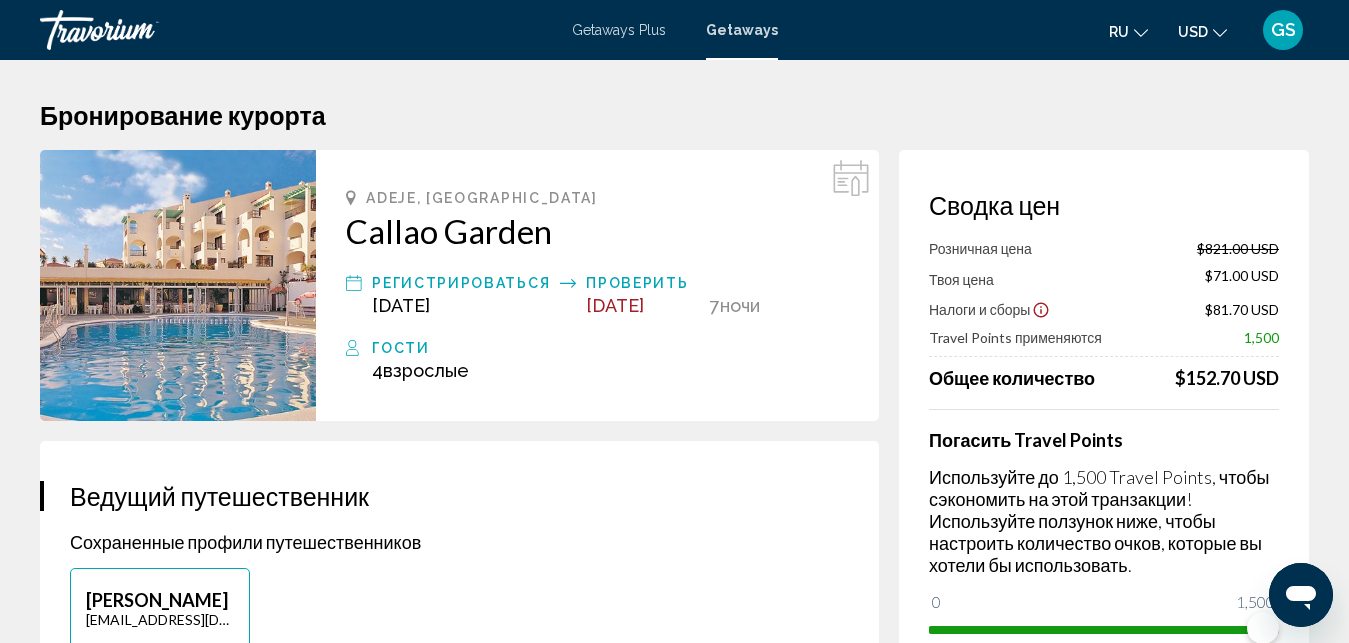 click on "Getaways Plus" at bounding box center (619, 30) 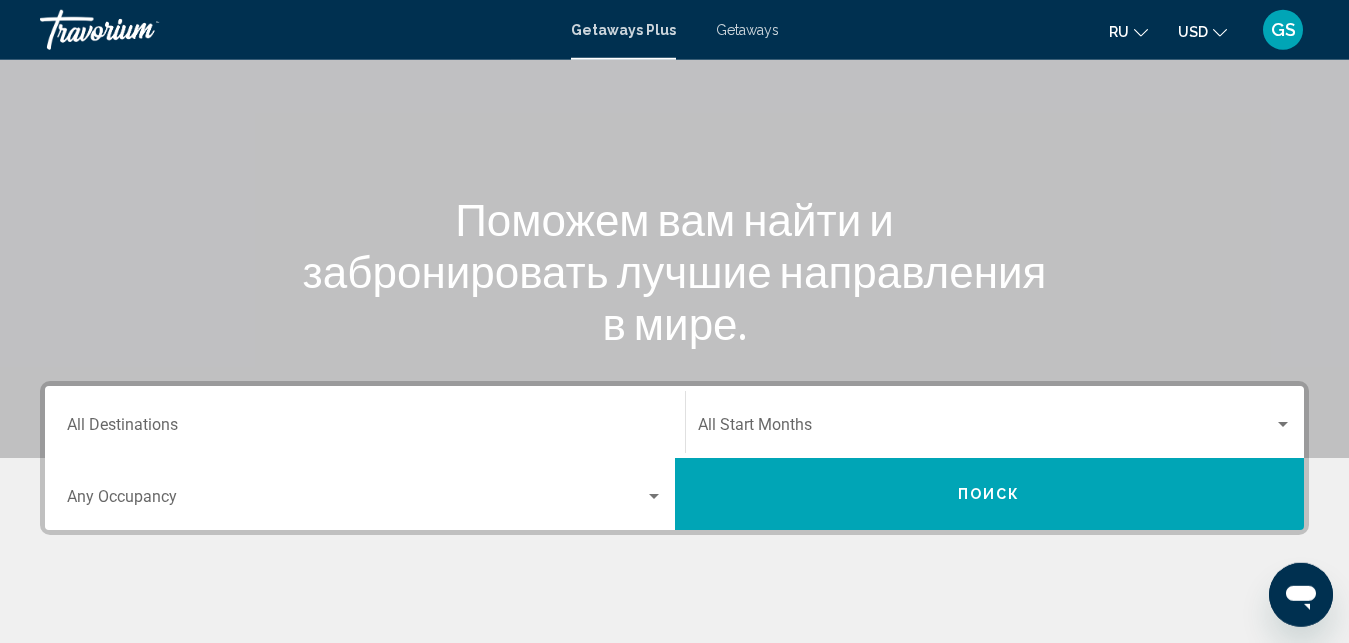 scroll, scrollTop: 143, scrollLeft: 0, axis: vertical 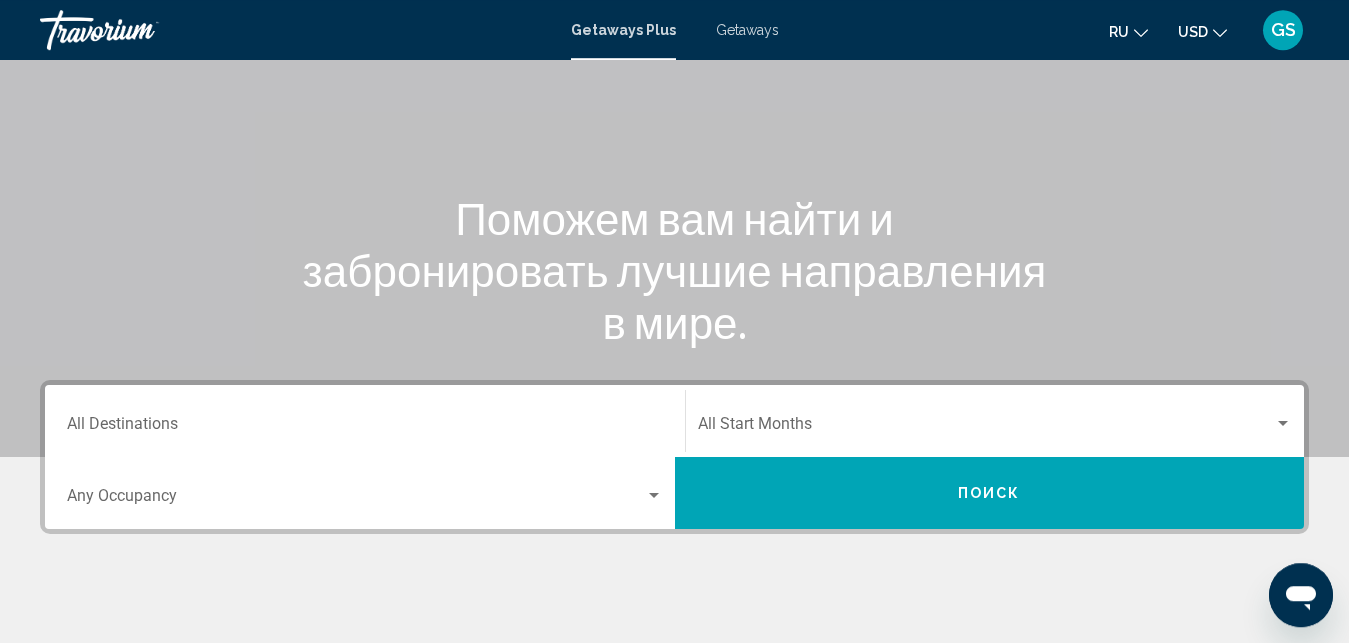 click on "Destination All Destinations" at bounding box center [365, 428] 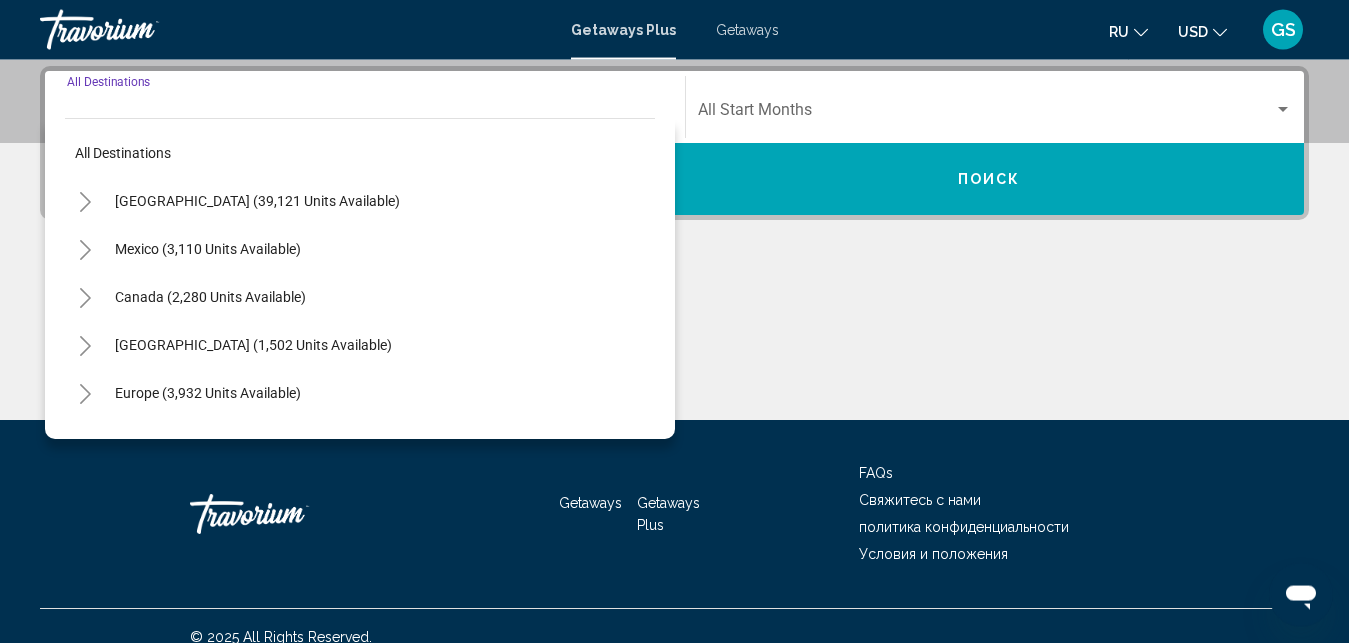 scroll, scrollTop: 458, scrollLeft: 0, axis: vertical 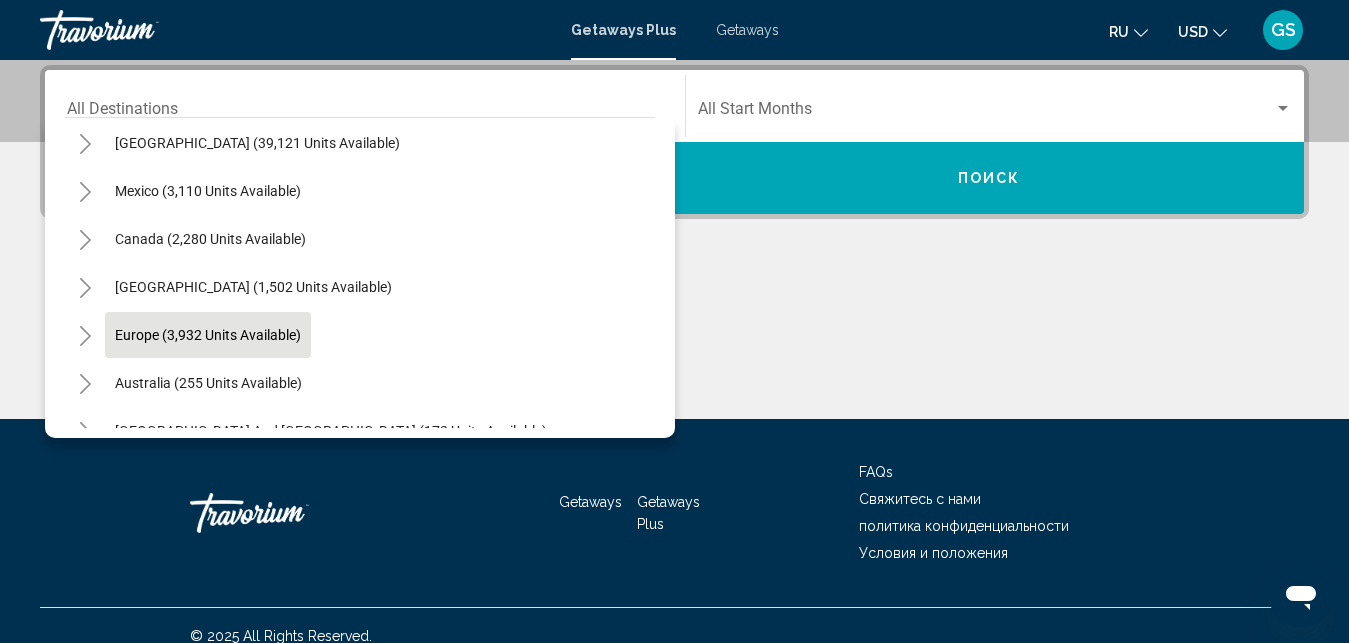 click on "Europe (3,932 units available)" at bounding box center (208, 383) 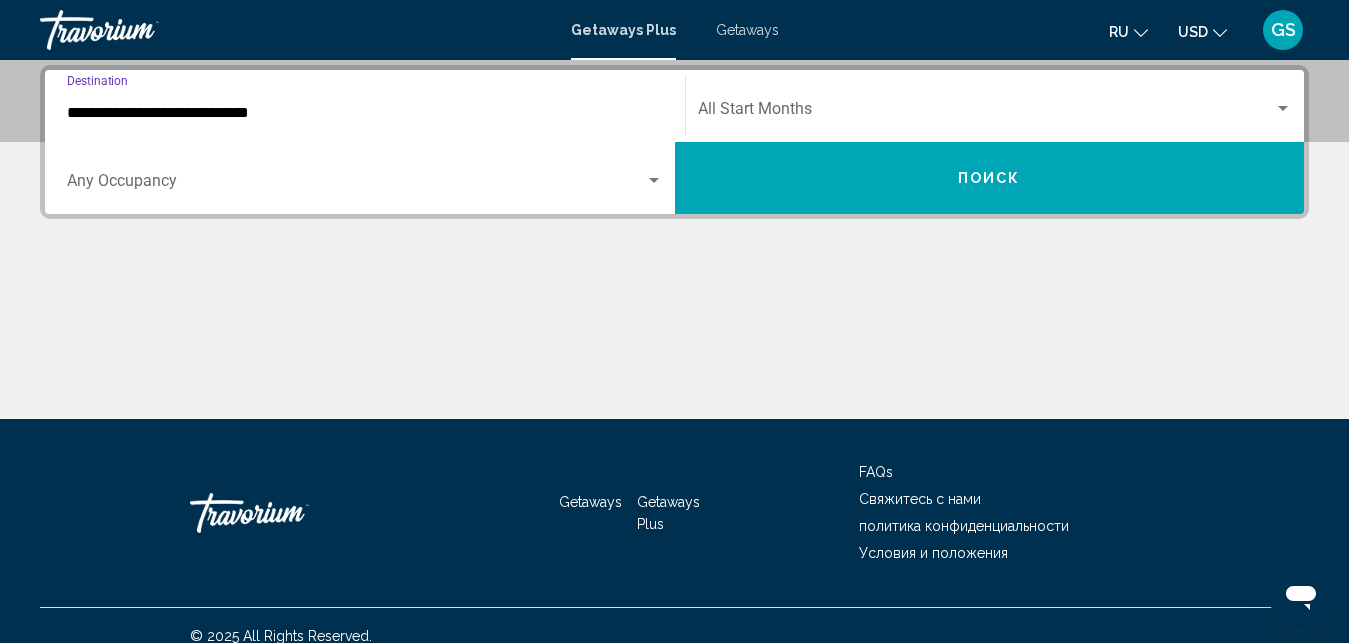 click on "**********" at bounding box center [365, 113] 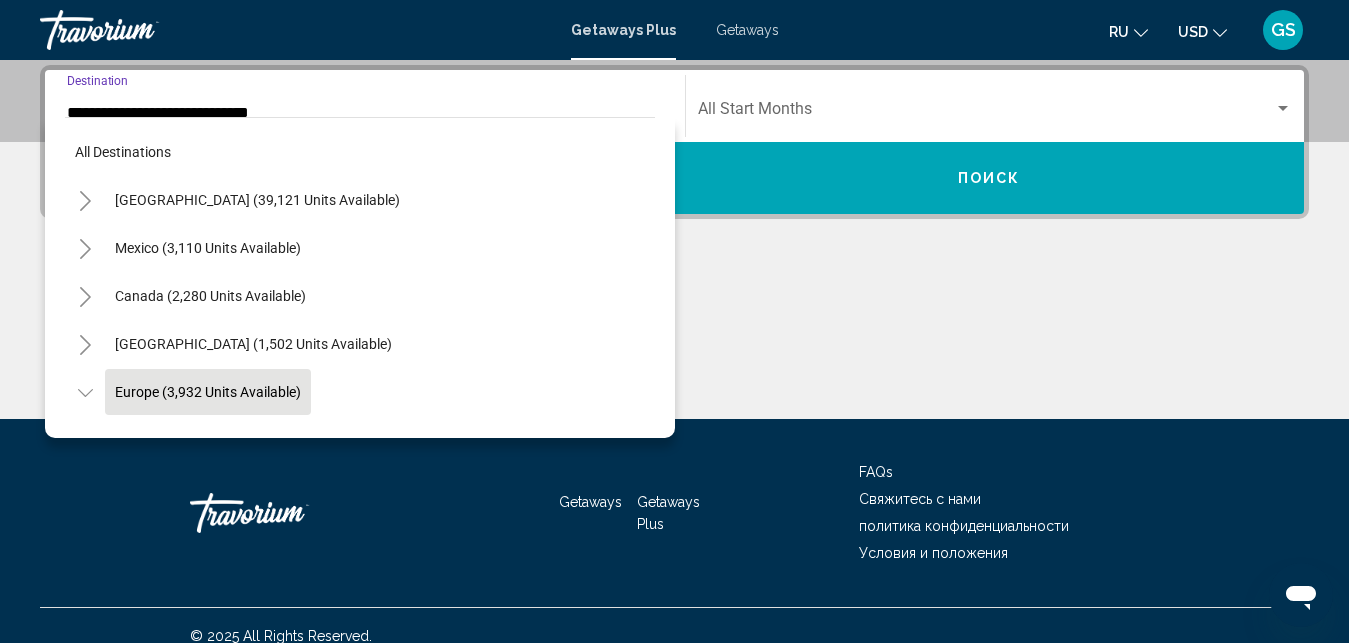 scroll, scrollTop: 410, scrollLeft: 0, axis: vertical 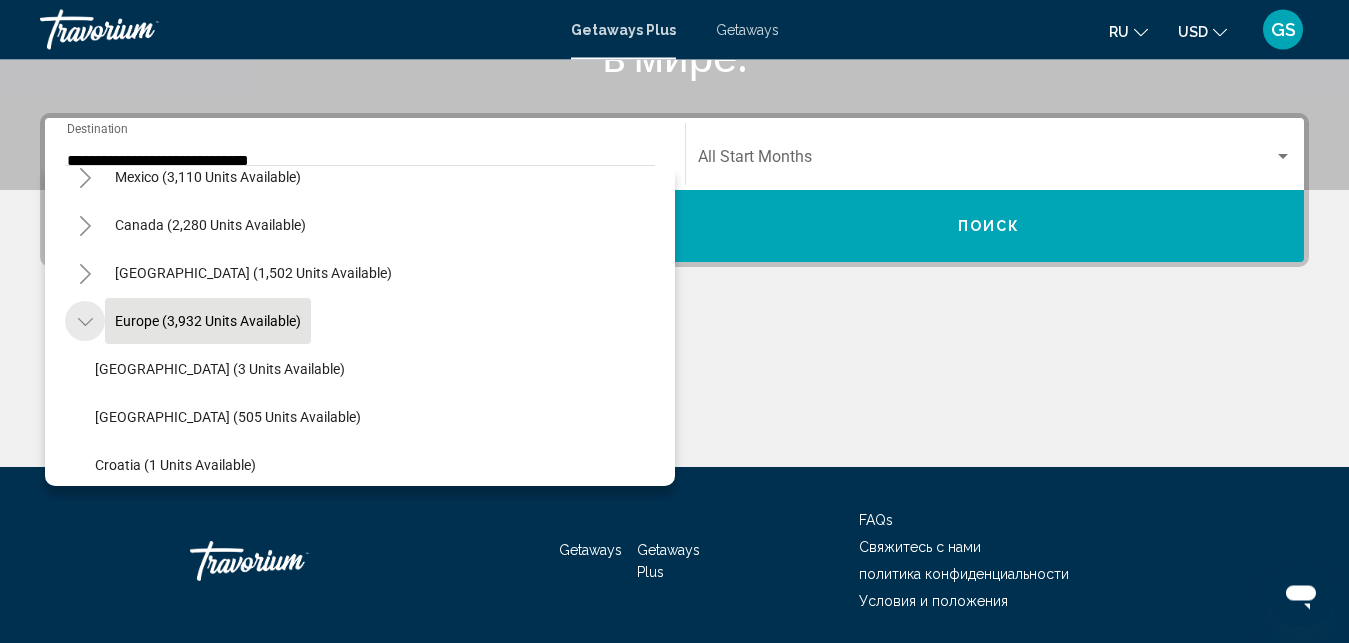click 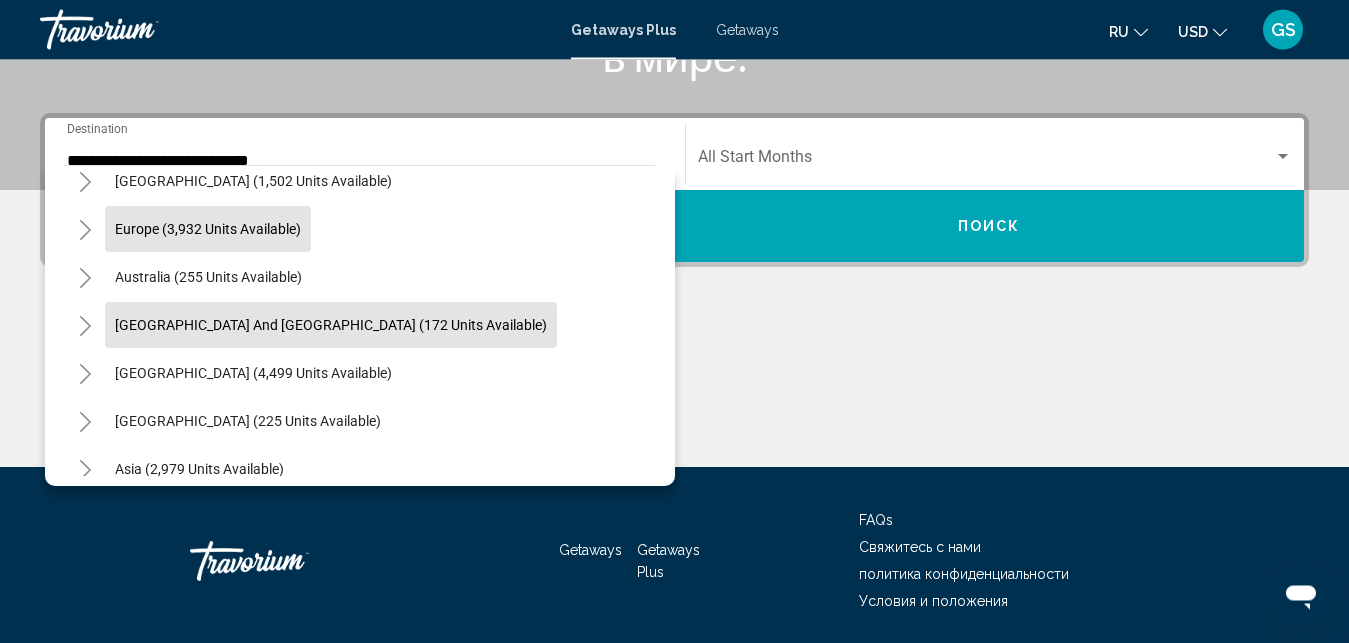 scroll, scrollTop: 219, scrollLeft: 0, axis: vertical 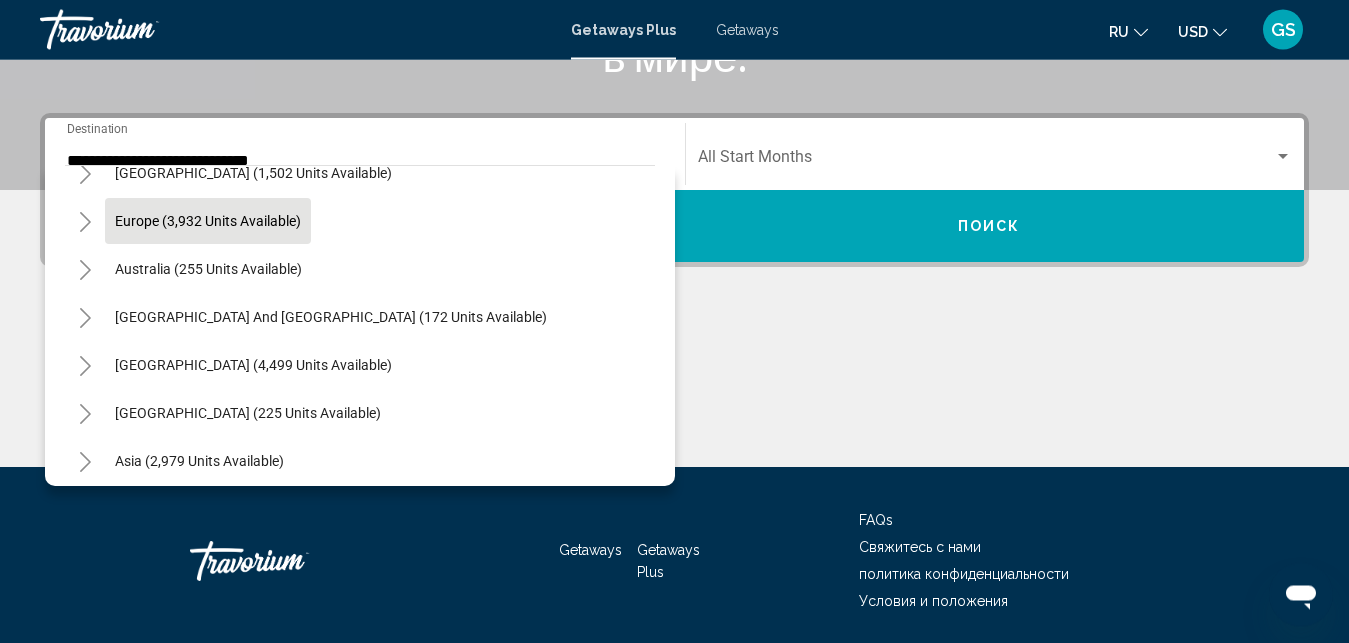 click 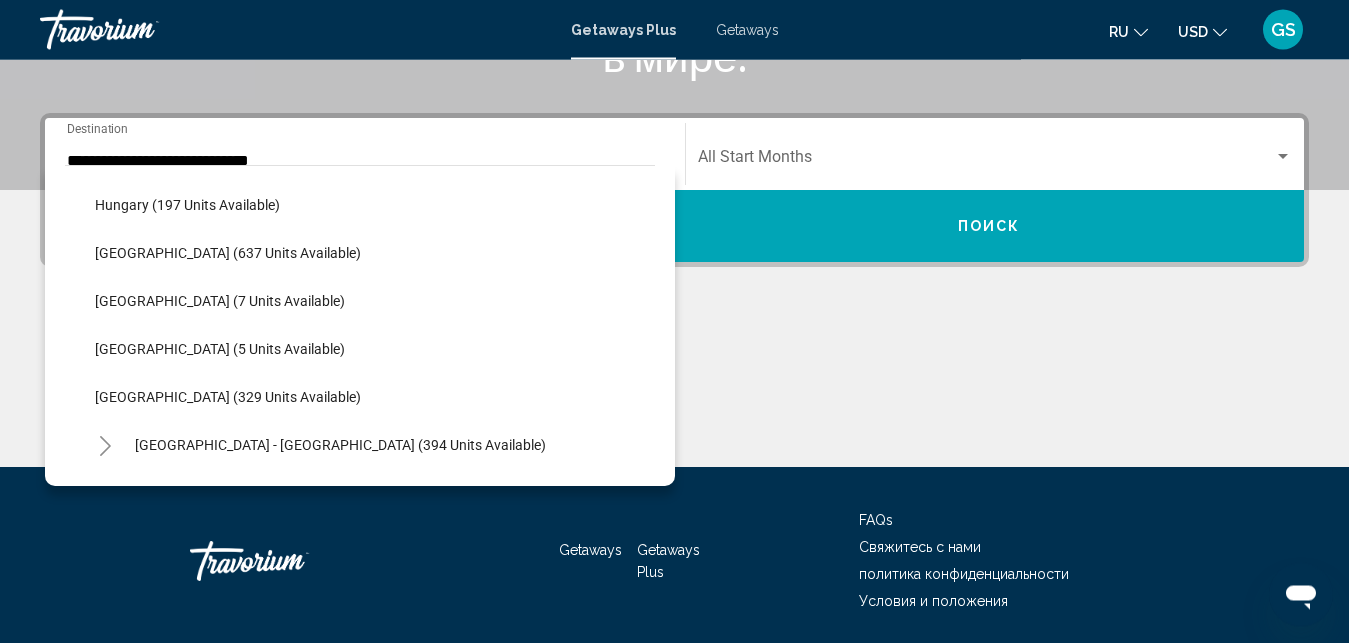 scroll, scrollTop: 542, scrollLeft: 0, axis: vertical 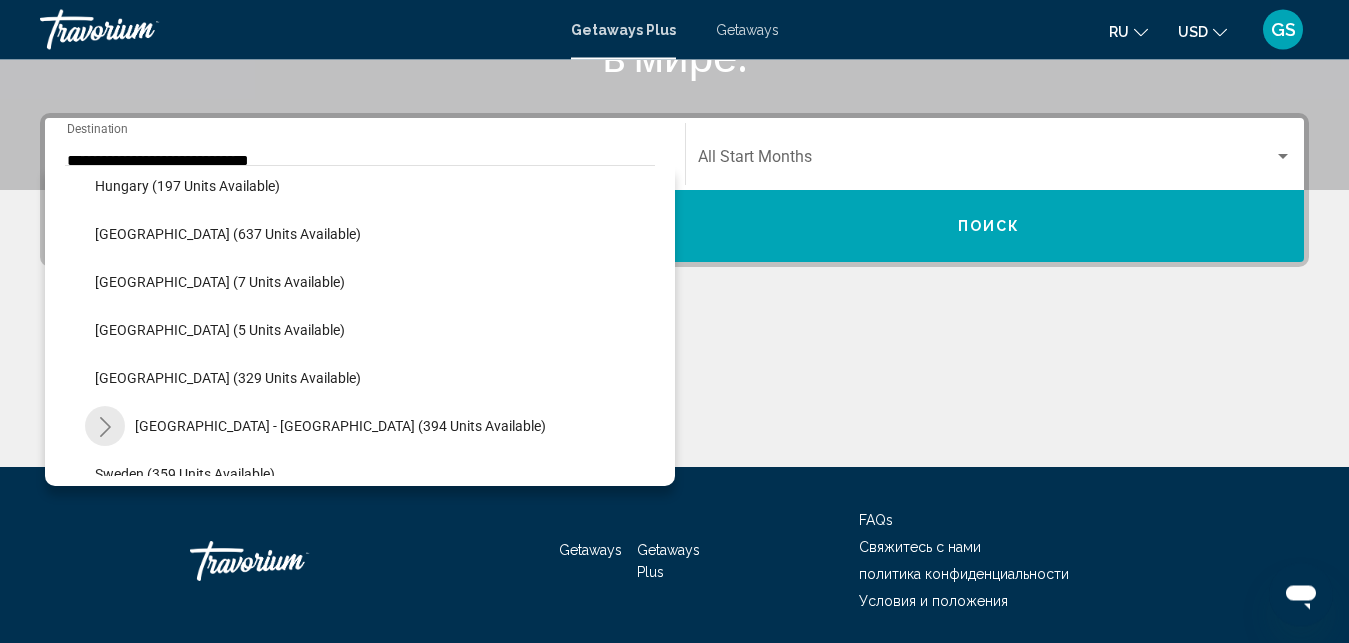 click 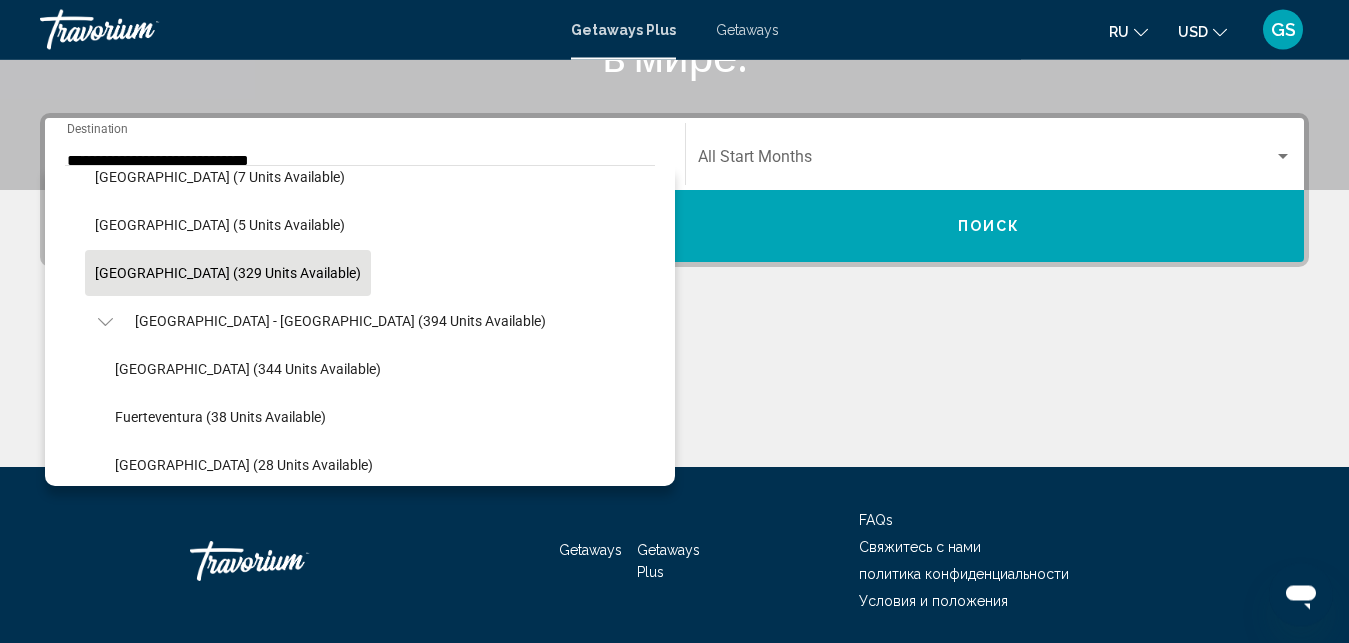 scroll, scrollTop: 648, scrollLeft: 0, axis: vertical 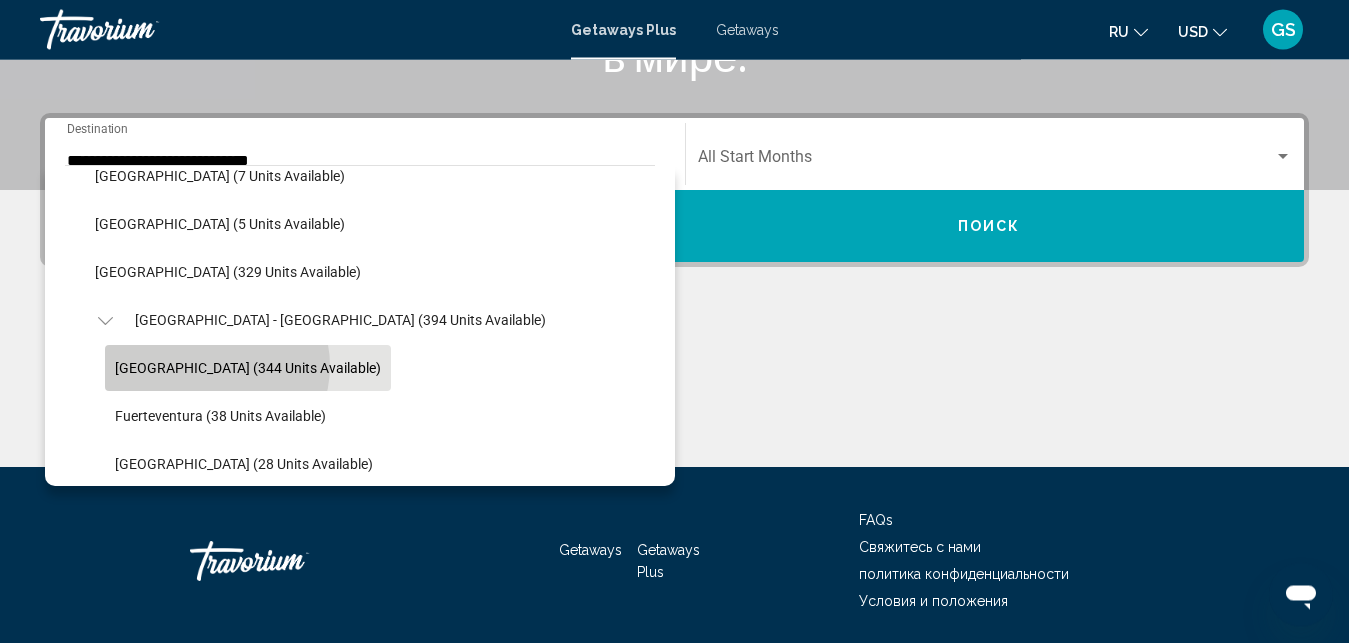 click on "[GEOGRAPHIC_DATA] (344 units available)" 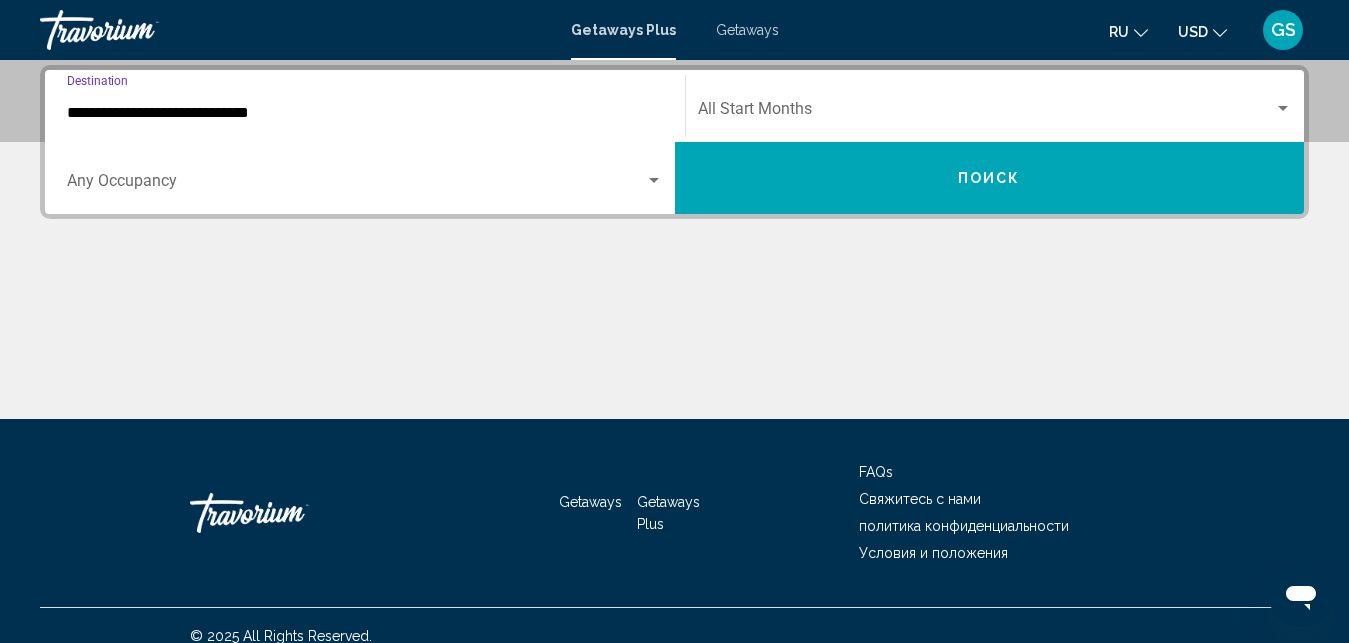 scroll, scrollTop: 461, scrollLeft: 0, axis: vertical 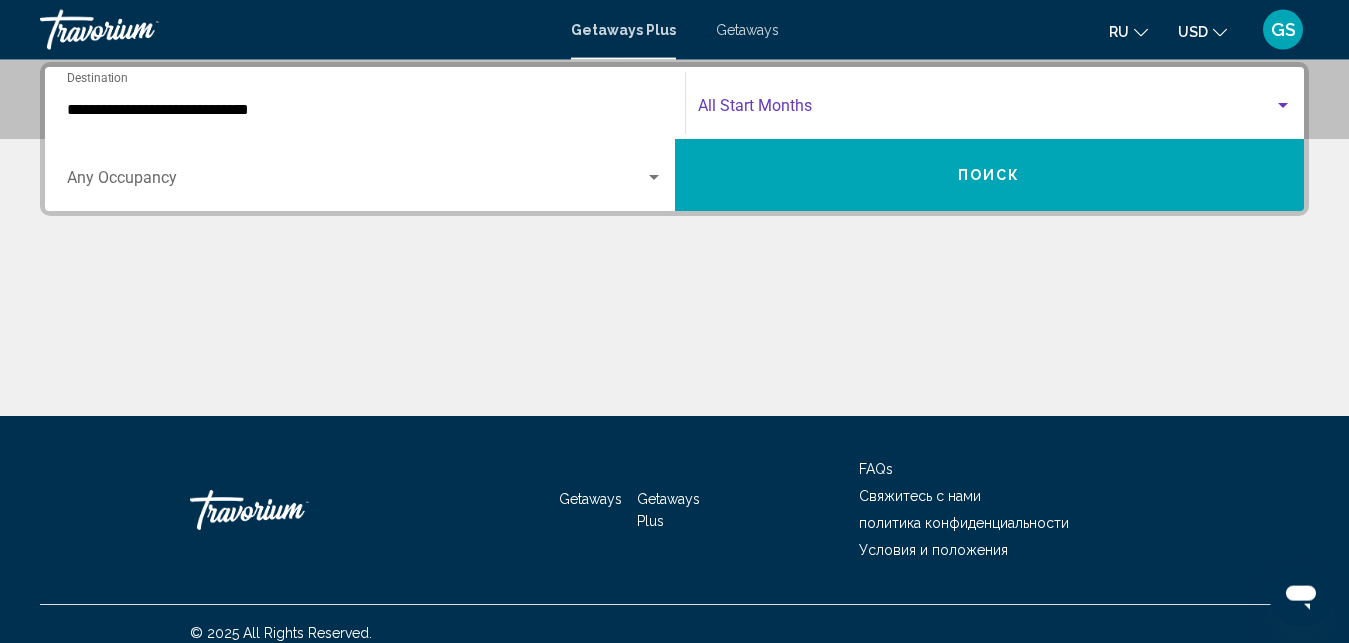click at bounding box center [1283, 105] 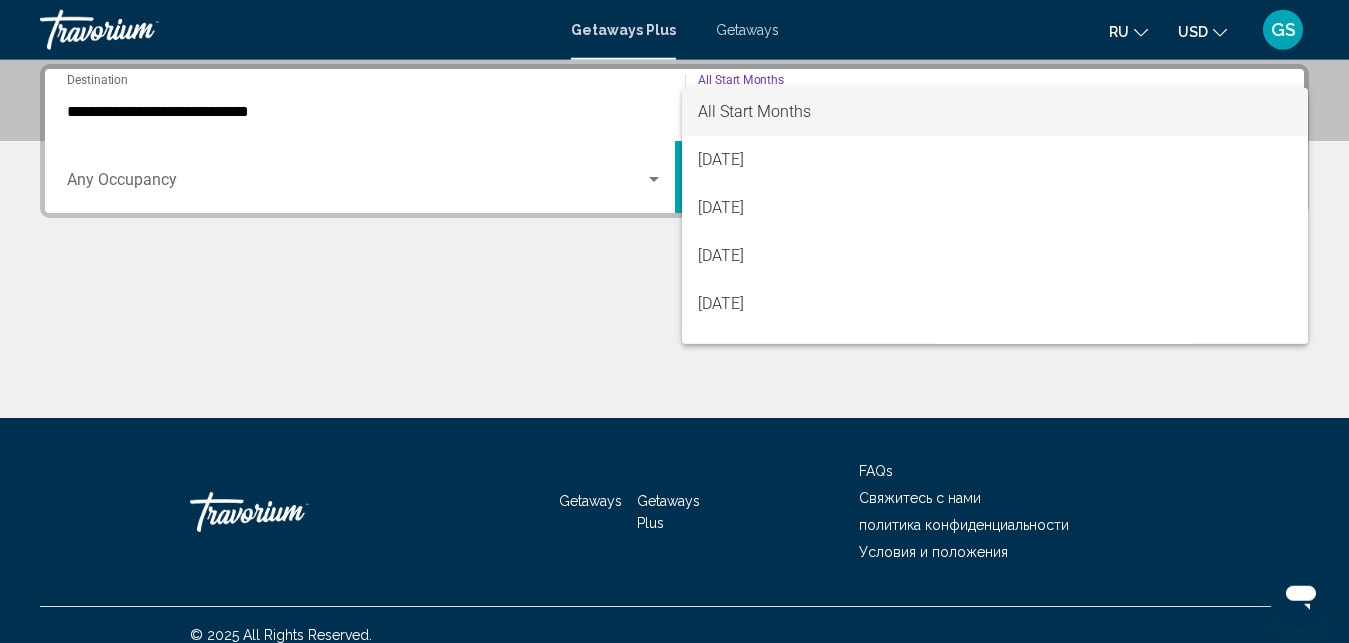 scroll, scrollTop: 458, scrollLeft: 0, axis: vertical 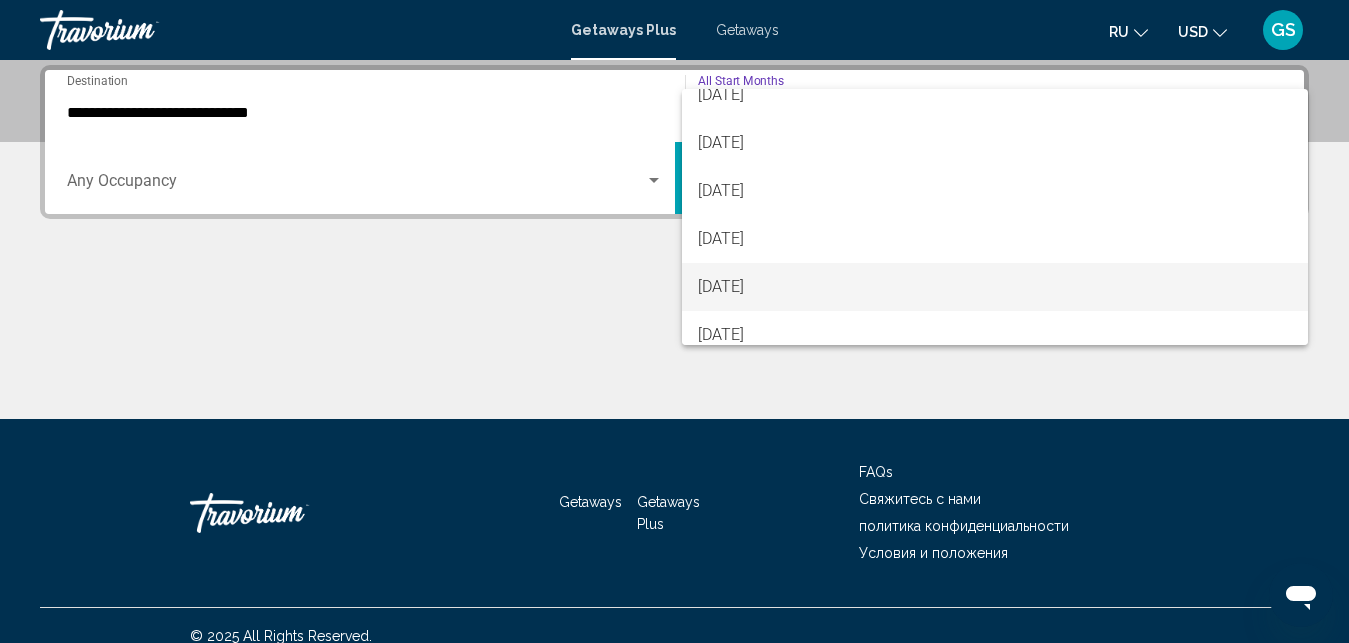 click on "[DATE]" at bounding box center (995, 287) 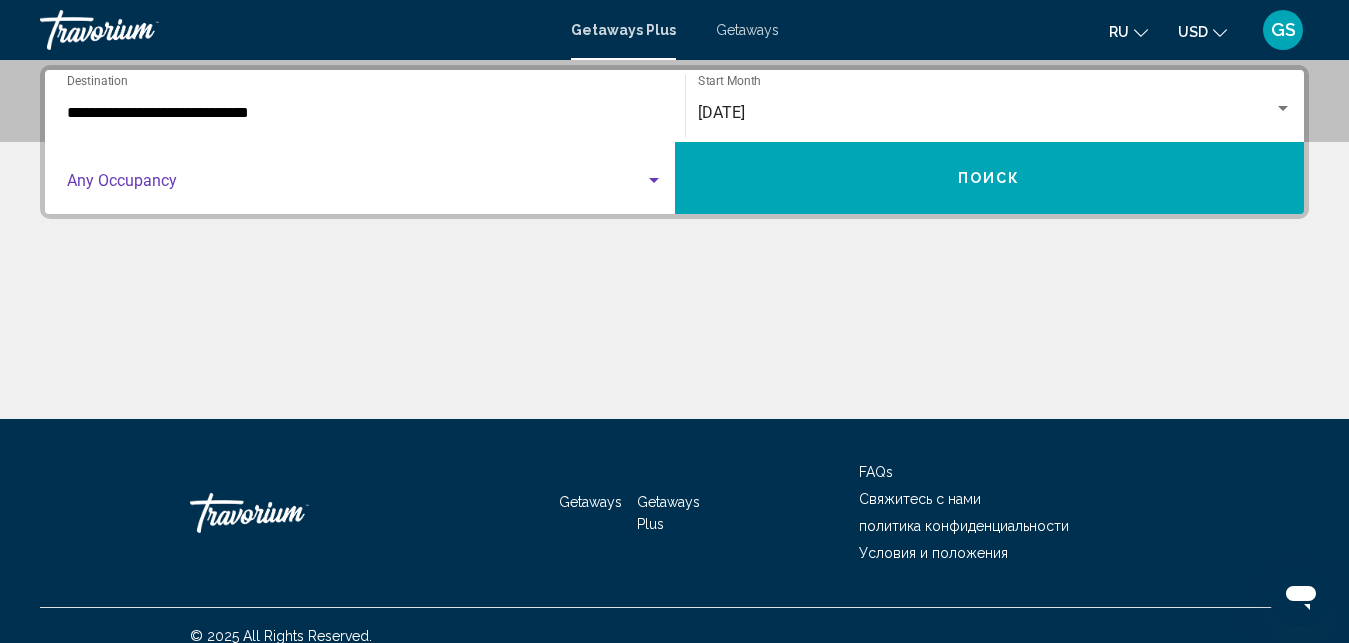 click at bounding box center [654, 181] 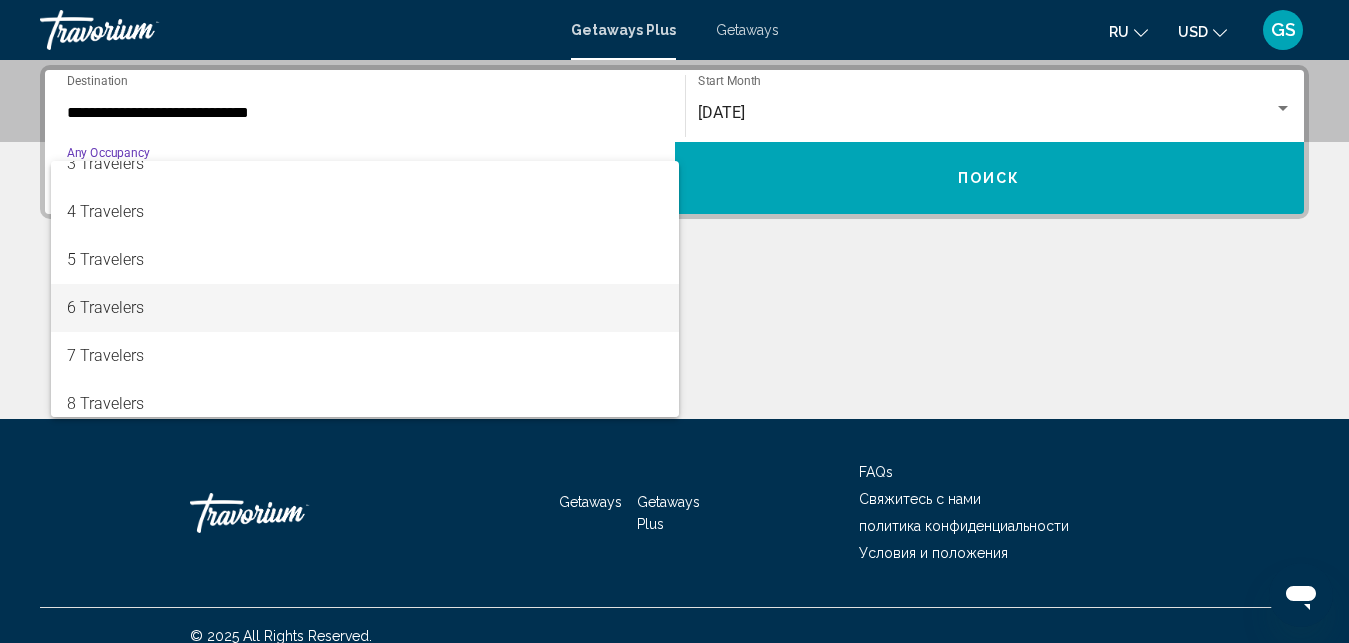 scroll, scrollTop: 118, scrollLeft: 0, axis: vertical 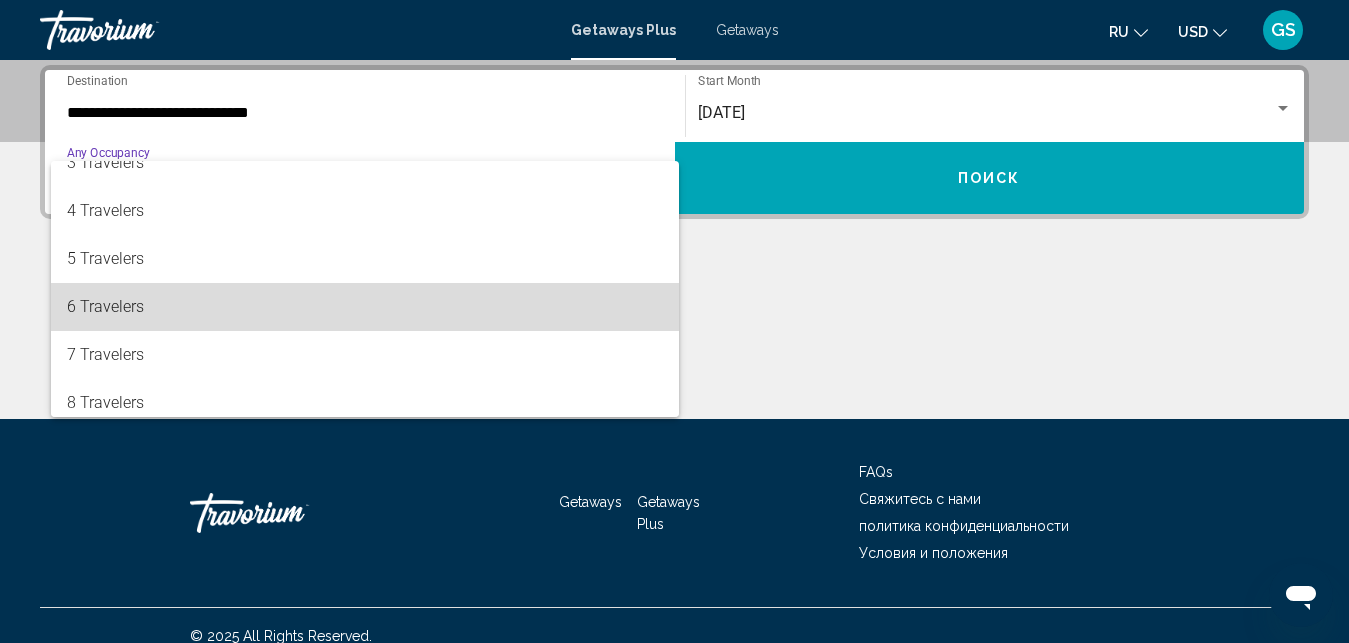 click on "6 Travelers" at bounding box center (365, 307) 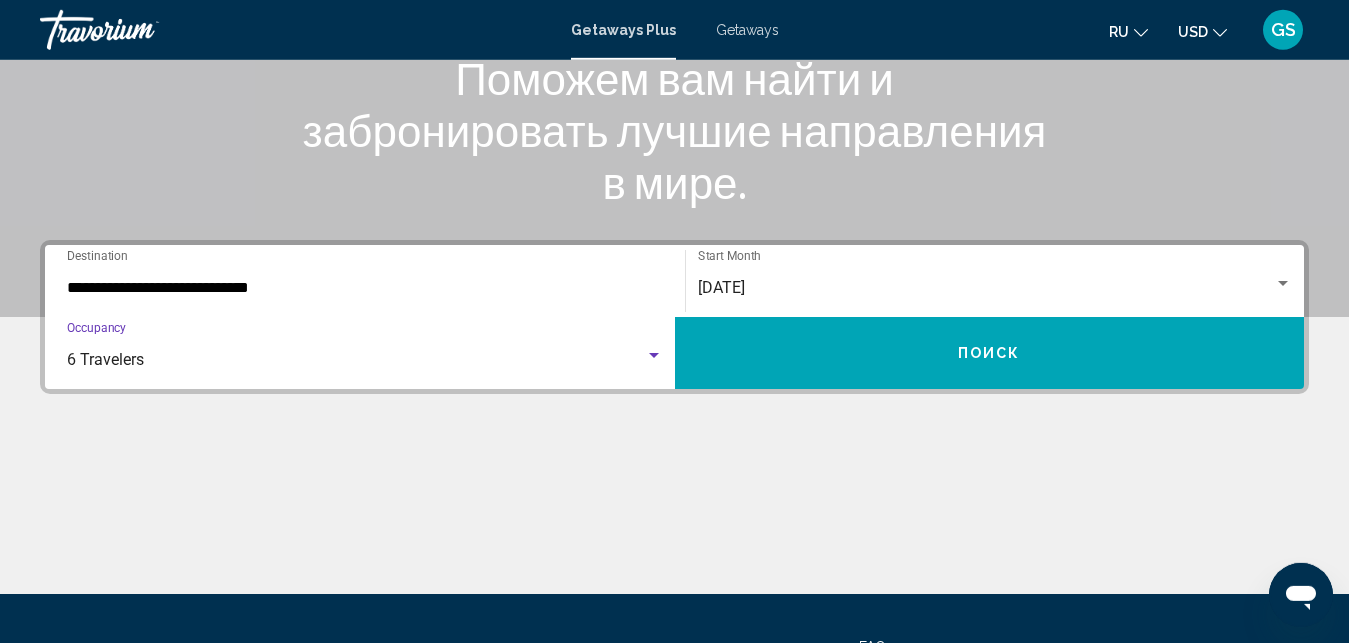 scroll, scrollTop: 281, scrollLeft: 0, axis: vertical 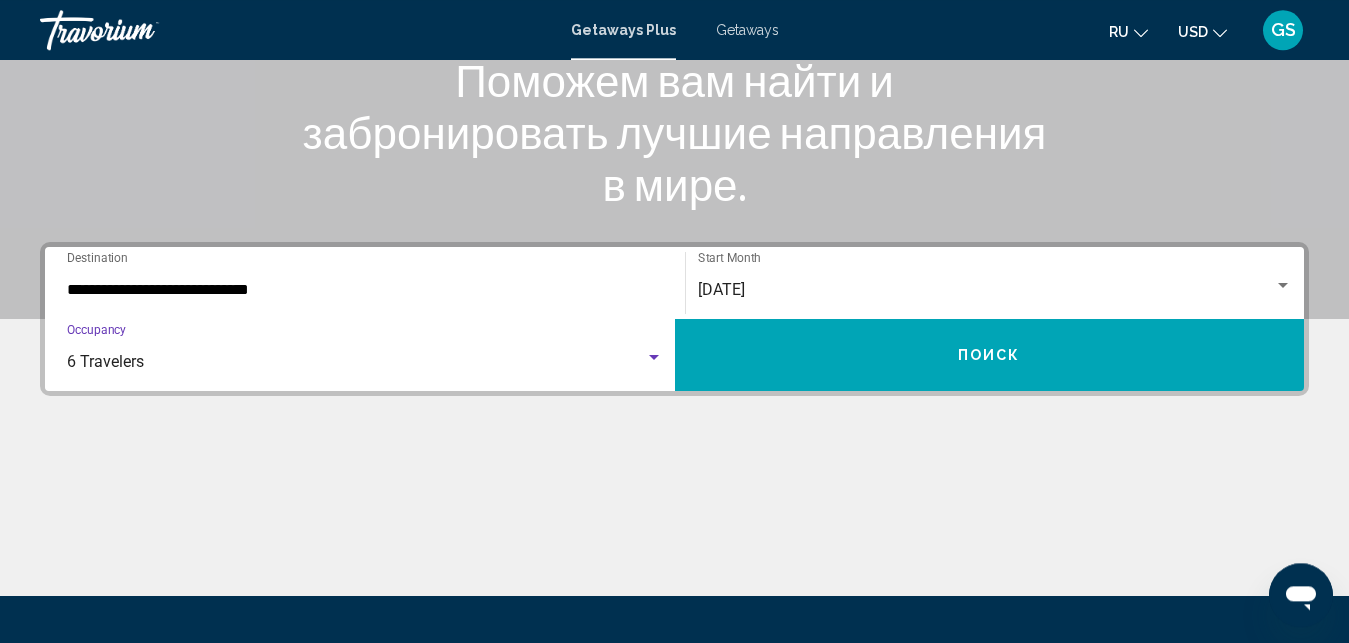click on "Поиск" at bounding box center [990, 355] 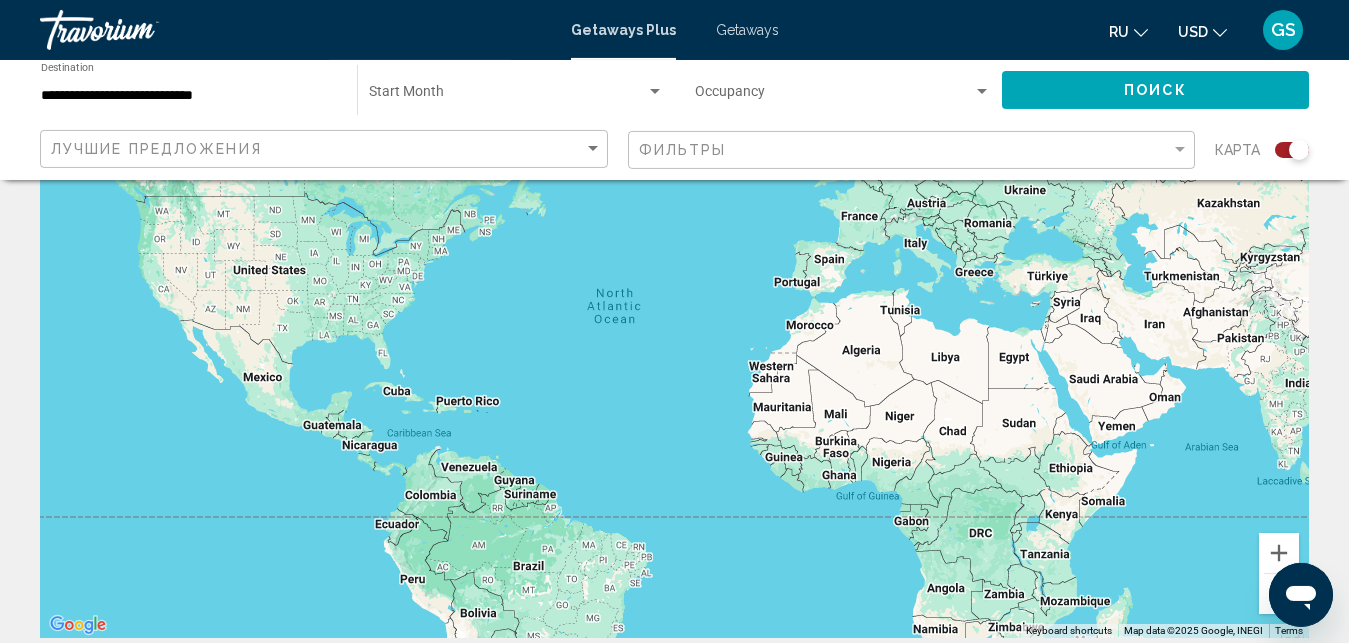 scroll, scrollTop: 0, scrollLeft: 0, axis: both 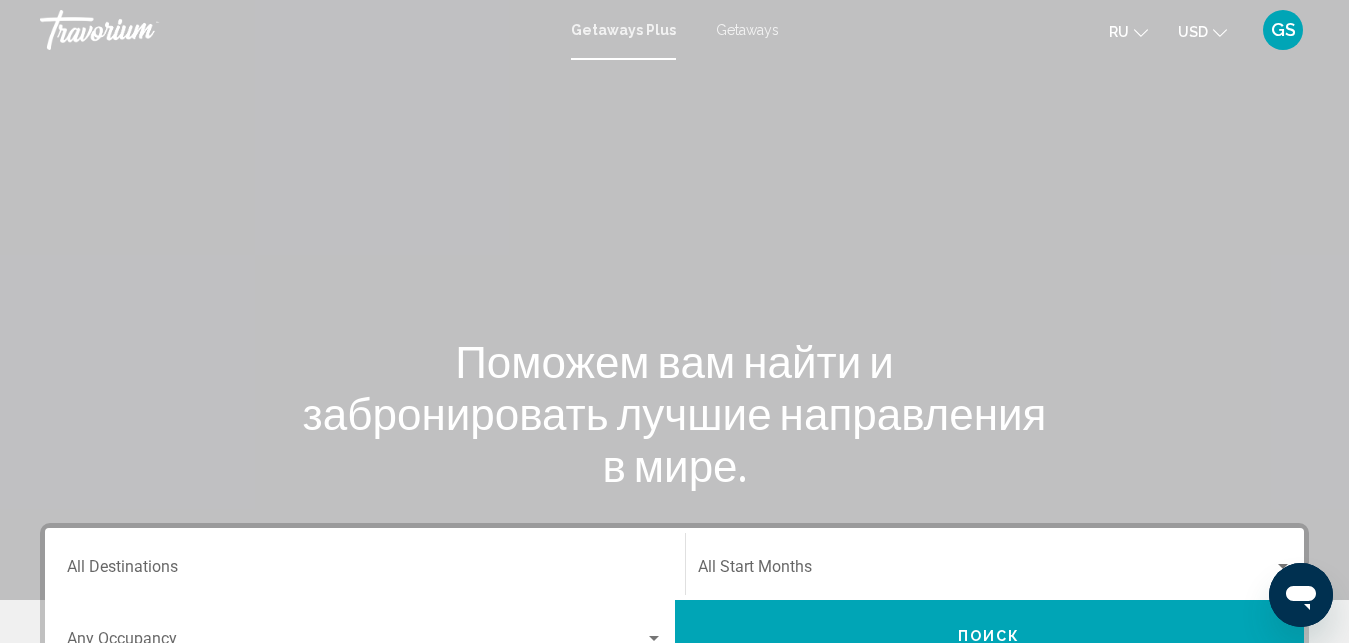 click on "Destination All Destinations" at bounding box center (365, 571) 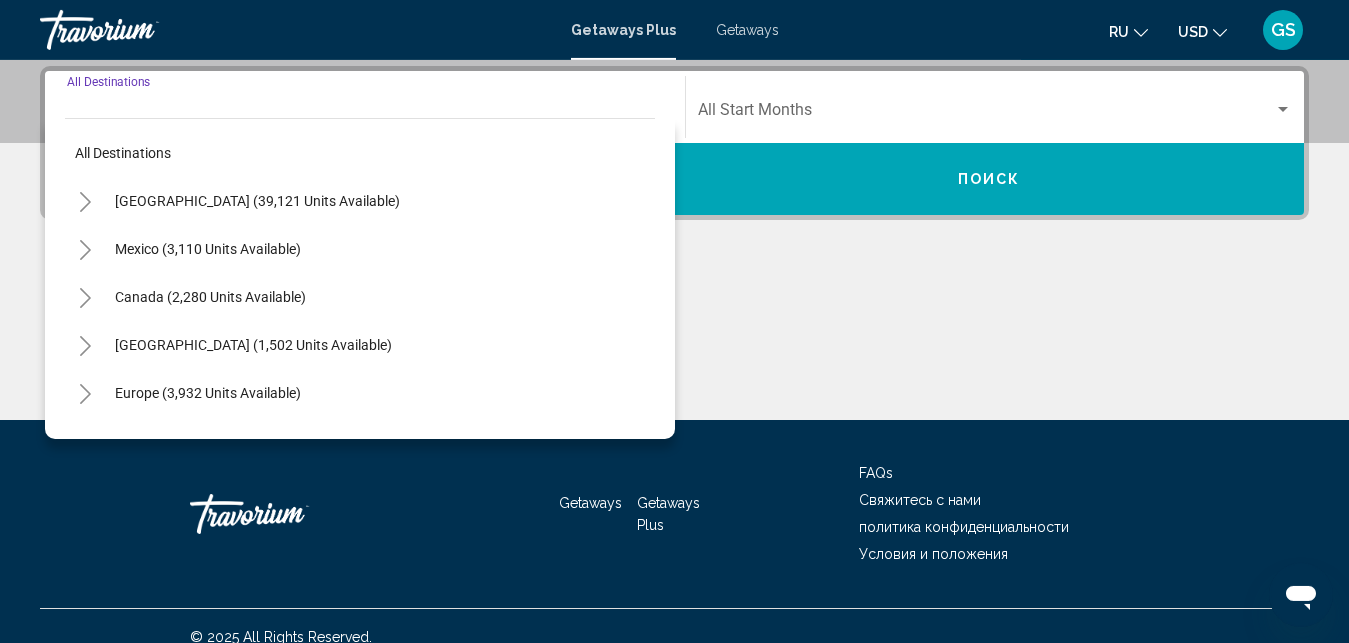 scroll, scrollTop: 458, scrollLeft: 0, axis: vertical 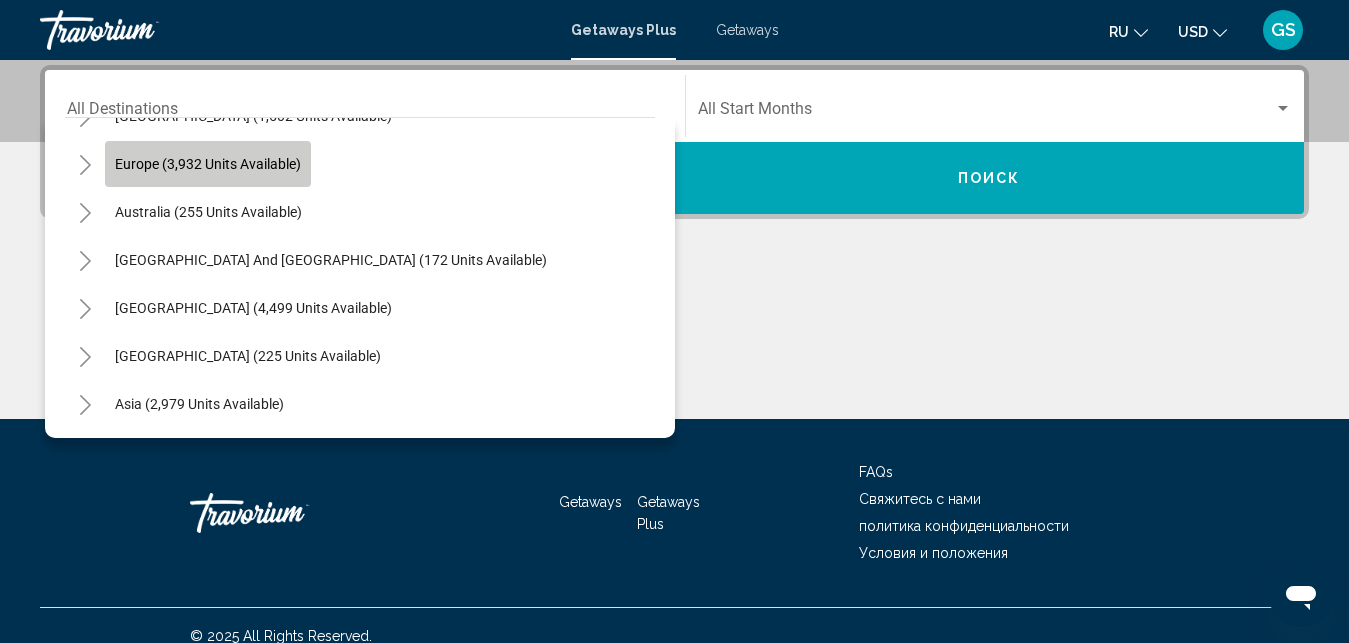 click on "Europe (3,932 units available)" 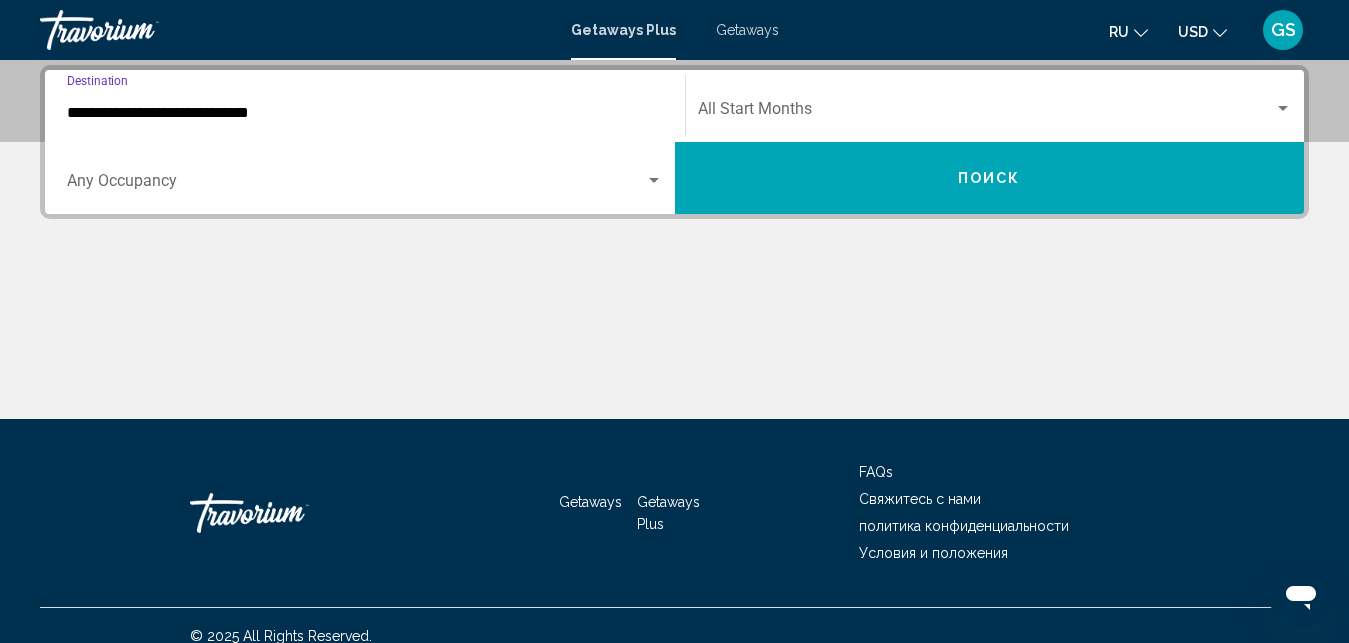 click on "**********" at bounding box center [365, 113] 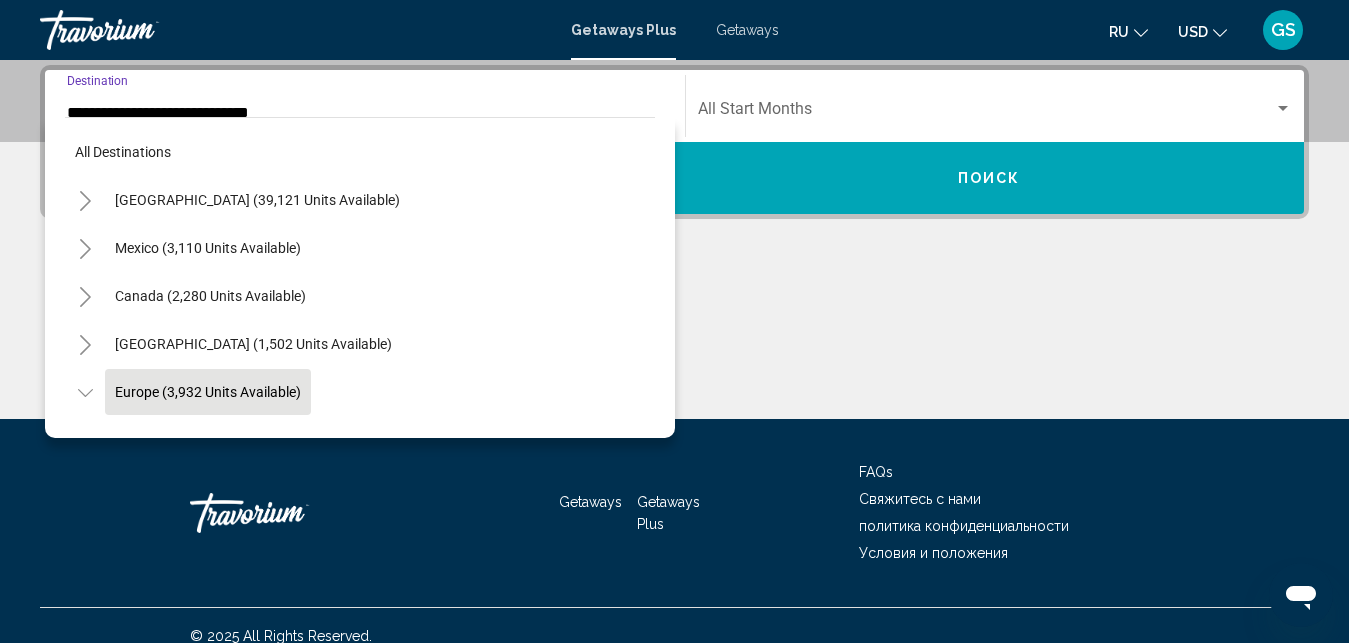 scroll, scrollTop: 410, scrollLeft: 0, axis: vertical 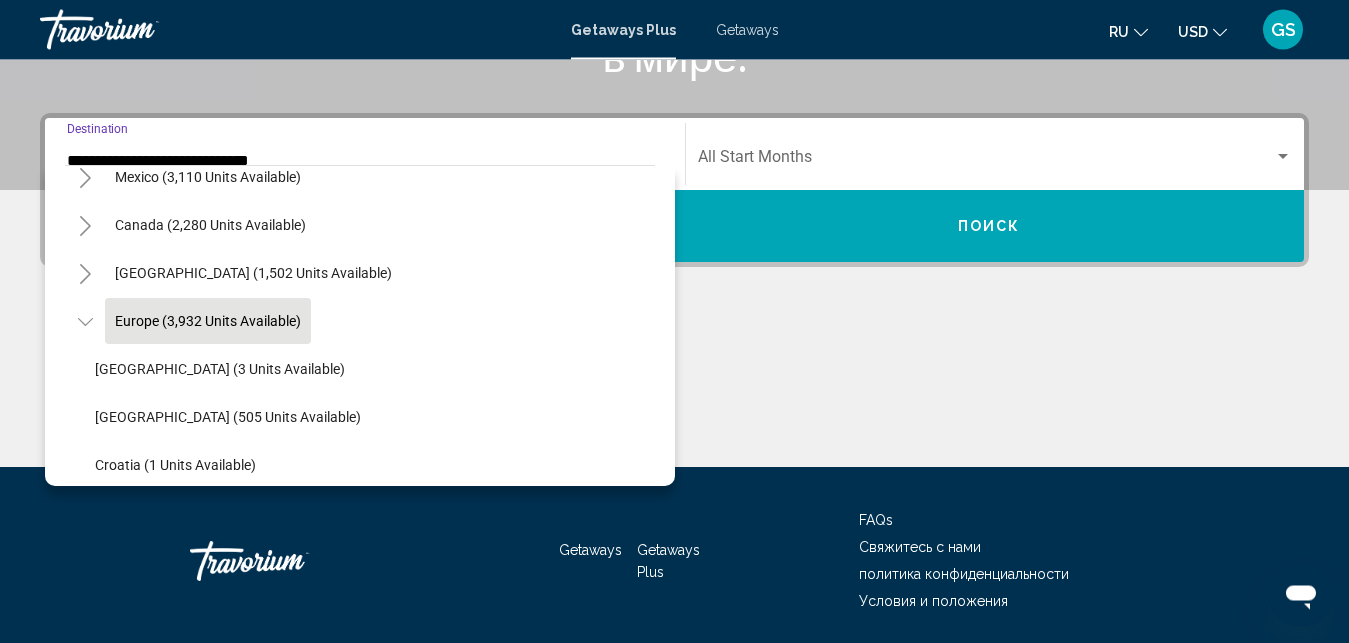 click 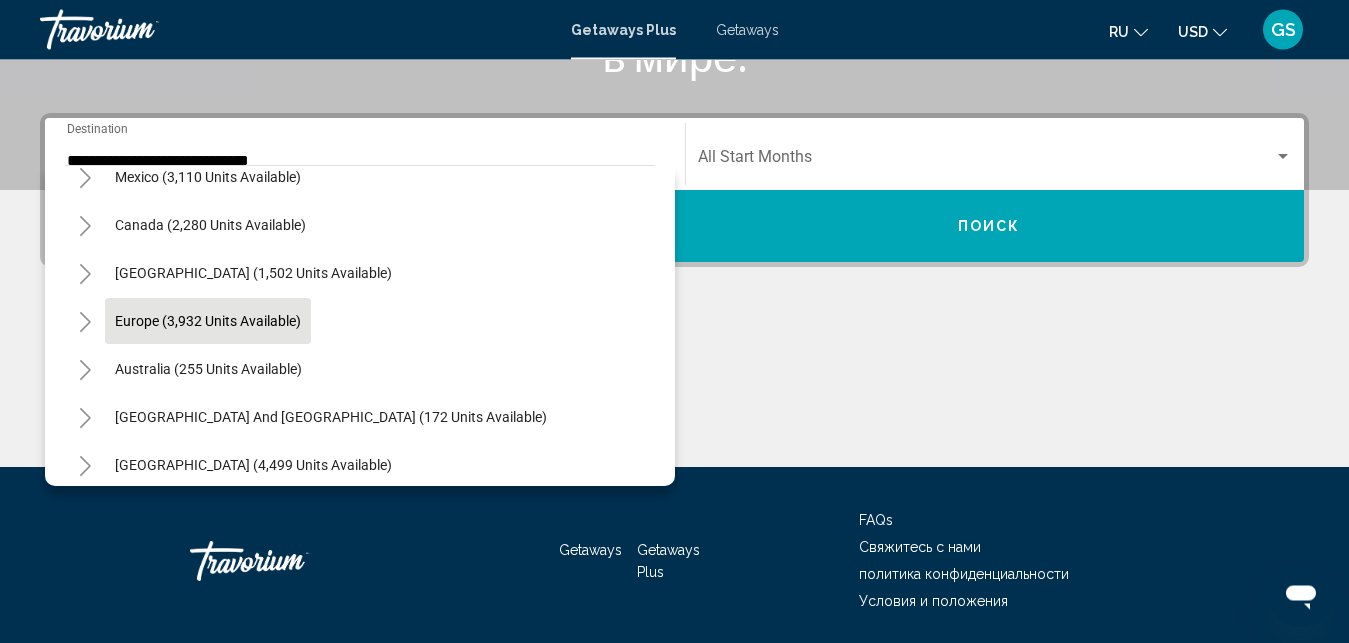 click 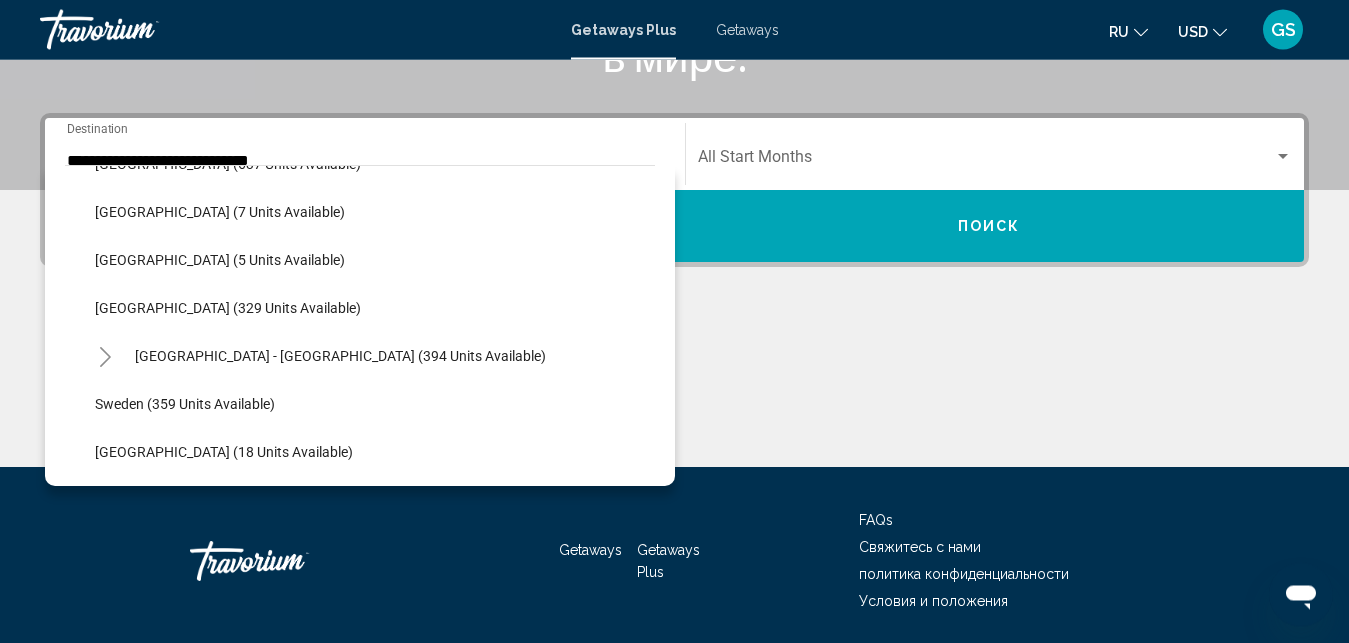 scroll, scrollTop: 621, scrollLeft: 0, axis: vertical 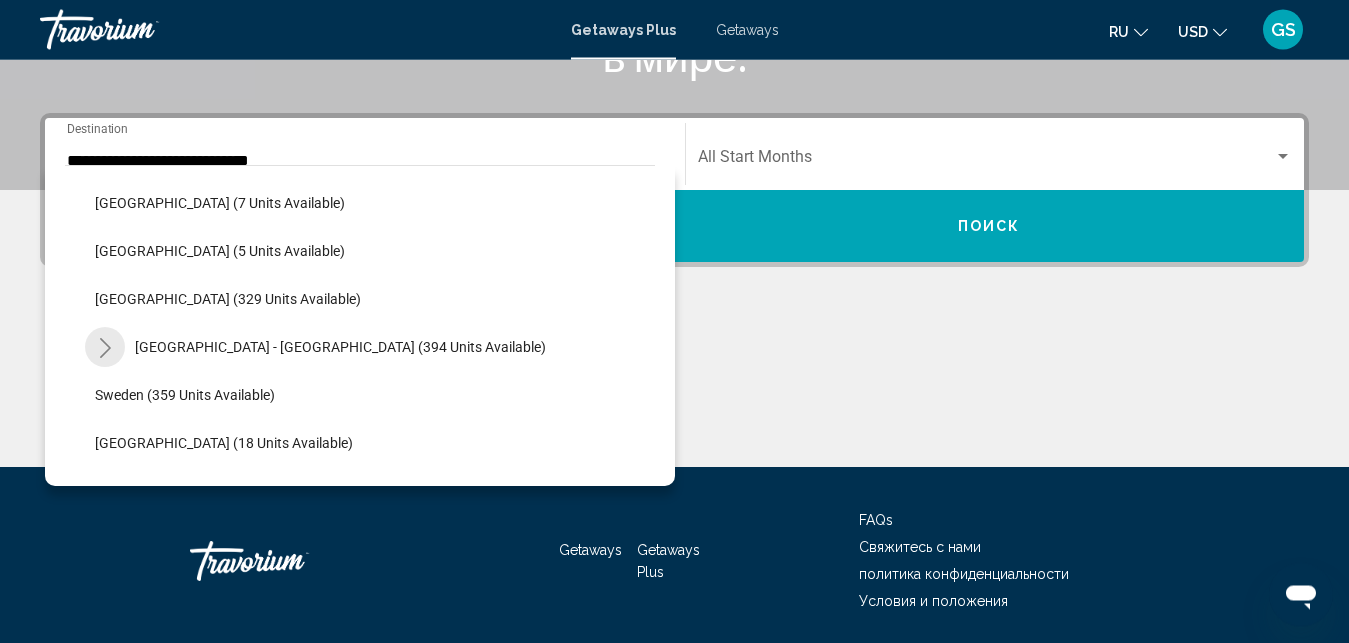 click 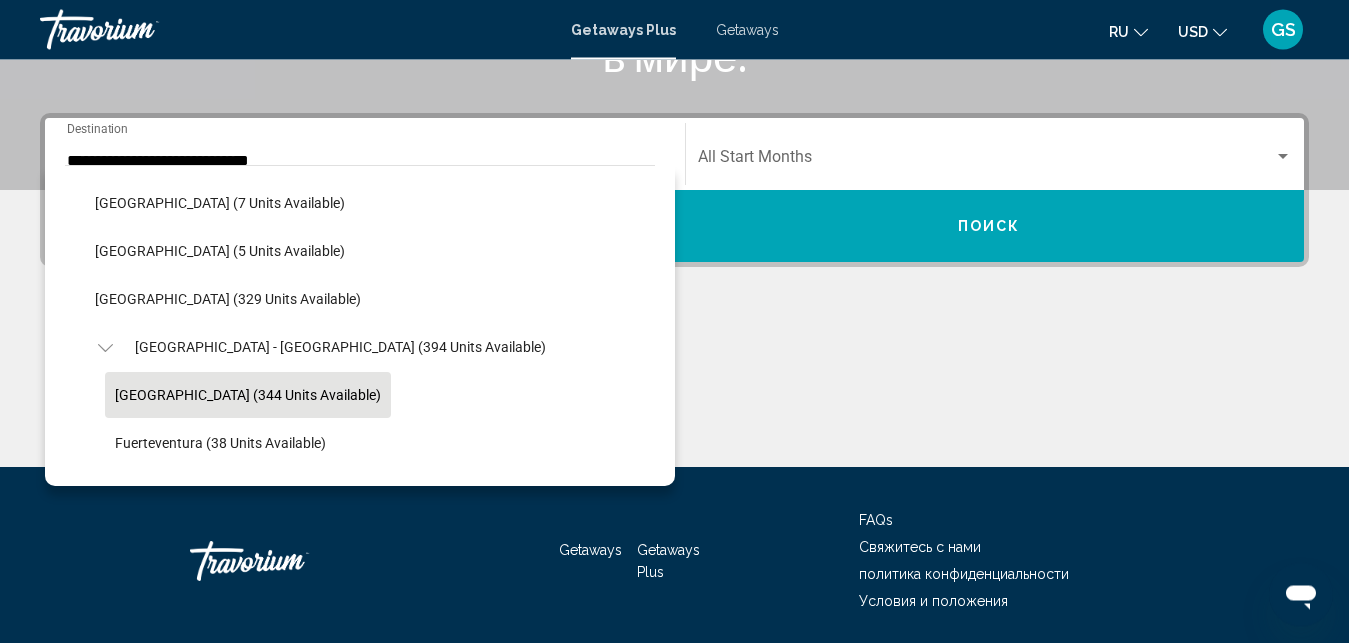 click on "[GEOGRAPHIC_DATA] (344 units available)" 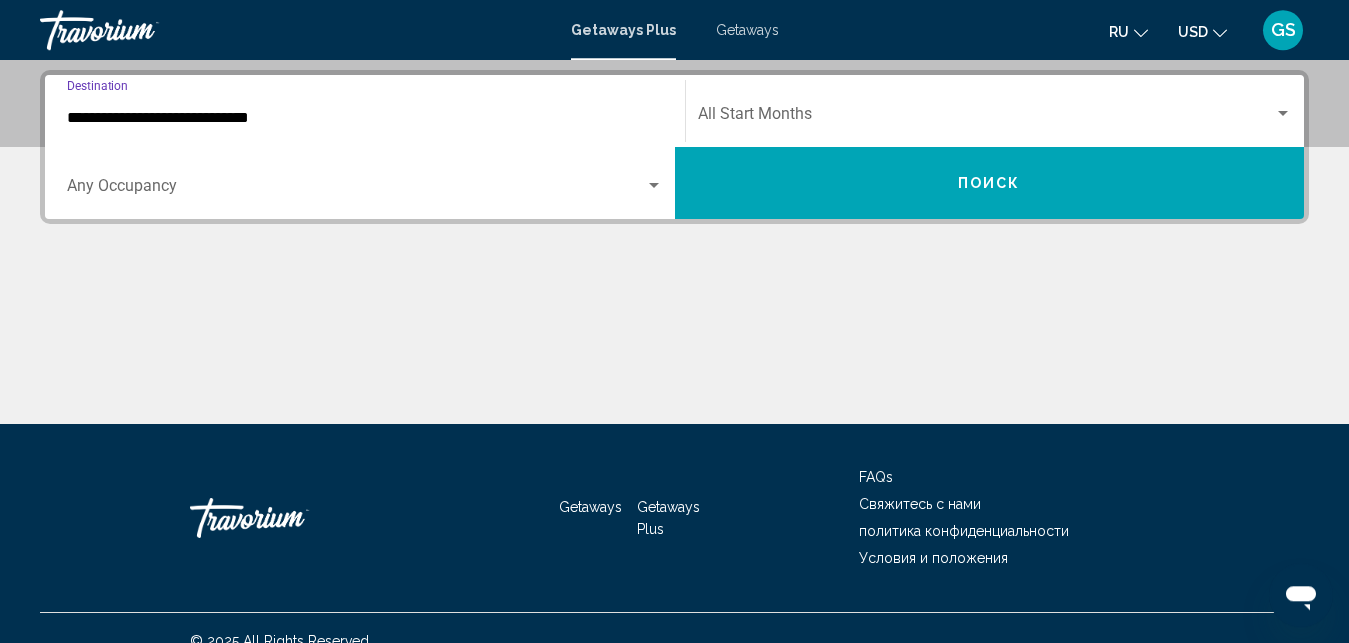 scroll, scrollTop: 458, scrollLeft: 0, axis: vertical 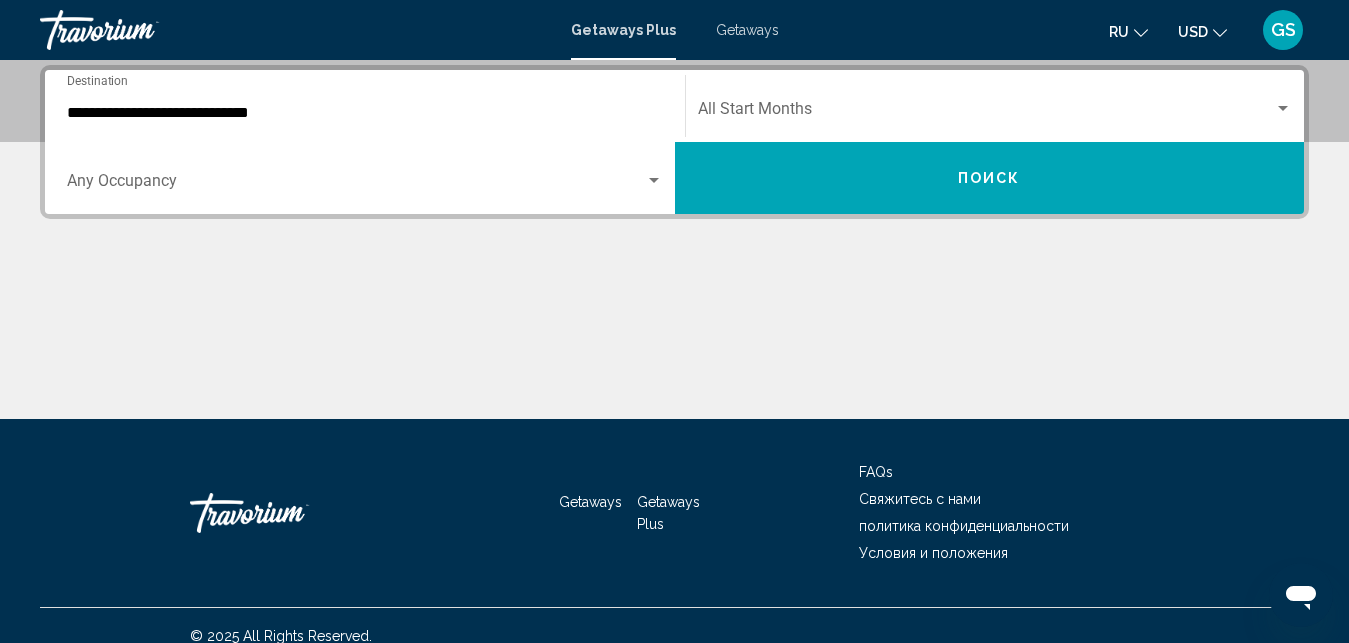 click on "Start Month All Start Months" 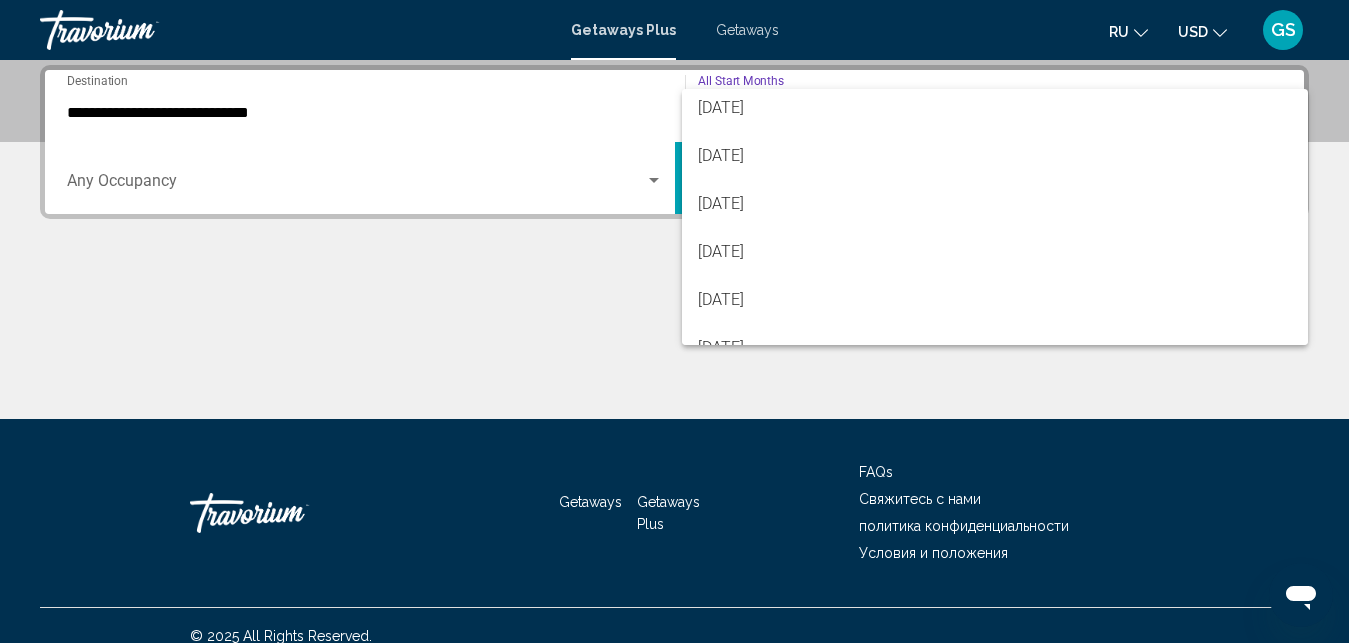 scroll, scrollTop: 57, scrollLeft: 0, axis: vertical 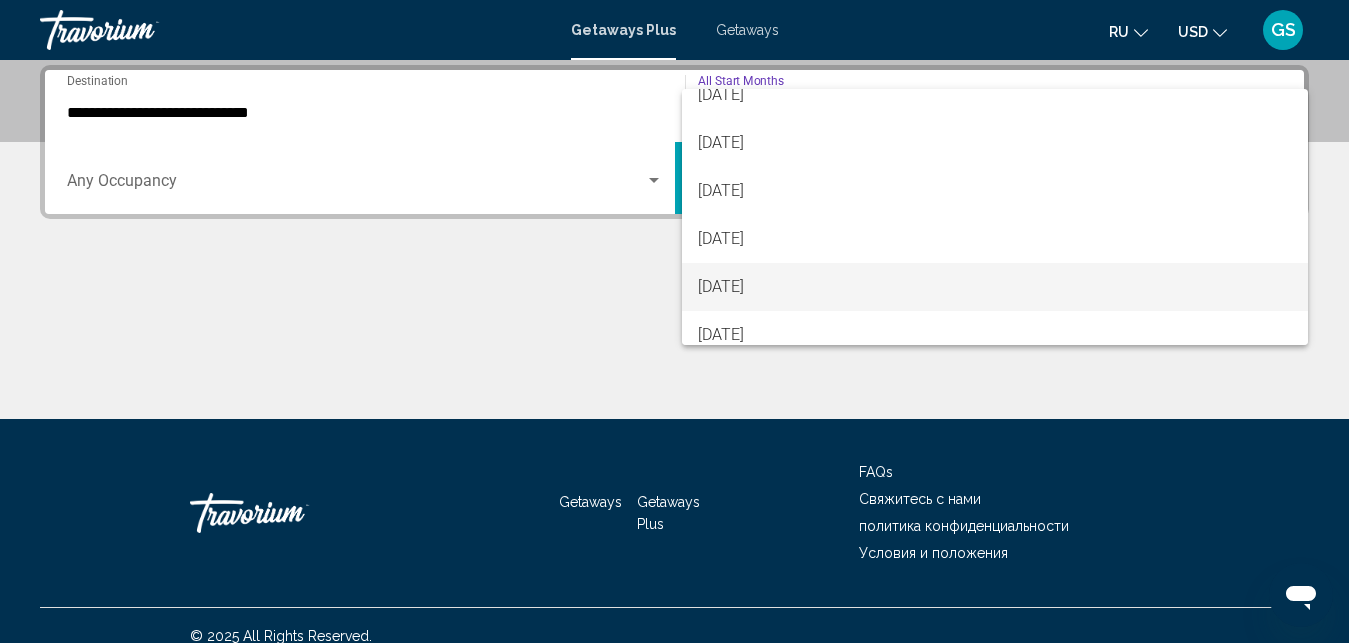 click on "[DATE]" at bounding box center [995, 287] 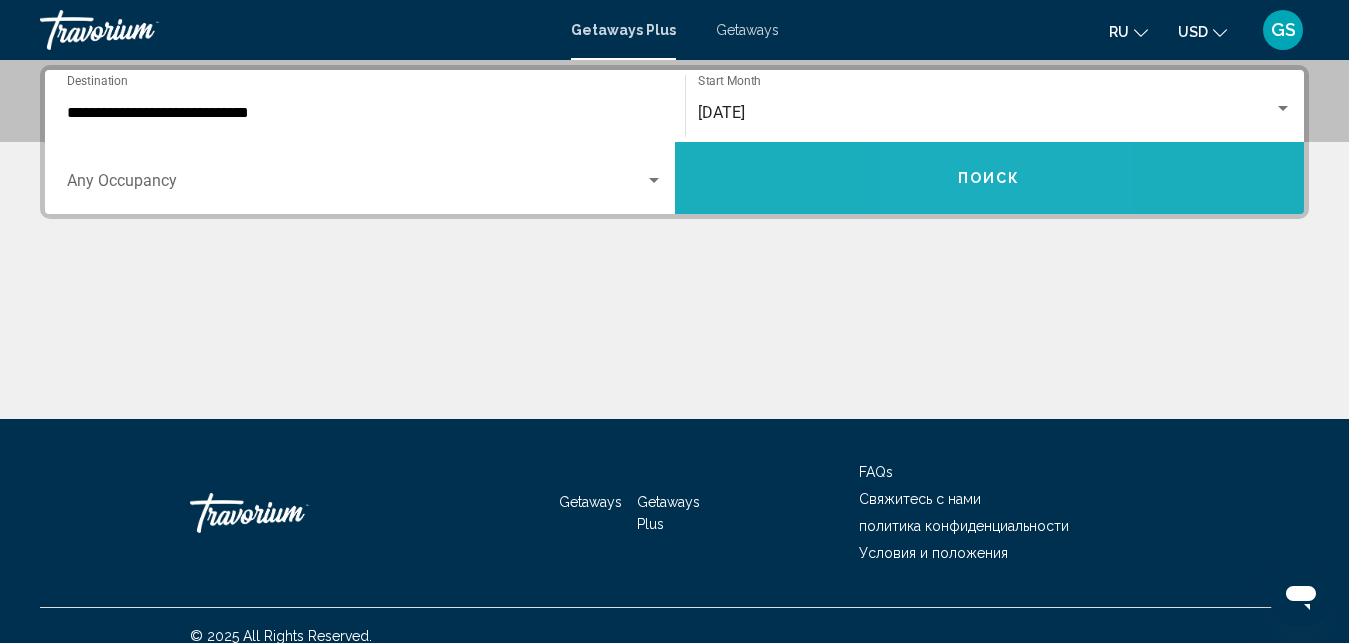 click on "Поиск" at bounding box center [989, 179] 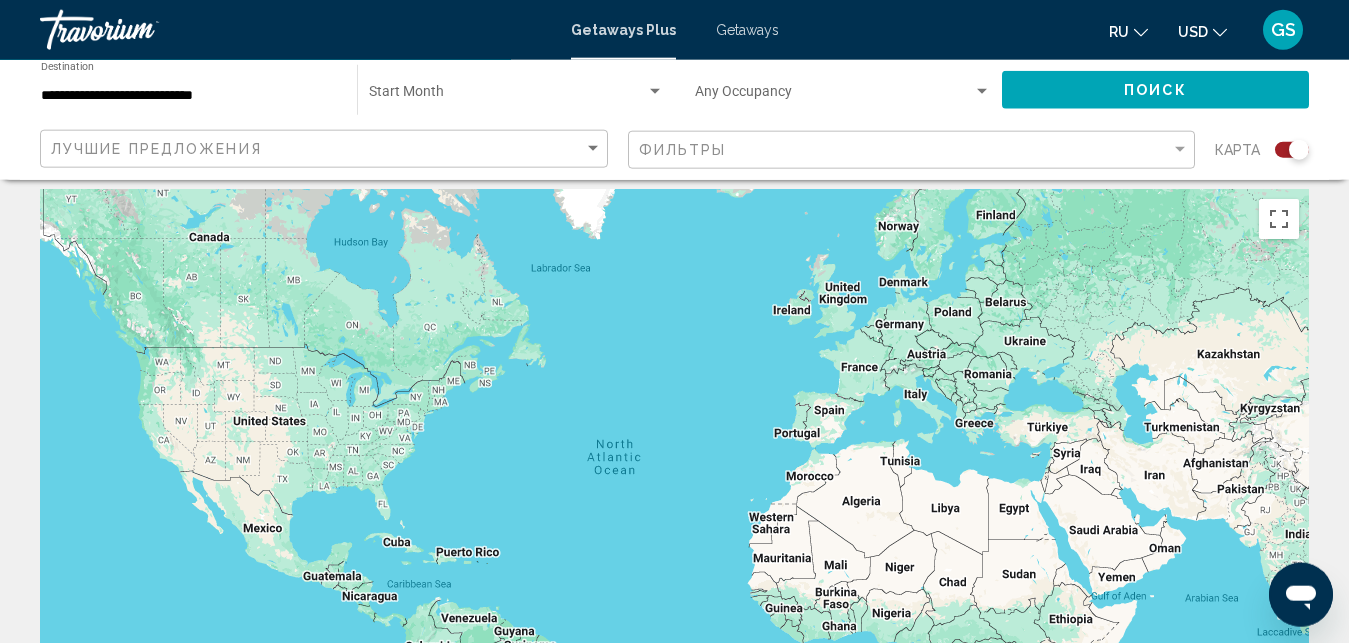 scroll, scrollTop: 0, scrollLeft: 0, axis: both 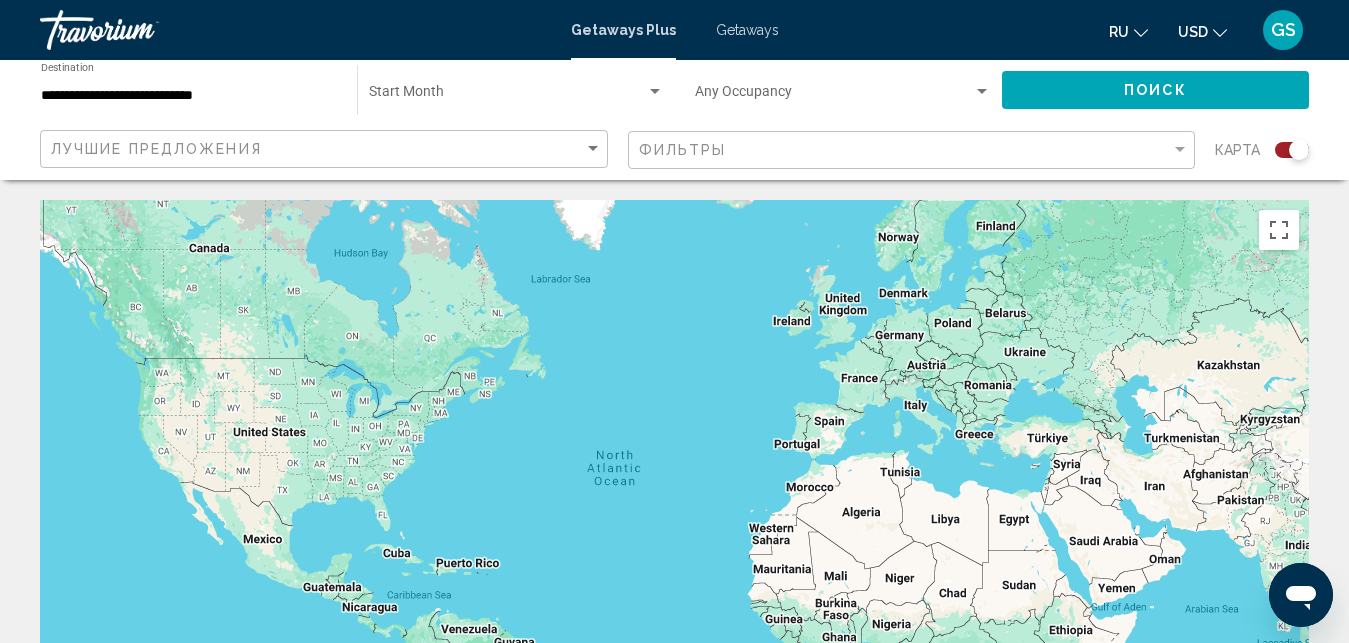 drag, startPoint x: 626, startPoint y: 101, endPoint x: 779, endPoint y: 8, distance: 179.04749 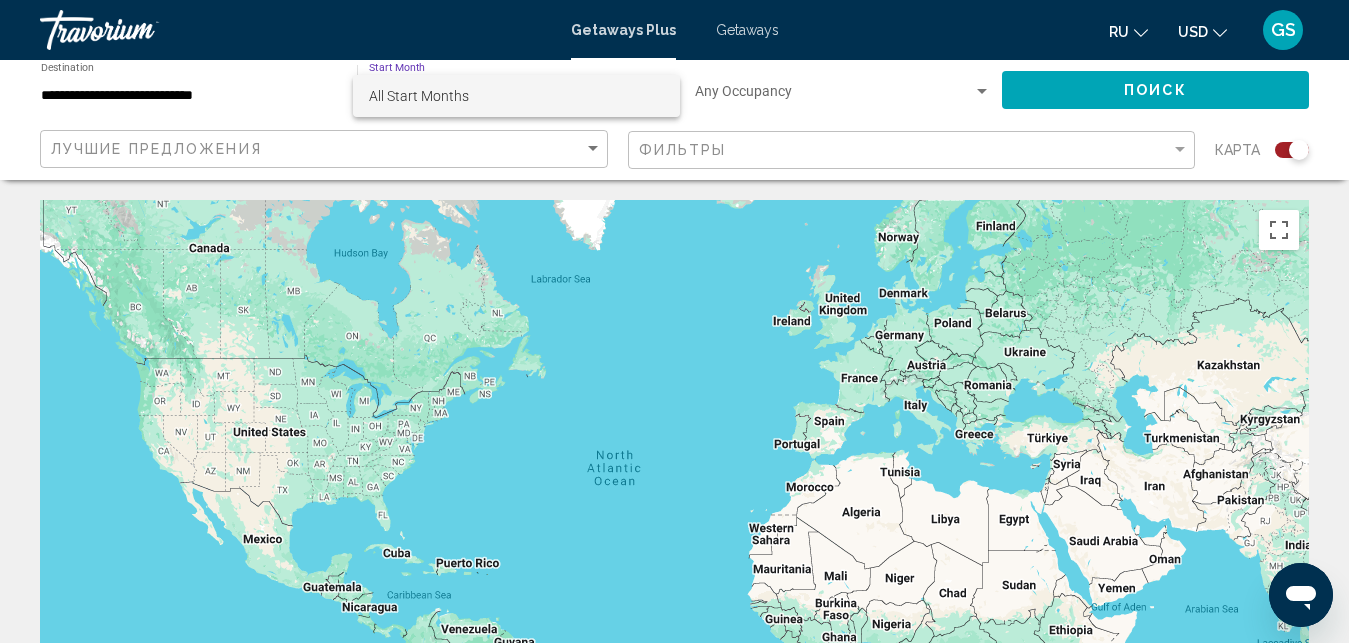 click at bounding box center (674, 321) 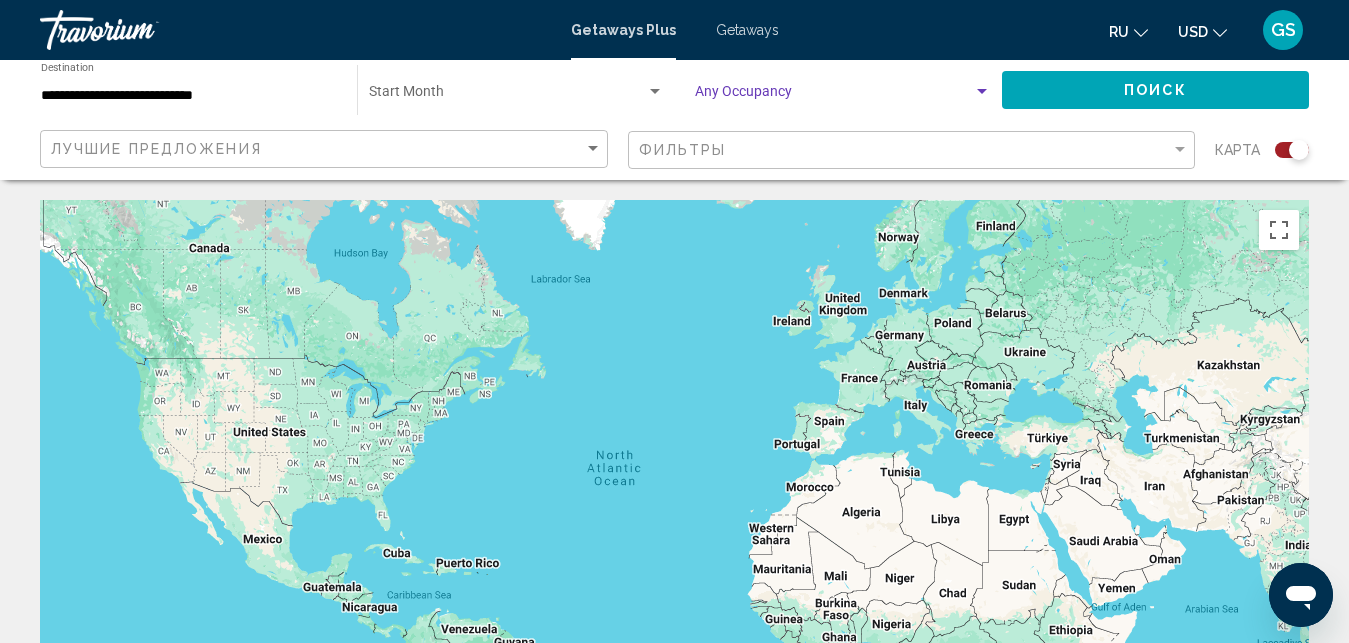 click at bounding box center (982, 91) 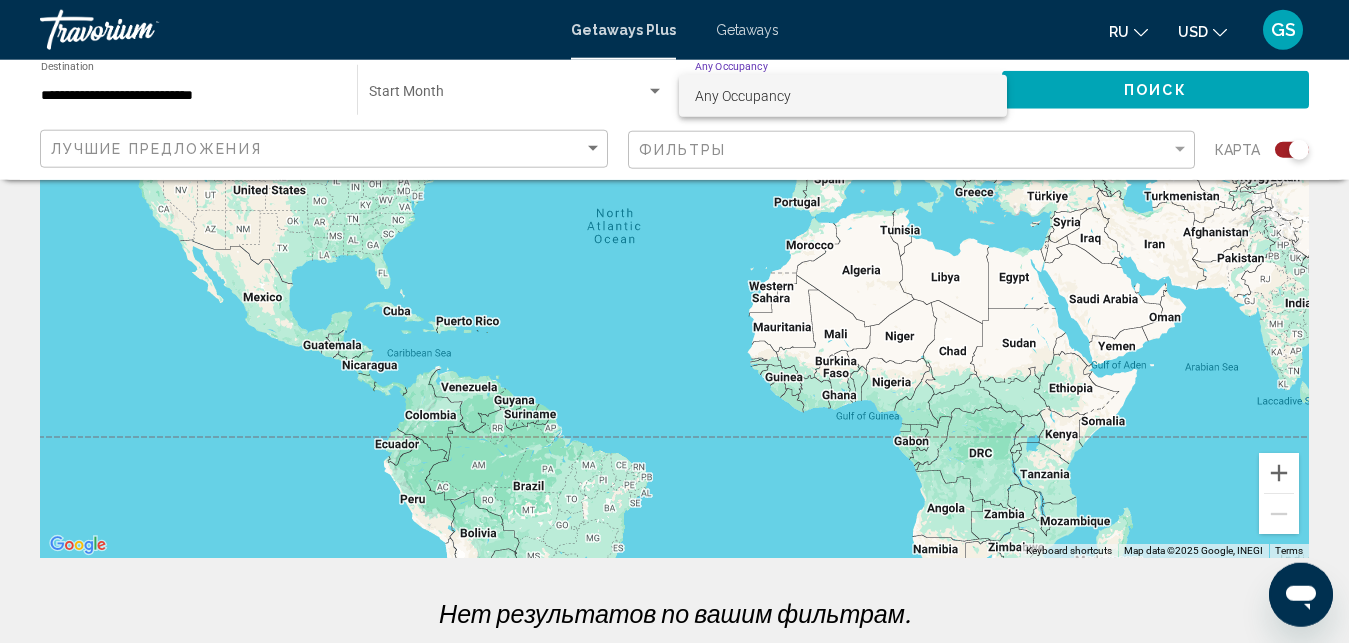 scroll, scrollTop: 0, scrollLeft: 0, axis: both 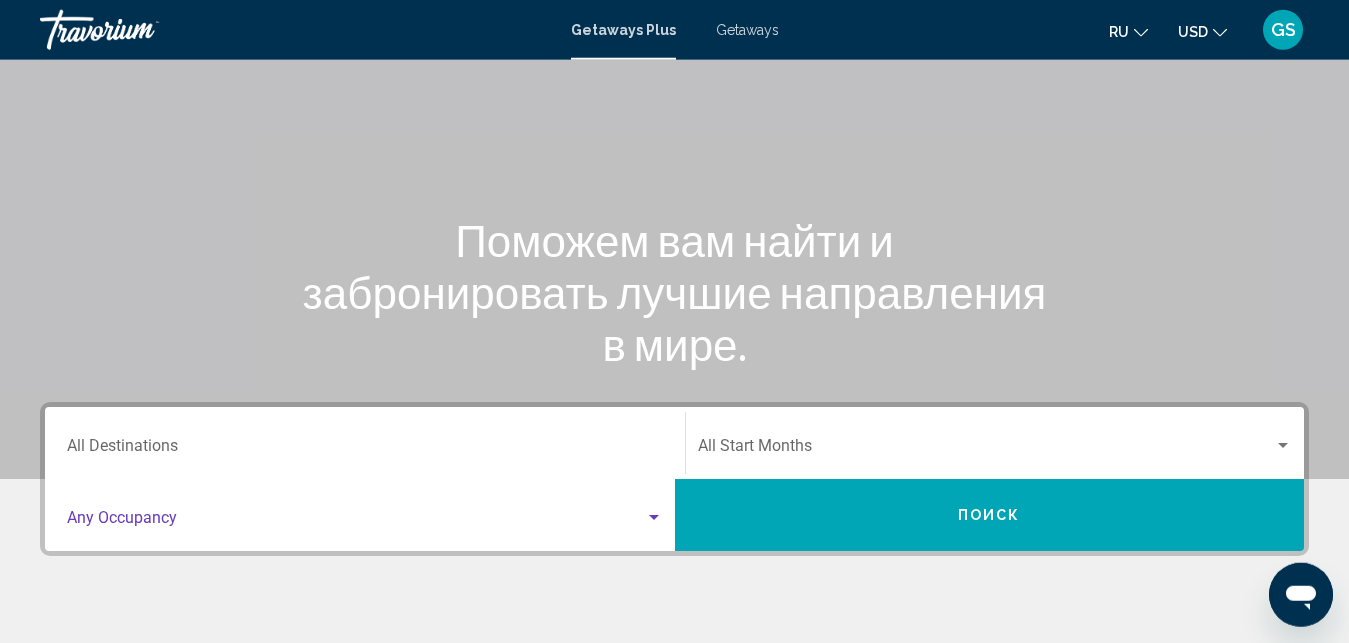 click at bounding box center [654, 518] 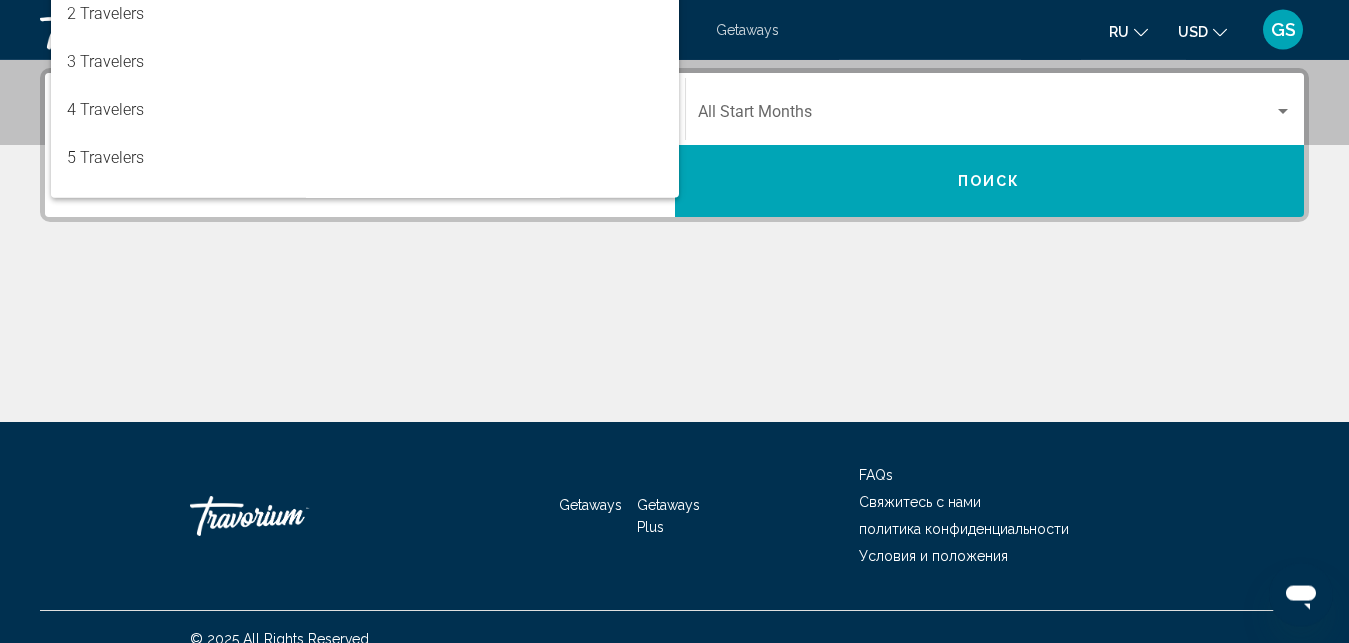scroll, scrollTop: 458, scrollLeft: 0, axis: vertical 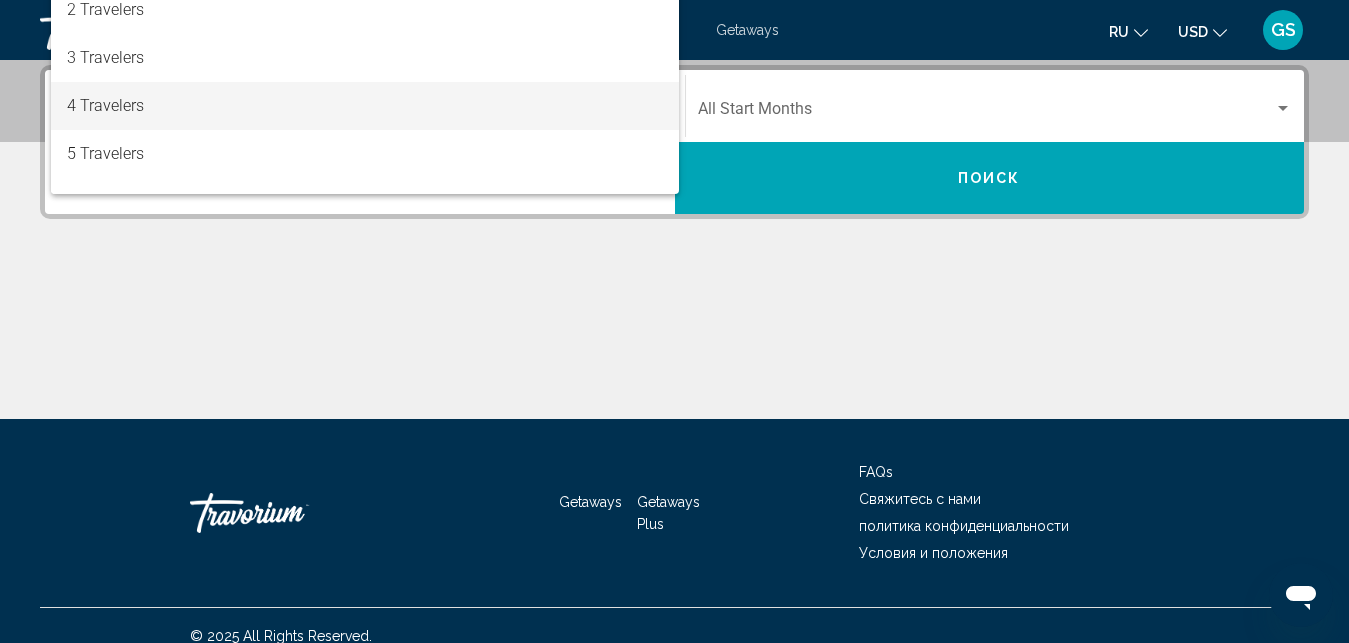 click on "4 Travelers" at bounding box center [365, 106] 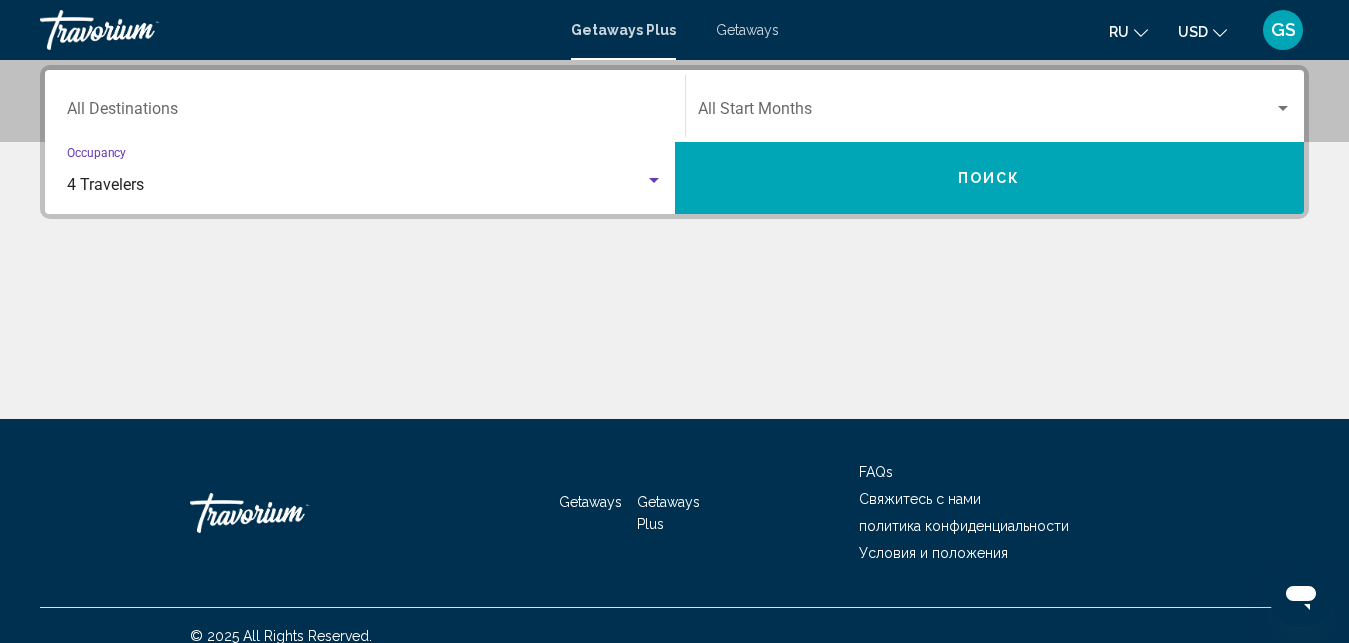click at bounding box center (986, 113) 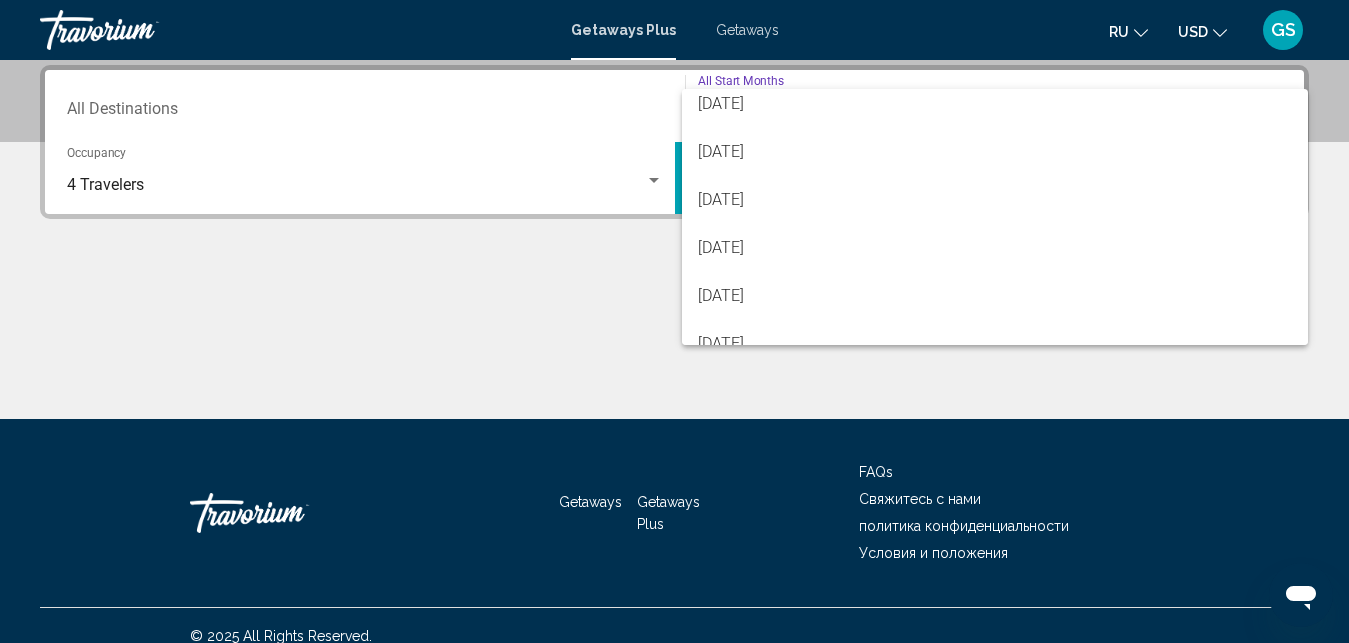 scroll, scrollTop: 114, scrollLeft: 0, axis: vertical 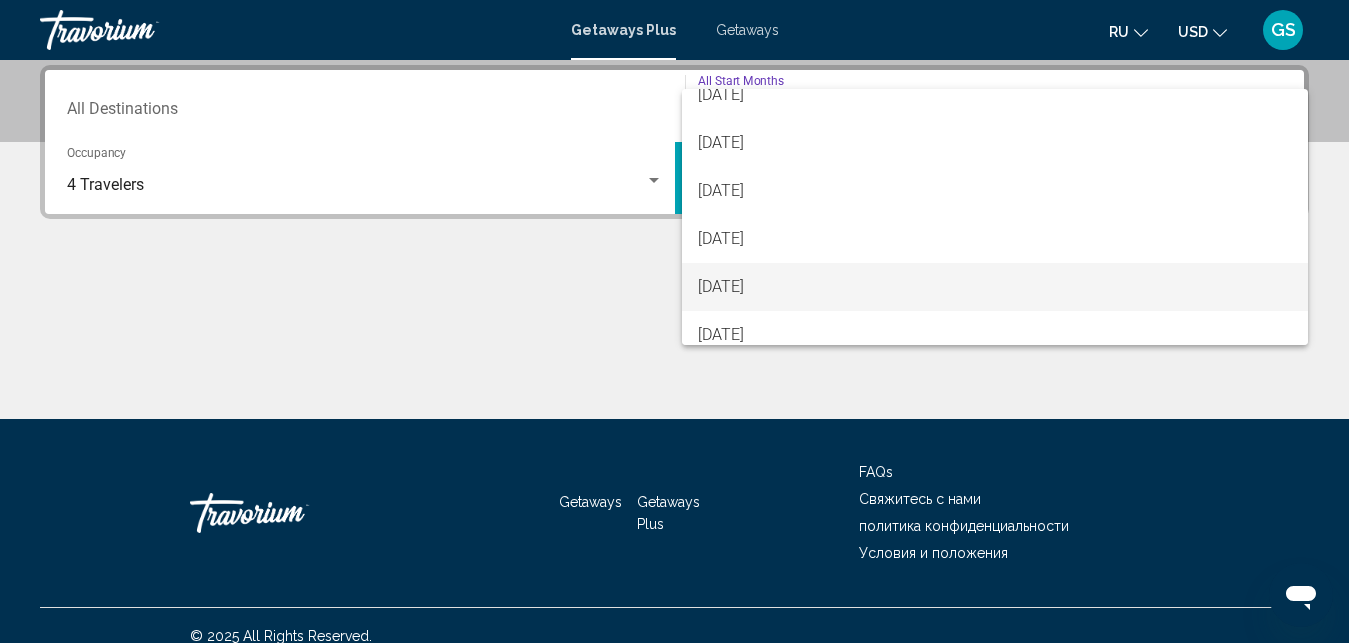 click on "[DATE]" at bounding box center [995, 287] 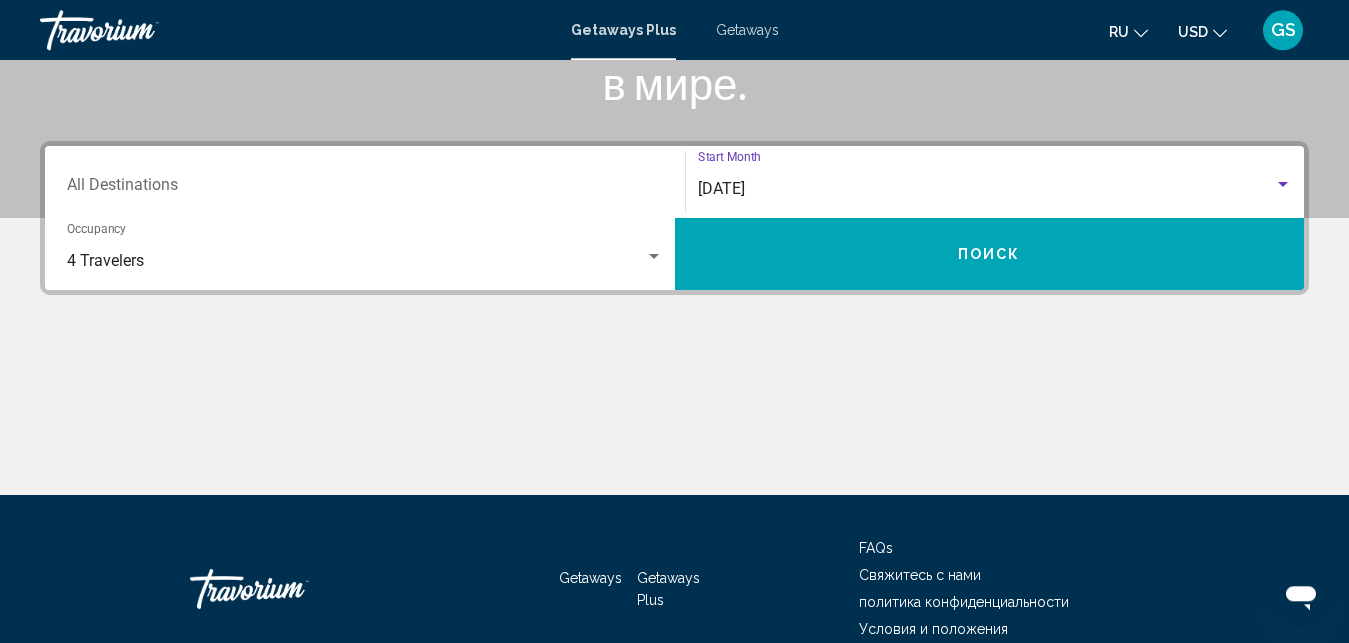 scroll, scrollTop: 381, scrollLeft: 0, axis: vertical 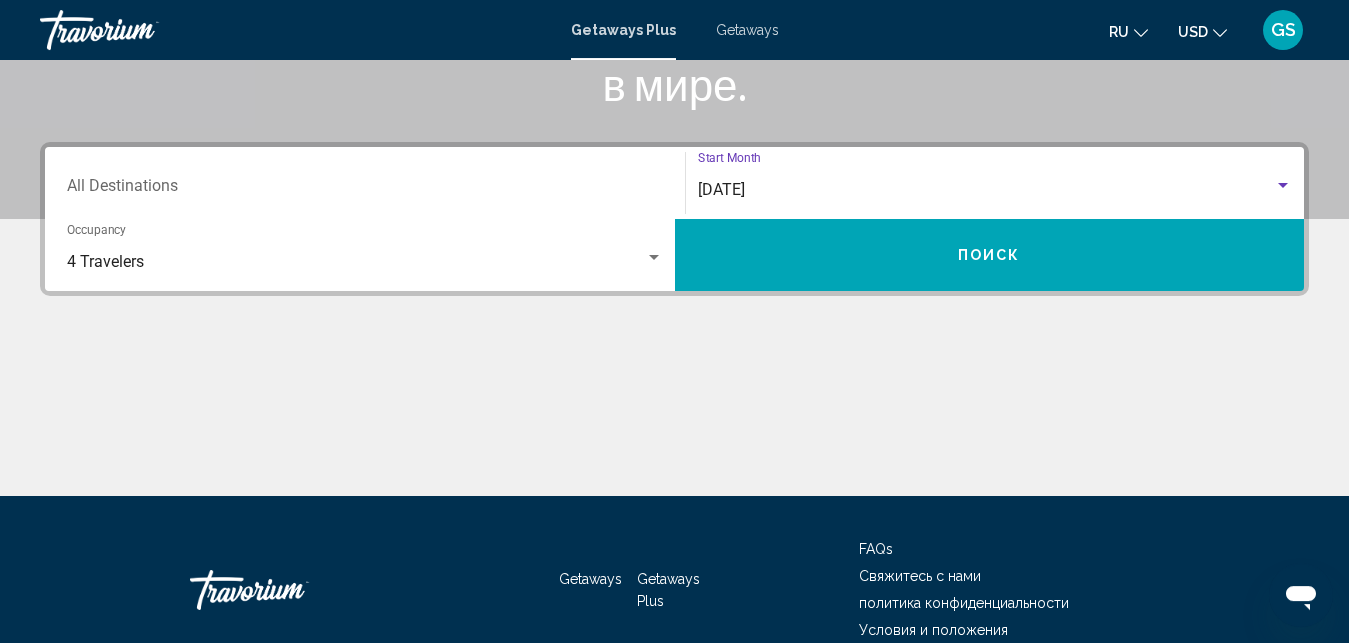 click on "Поиск" at bounding box center (990, 255) 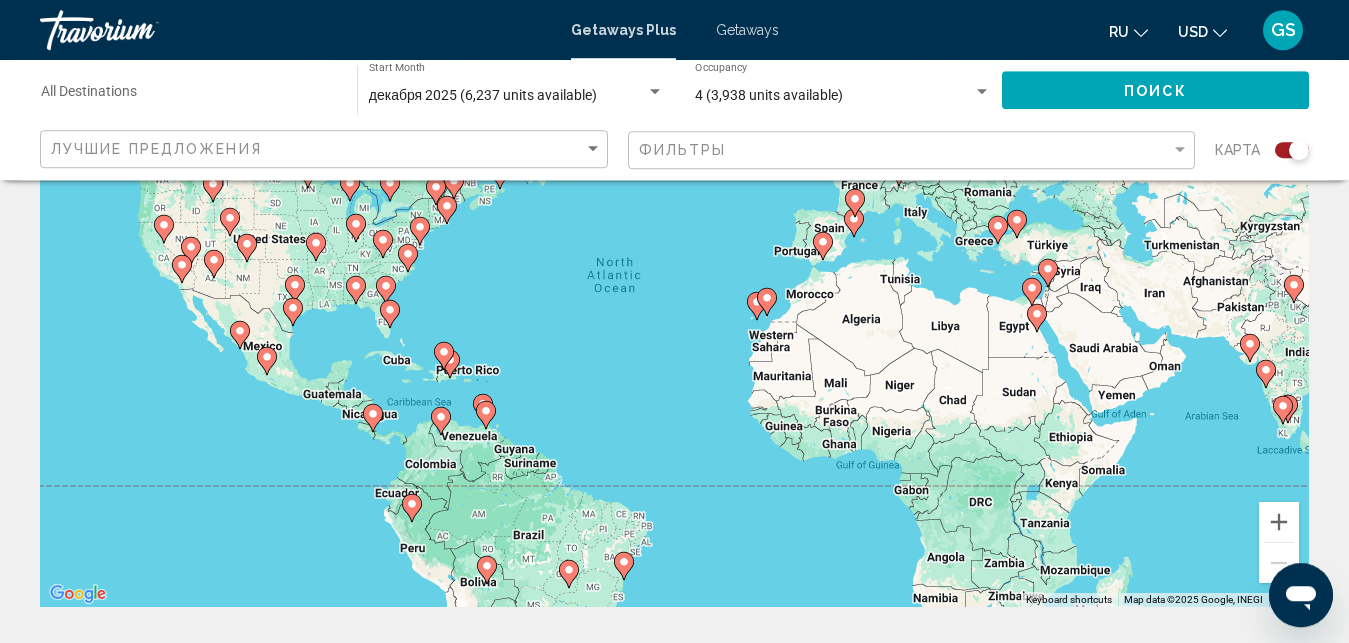 scroll, scrollTop: 190, scrollLeft: 0, axis: vertical 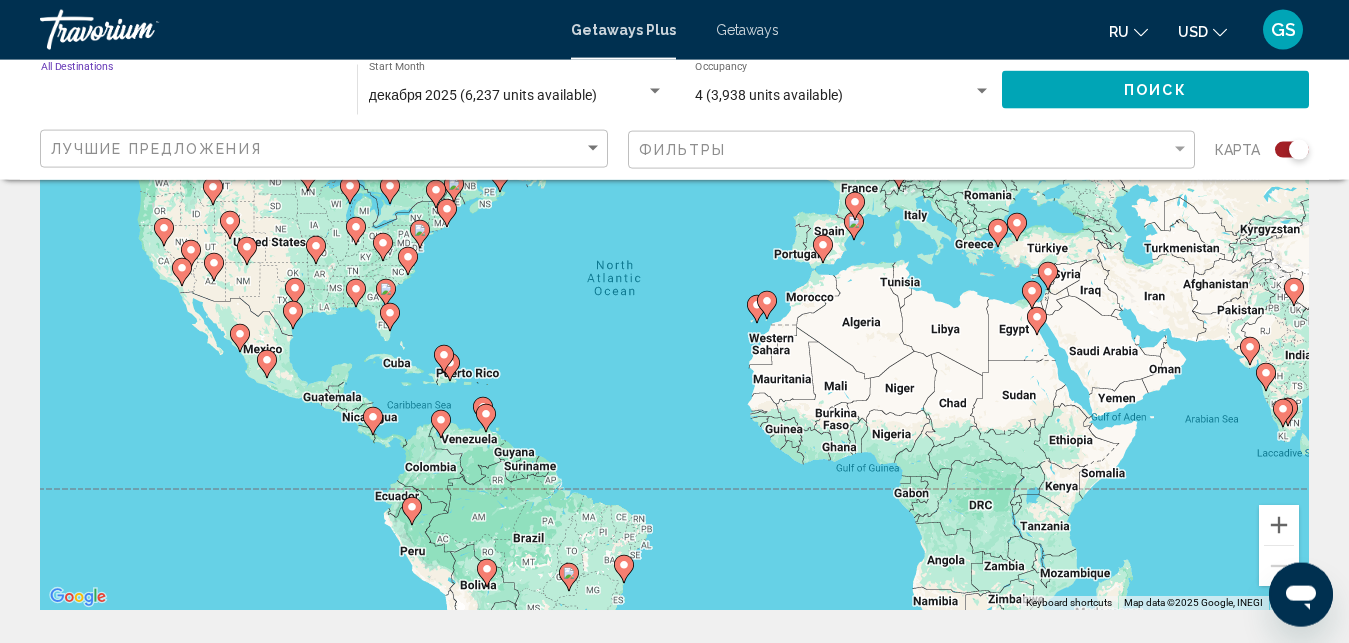click on "Destination All Destinations" at bounding box center (189, 96) 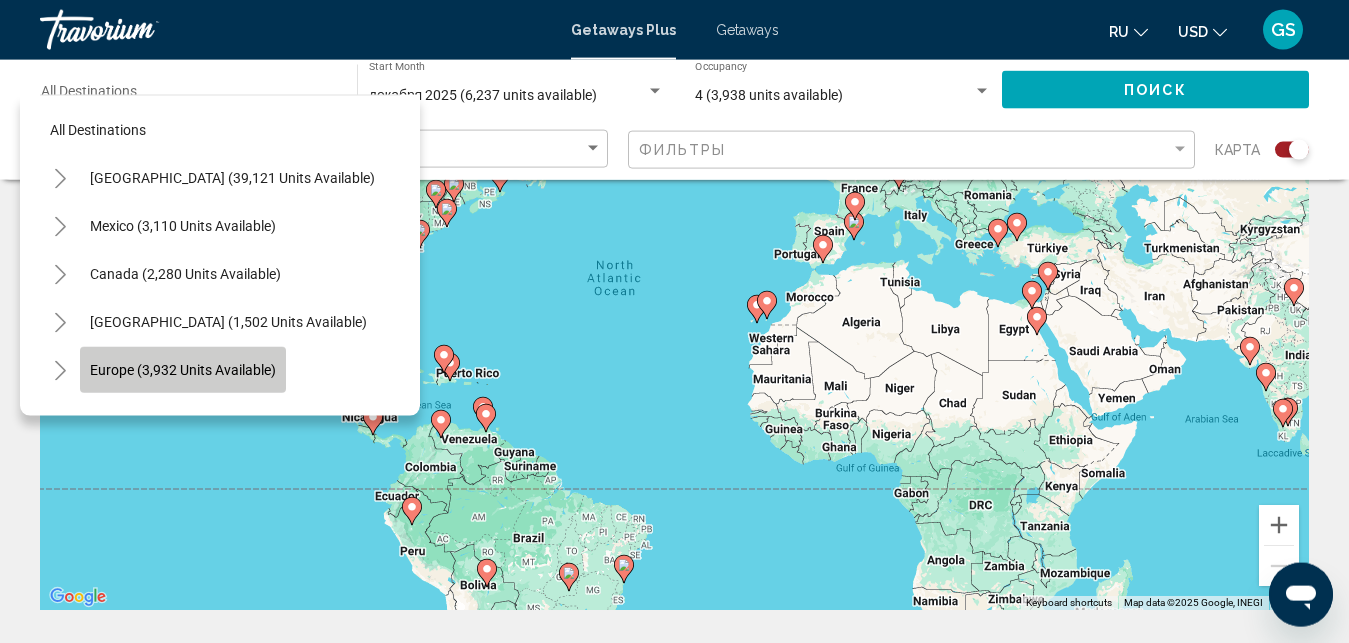 click on "Europe (3,932 units available)" 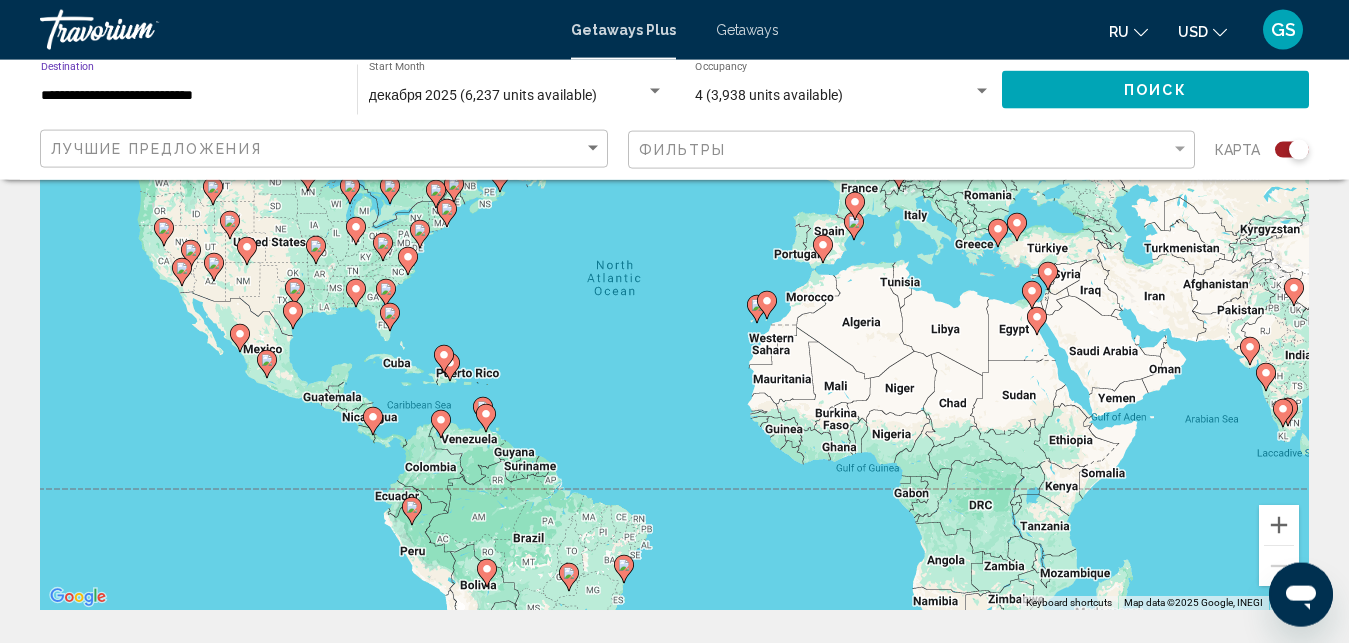 click on "**********" at bounding box center [189, 96] 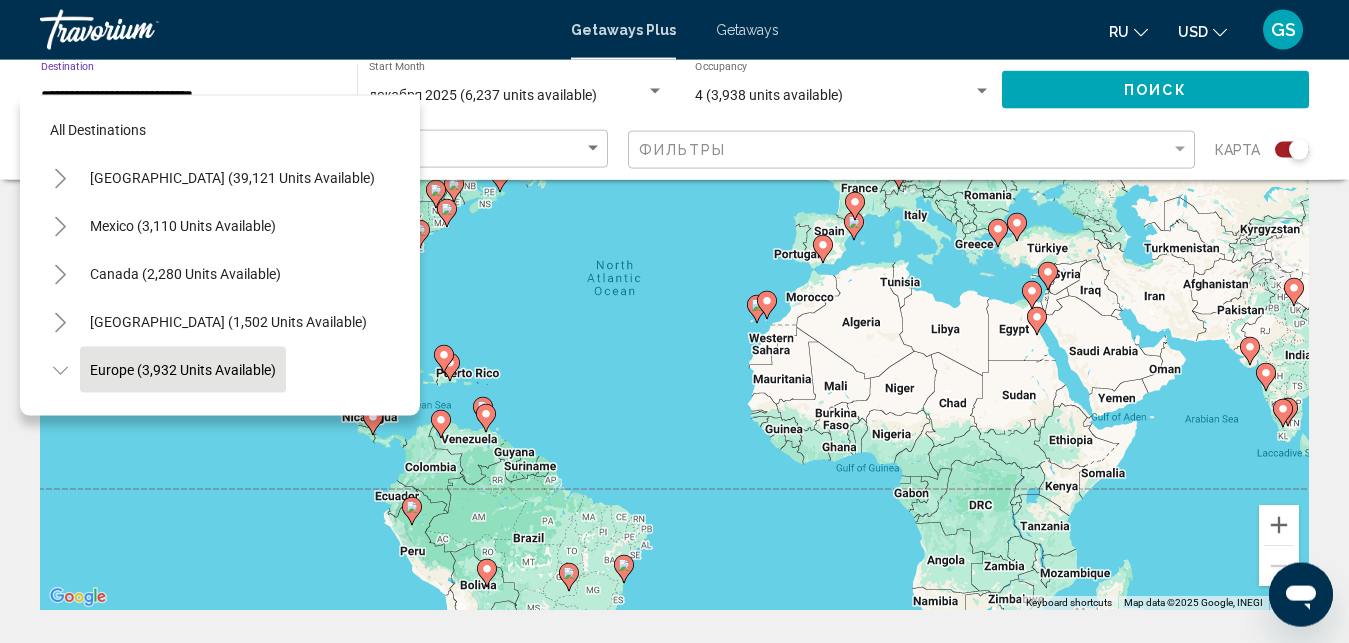 scroll, scrollTop: 128, scrollLeft: 0, axis: vertical 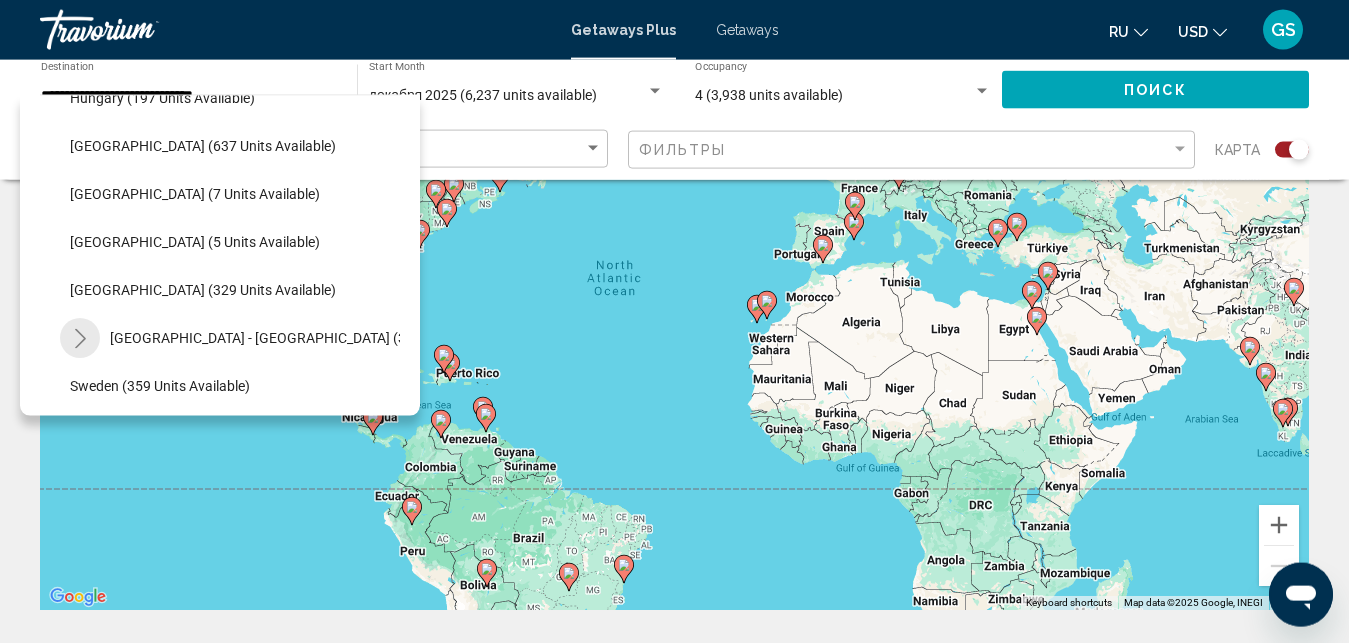 click 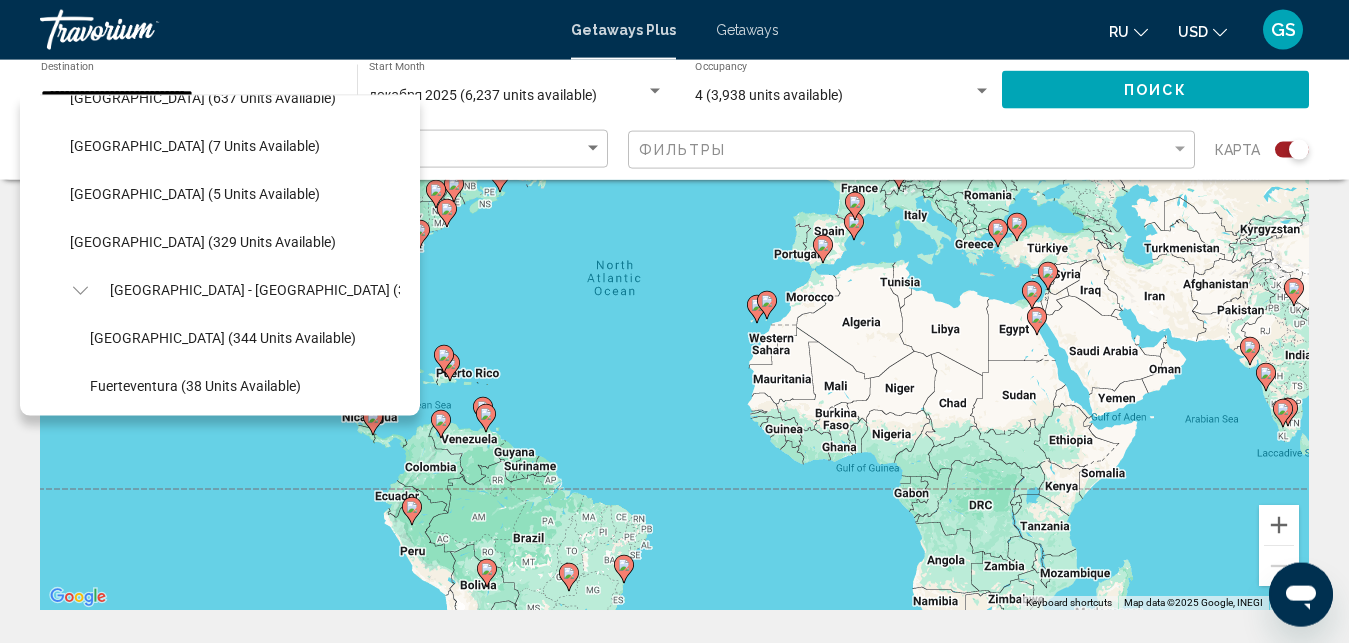 scroll, scrollTop: 656, scrollLeft: 0, axis: vertical 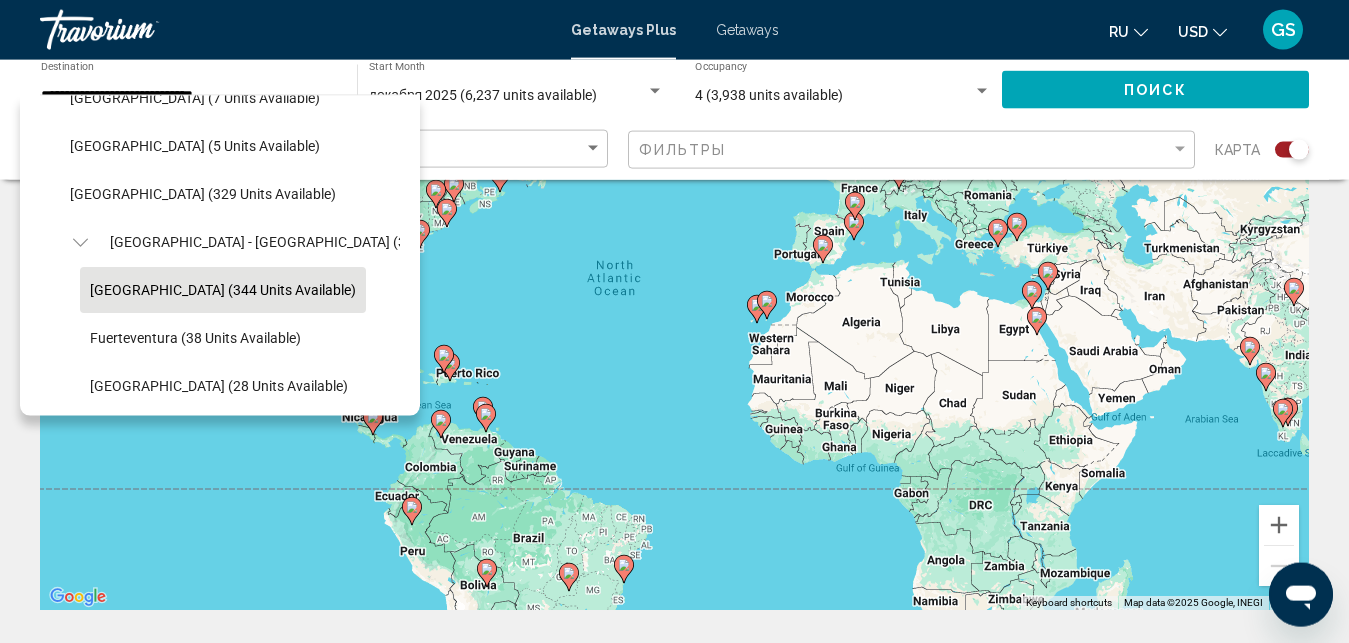 click on "[GEOGRAPHIC_DATA] (344 units available)" 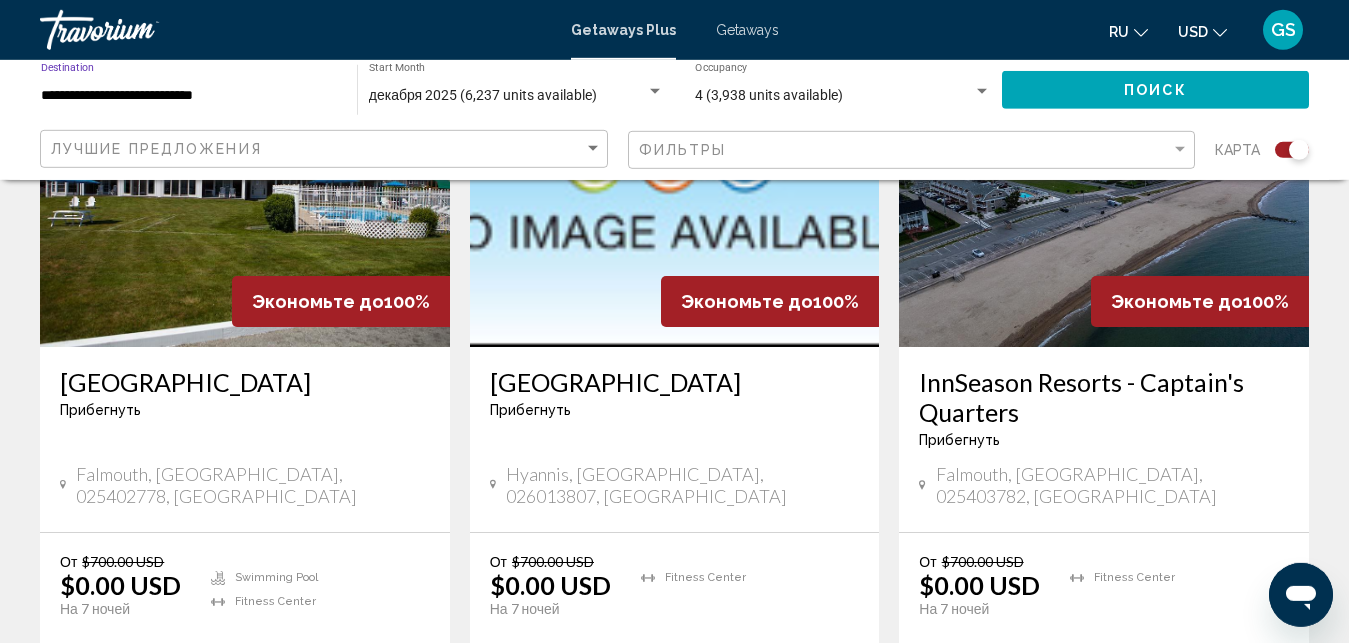 scroll, scrollTop: 865, scrollLeft: 0, axis: vertical 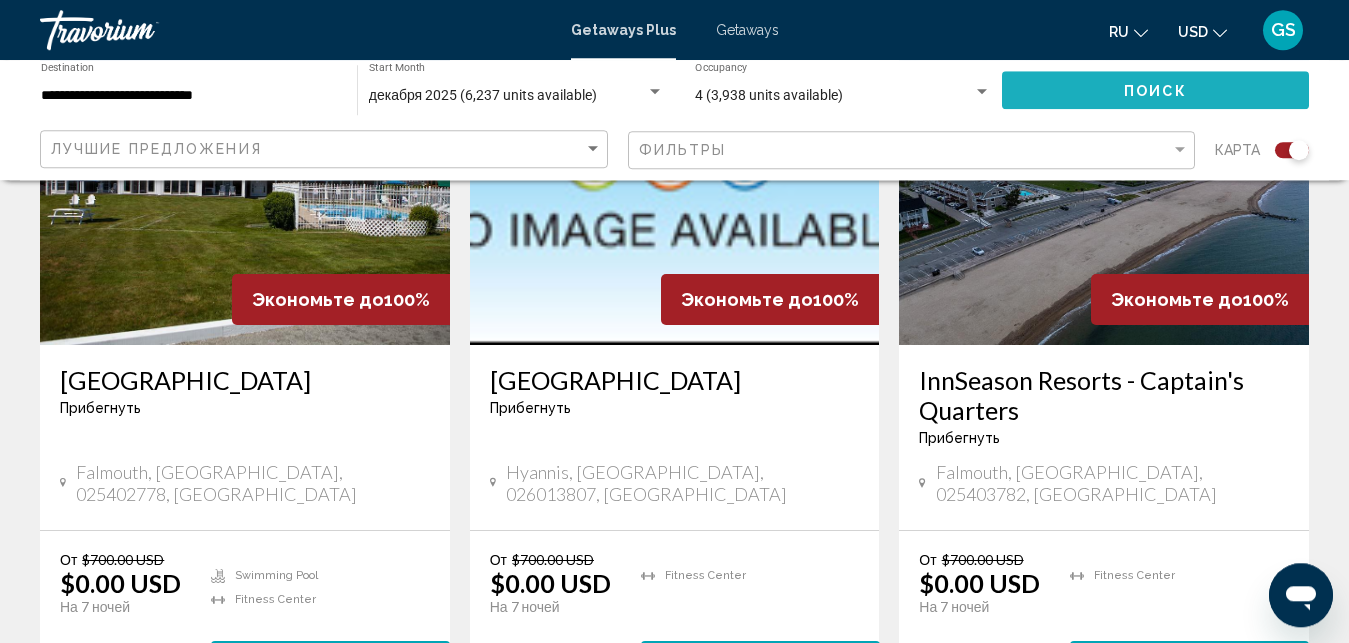 click on "Поиск" 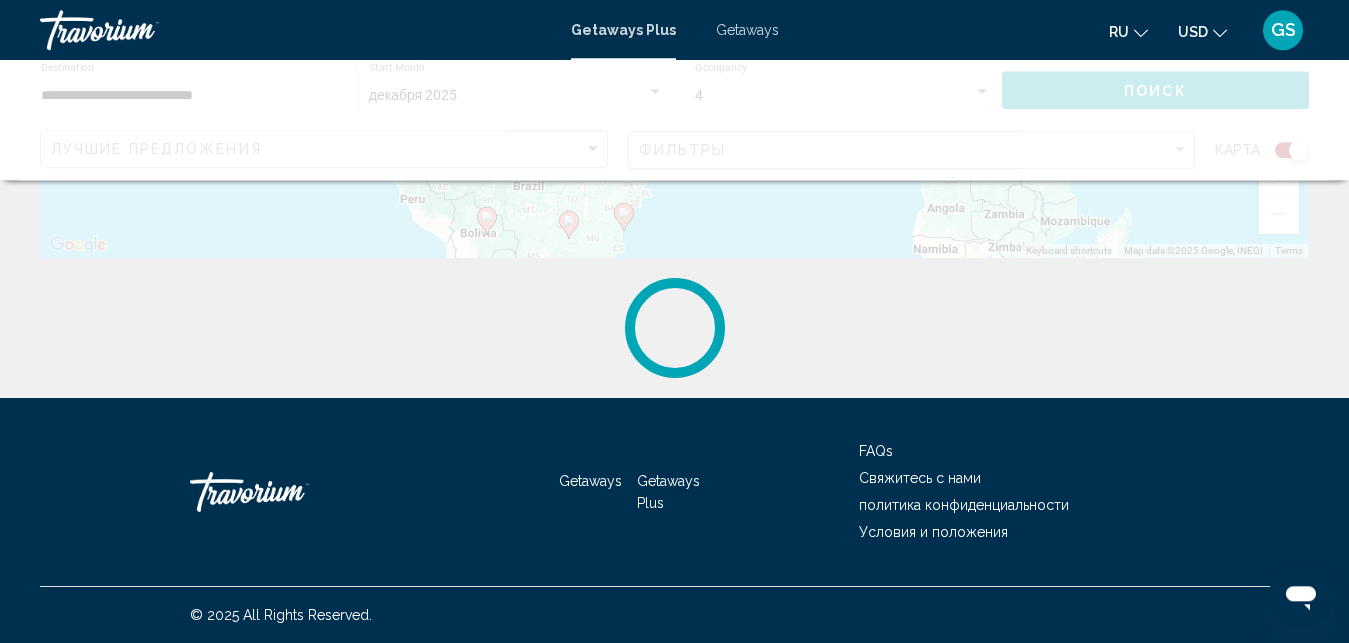 scroll, scrollTop: 0, scrollLeft: 0, axis: both 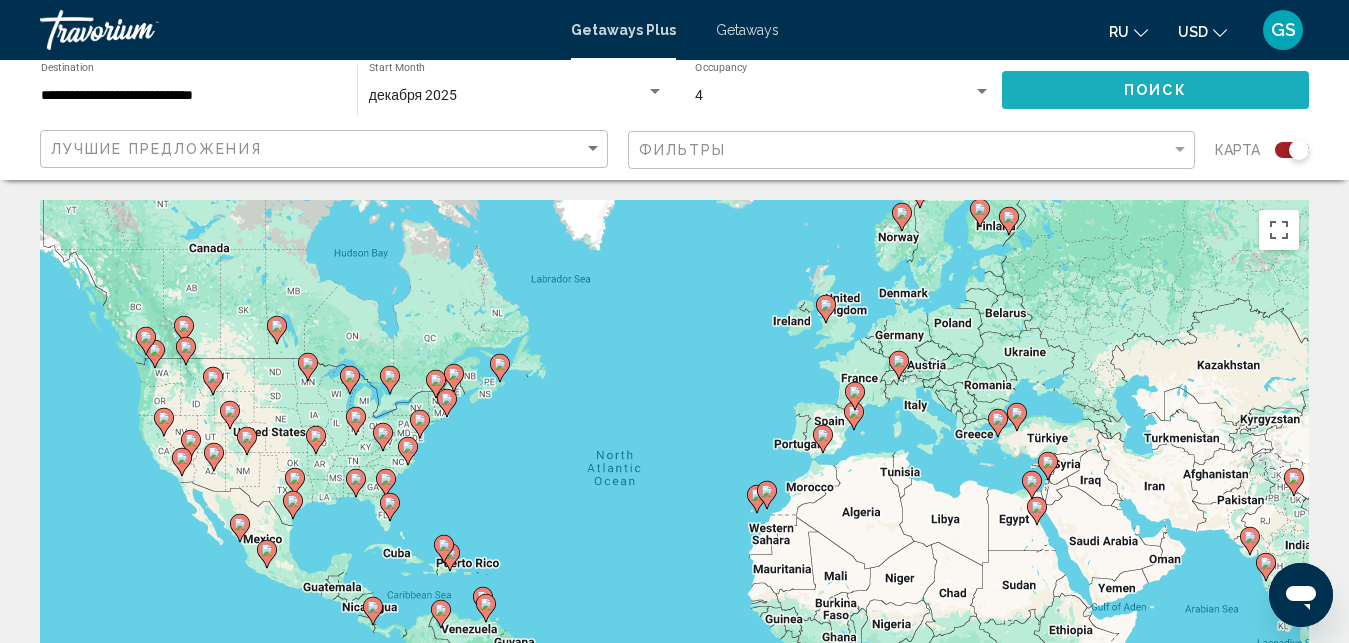 click on "Поиск" 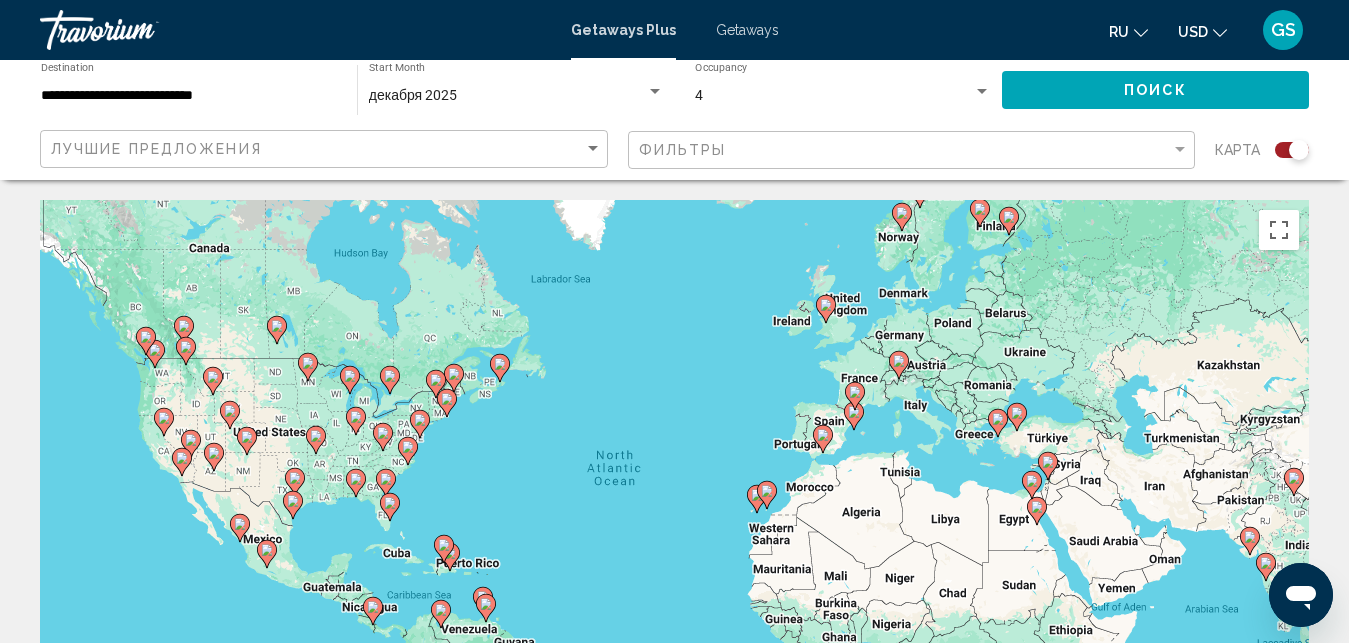 drag, startPoint x: 1059, startPoint y: 186, endPoint x: 1066, endPoint y: 277, distance: 91.26884 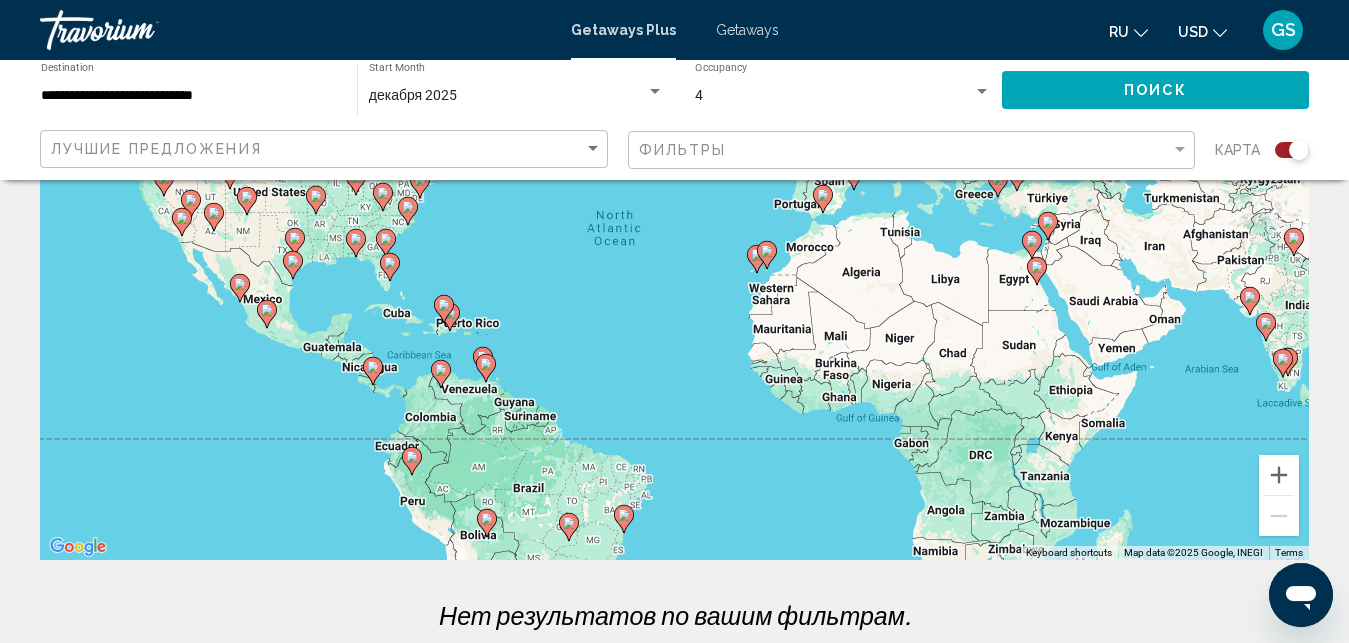 scroll, scrollTop: 0, scrollLeft: 0, axis: both 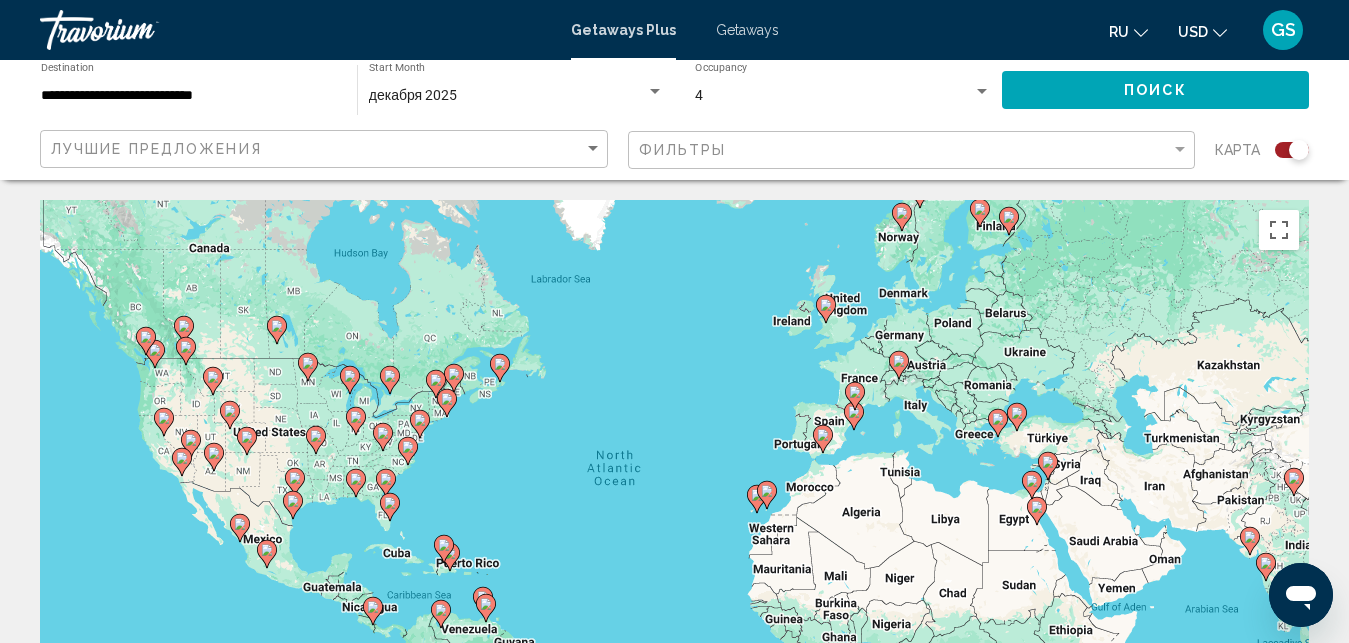 click on "Getaways" at bounding box center [747, 30] 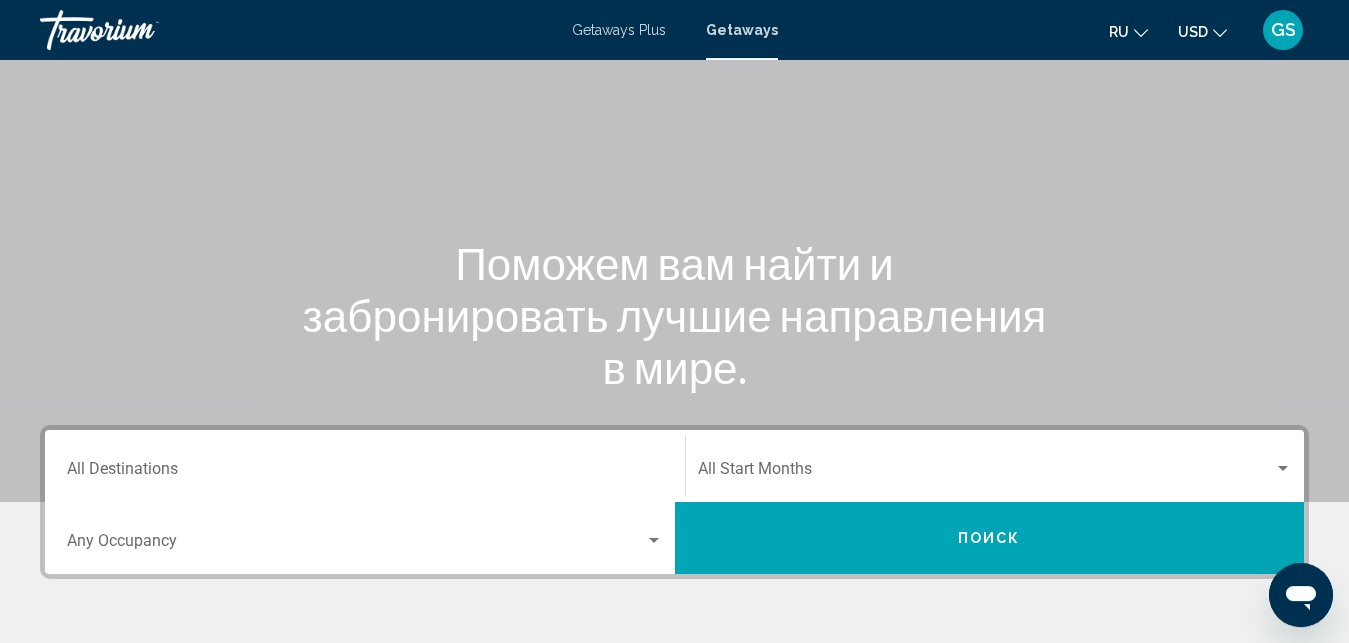 scroll, scrollTop: 95, scrollLeft: 0, axis: vertical 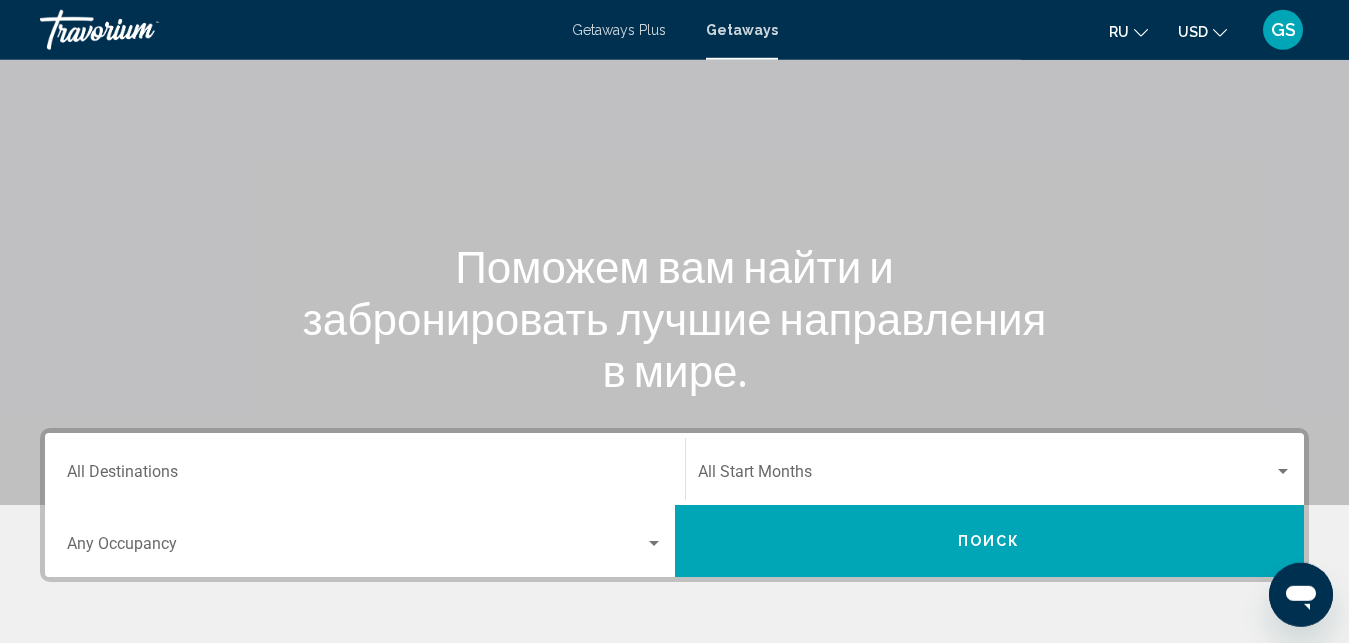 click on "Destination All Destinations" at bounding box center (365, 469) 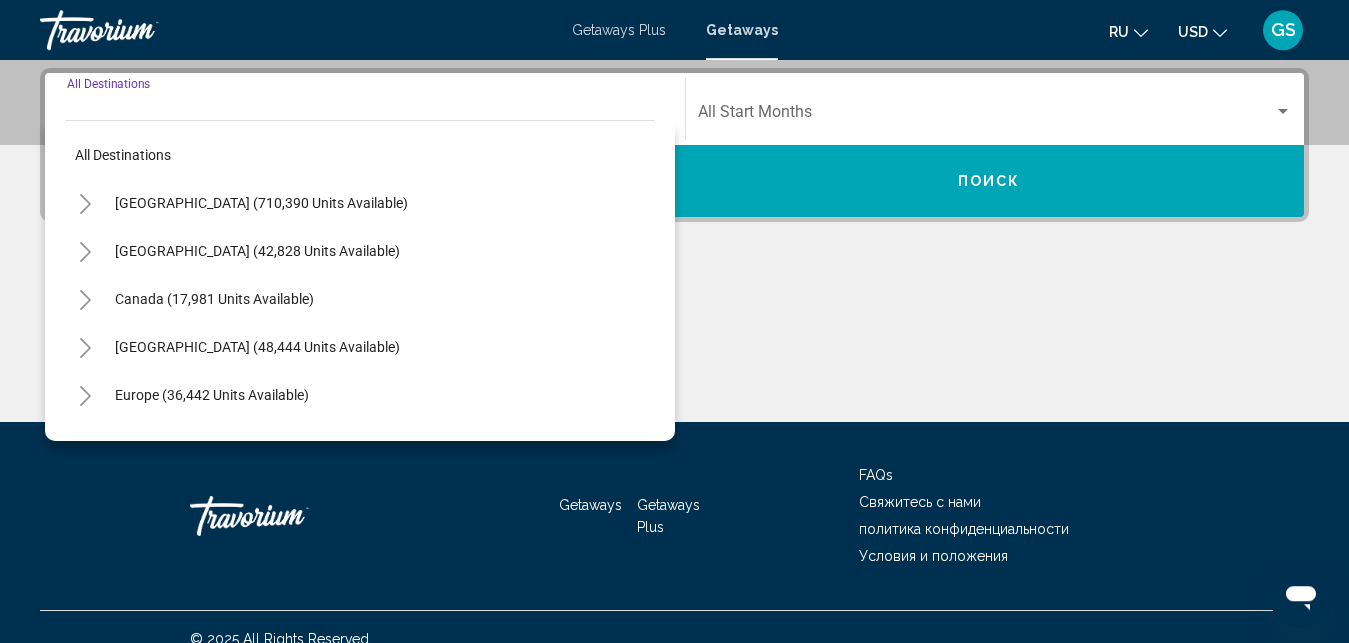 scroll, scrollTop: 458, scrollLeft: 0, axis: vertical 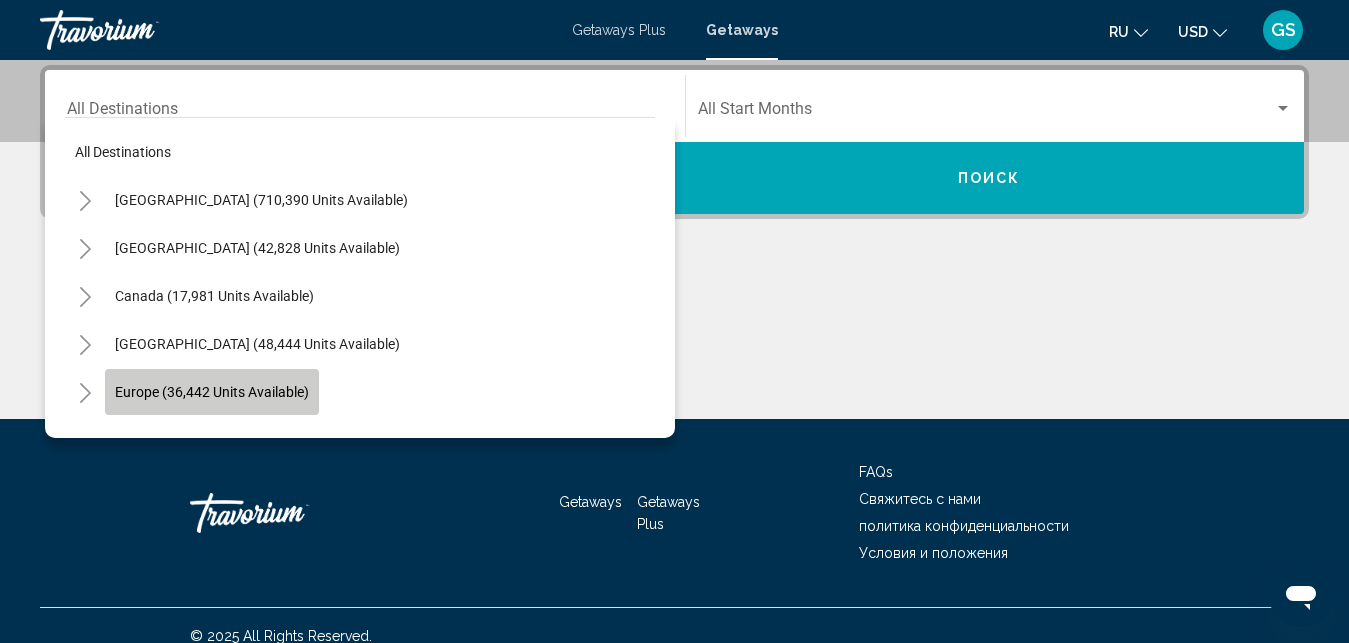 click on "Europe (36,442 units available)" 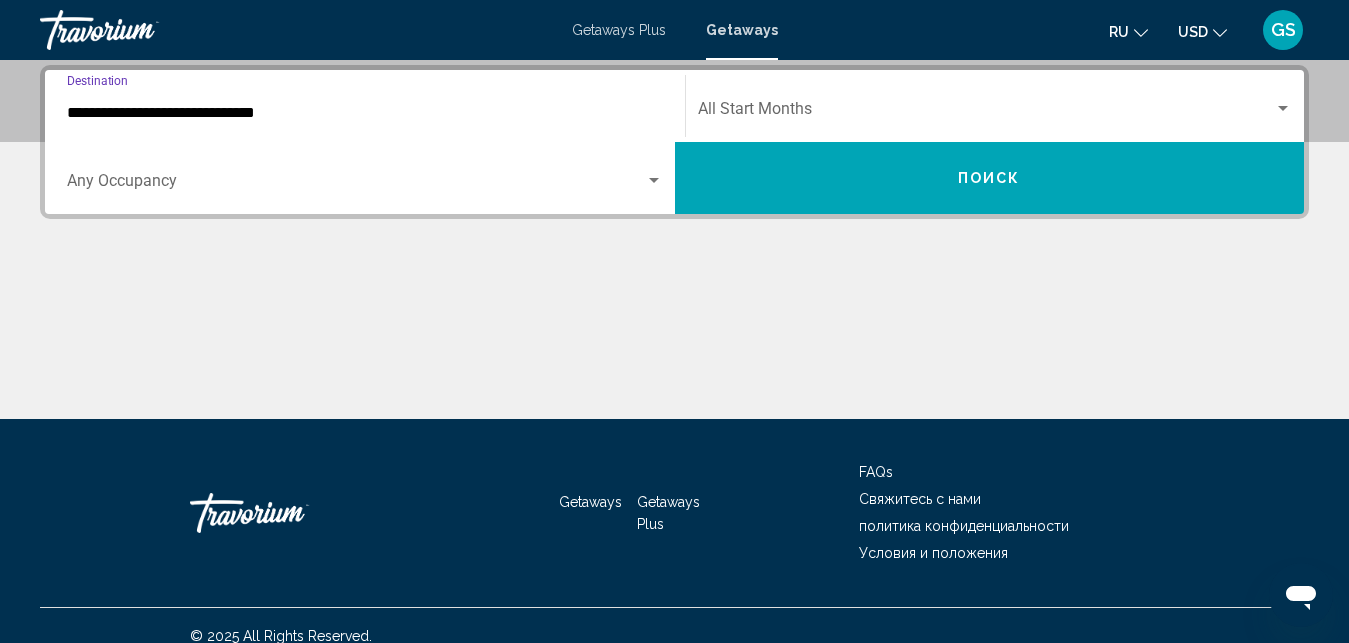 click on "**********" at bounding box center [365, 113] 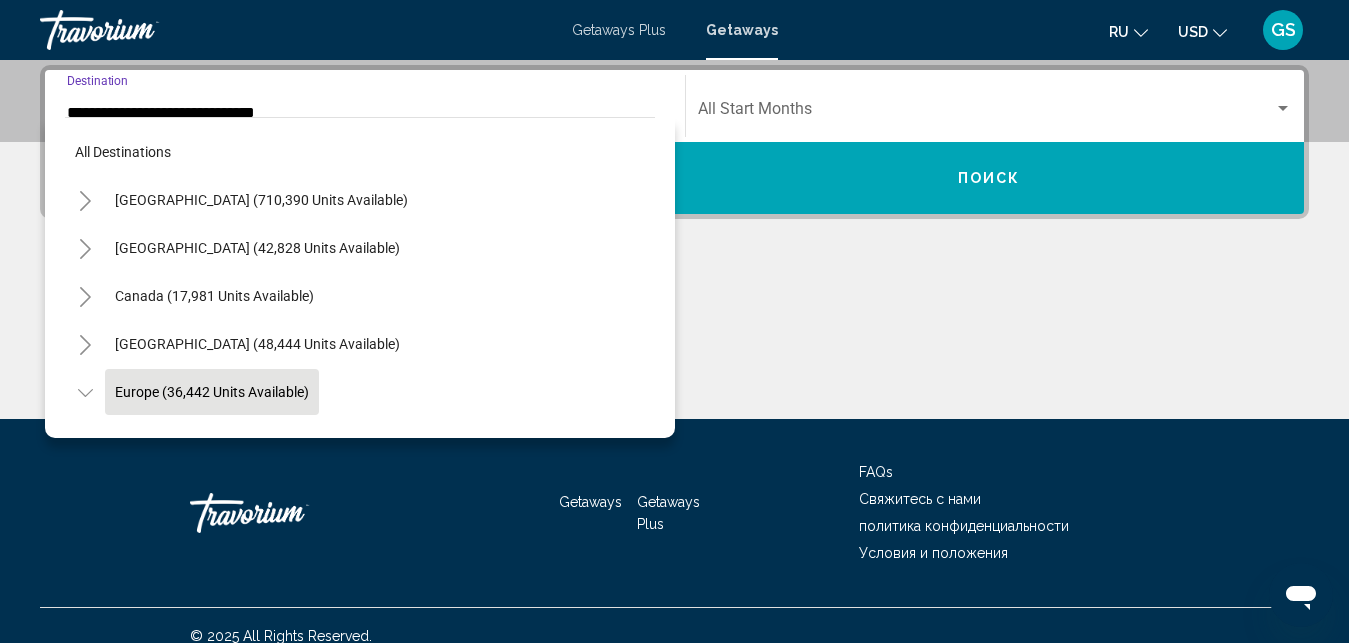 scroll, scrollTop: 410, scrollLeft: 0, axis: vertical 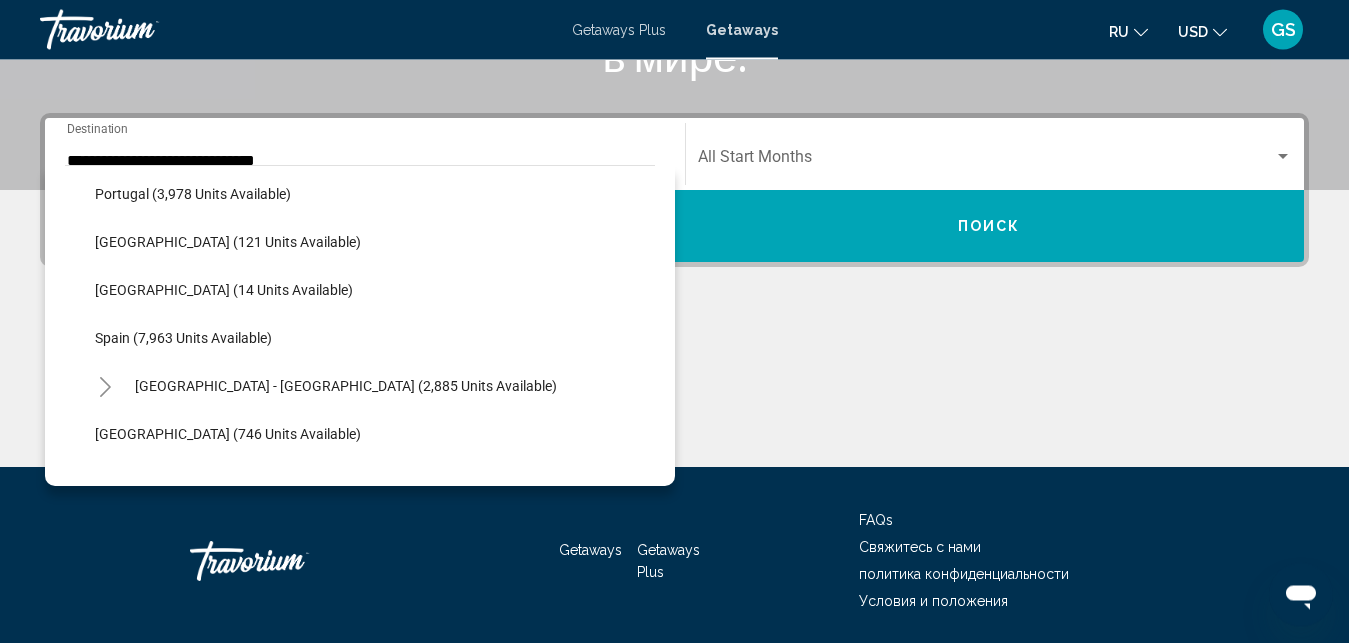 click 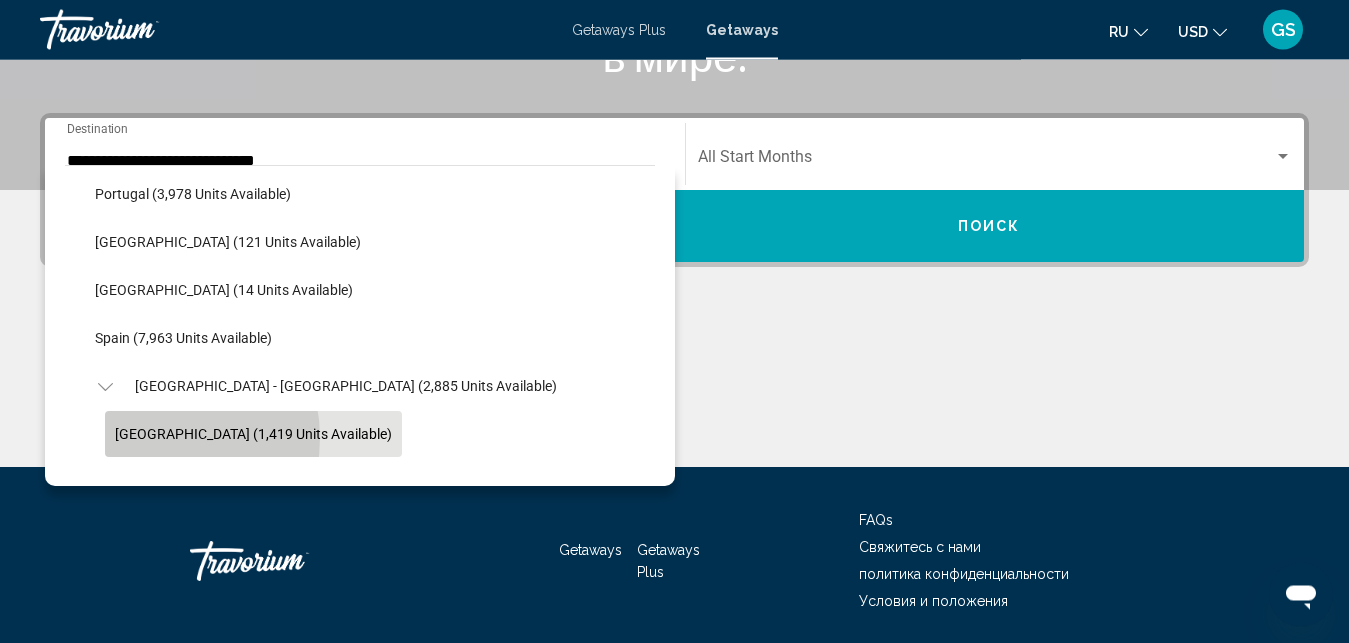 click on "[GEOGRAPHIC_DATA] (1,419 units available)" 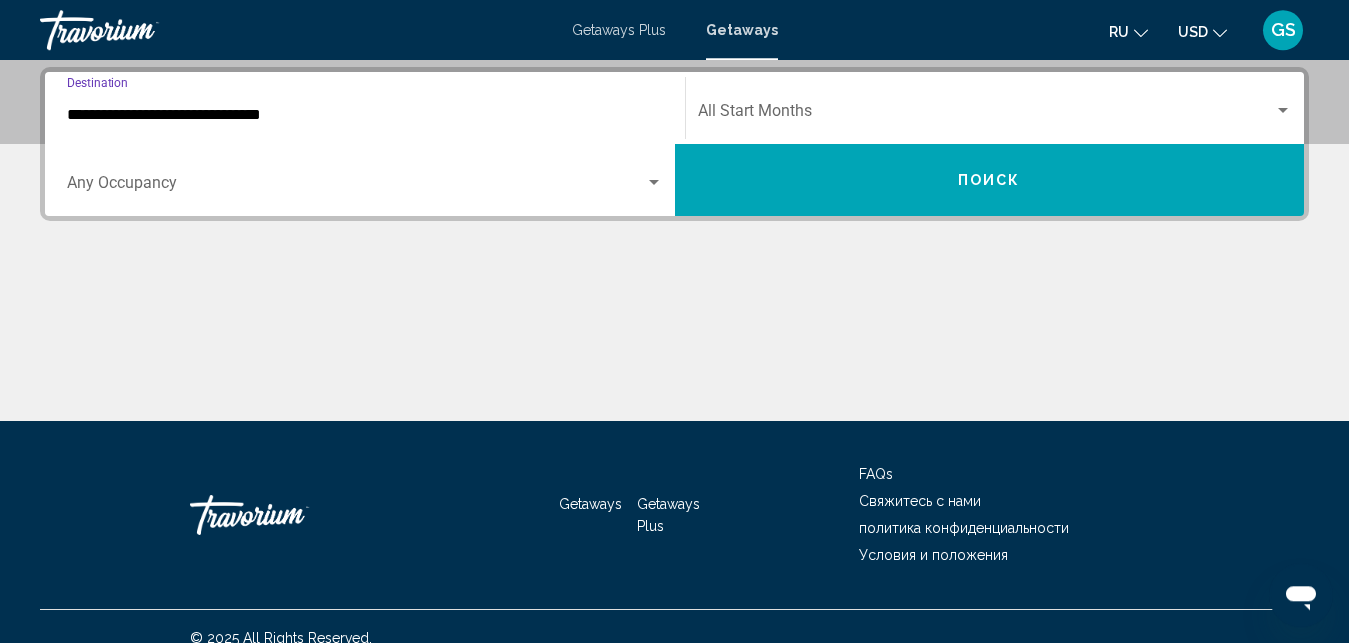 scroll, scrollTop: 458, scrollLeft: 0, axis: vertical 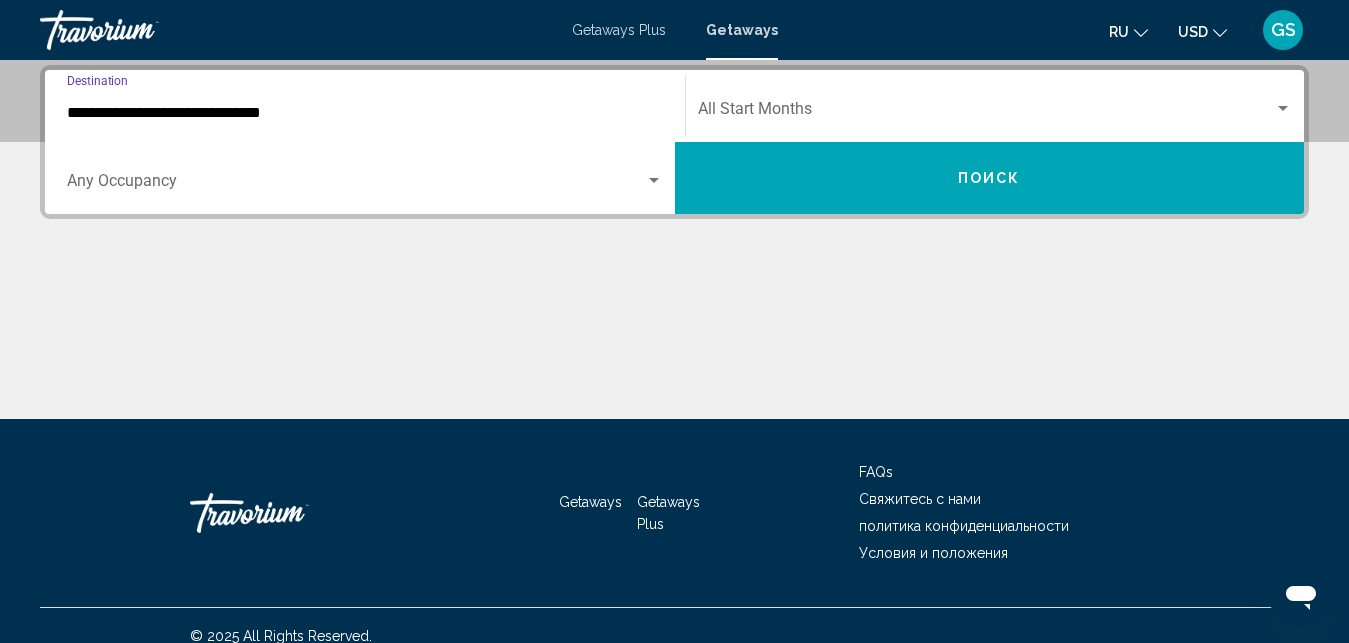 click at bounding box center (654, 180) 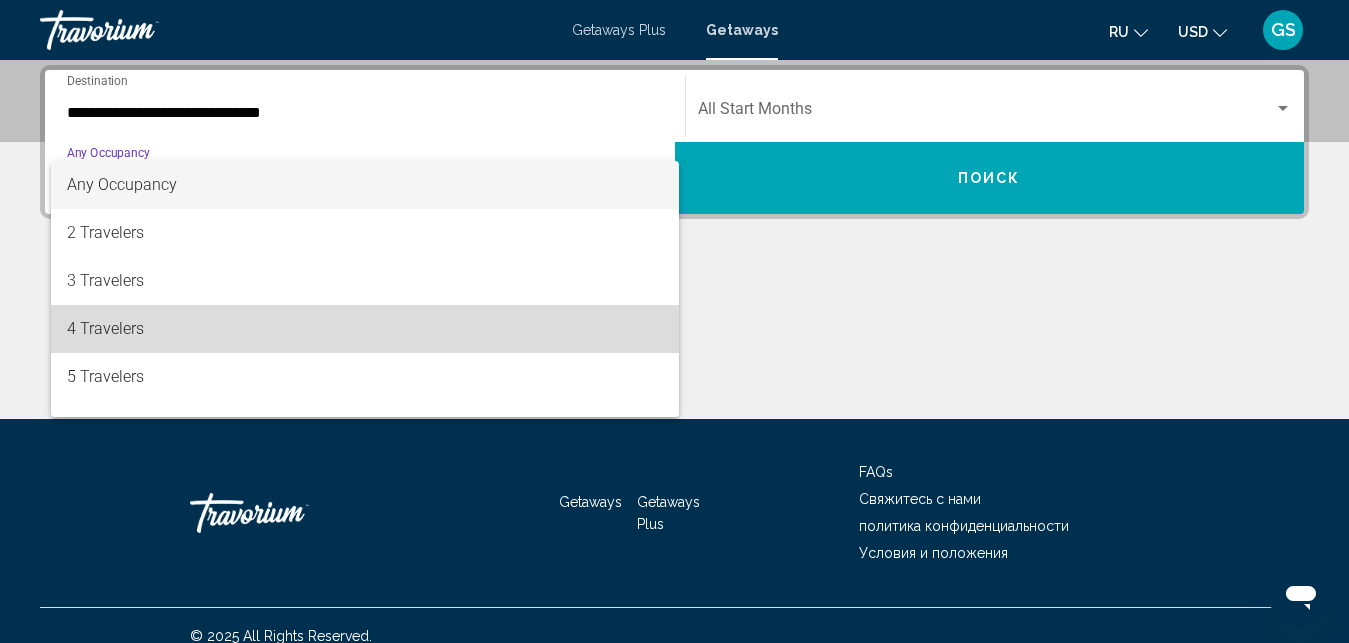click on "4 Travelers" at bounding box center [365, 329] 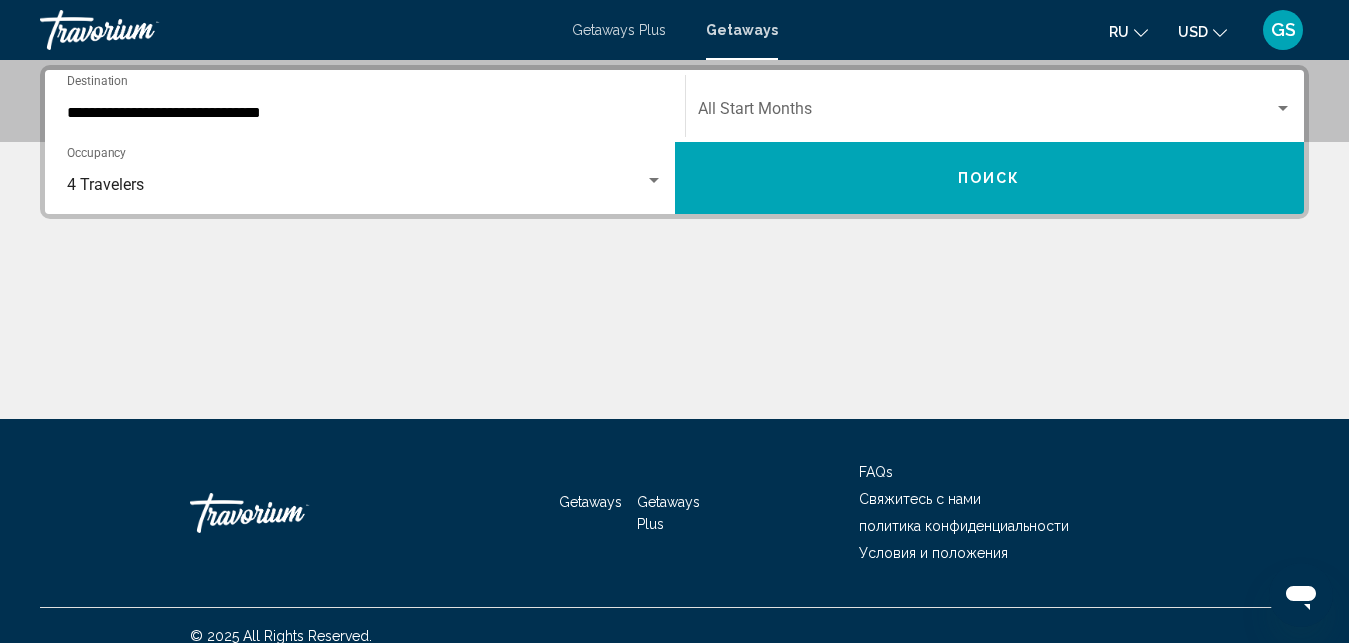 click on "Start Month All Start Months" 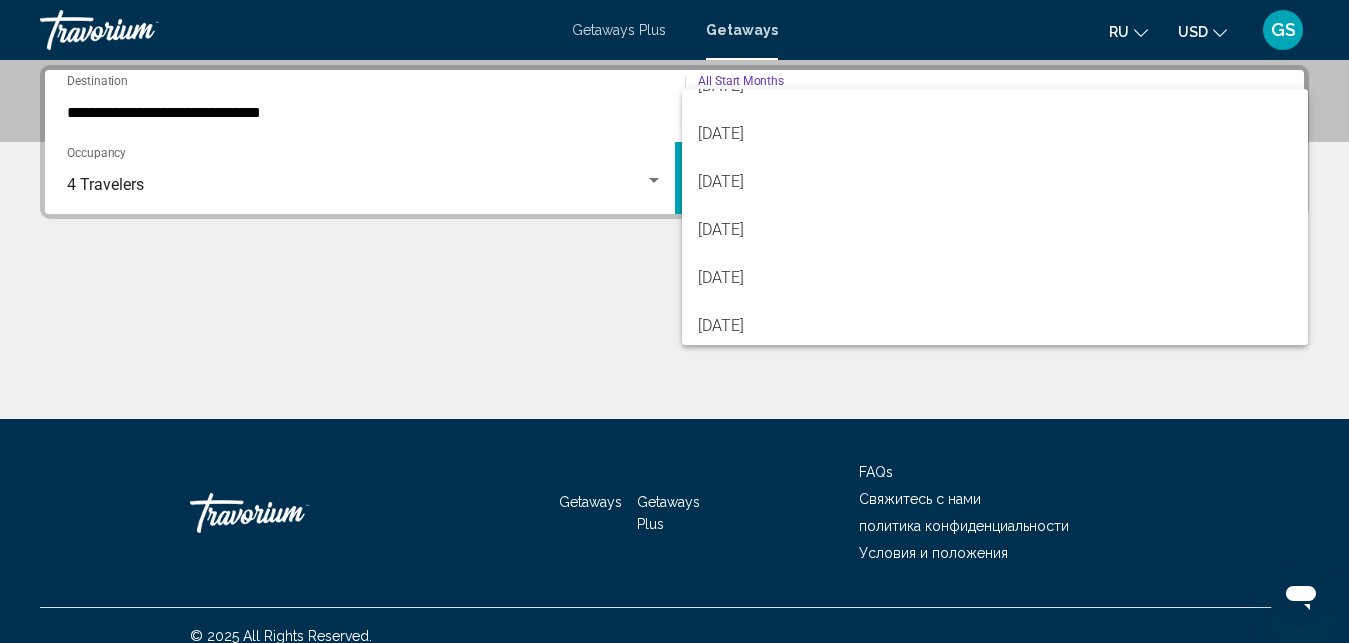 scroll, scrollTop: 228, scrollLeft: 0, axis: vertical 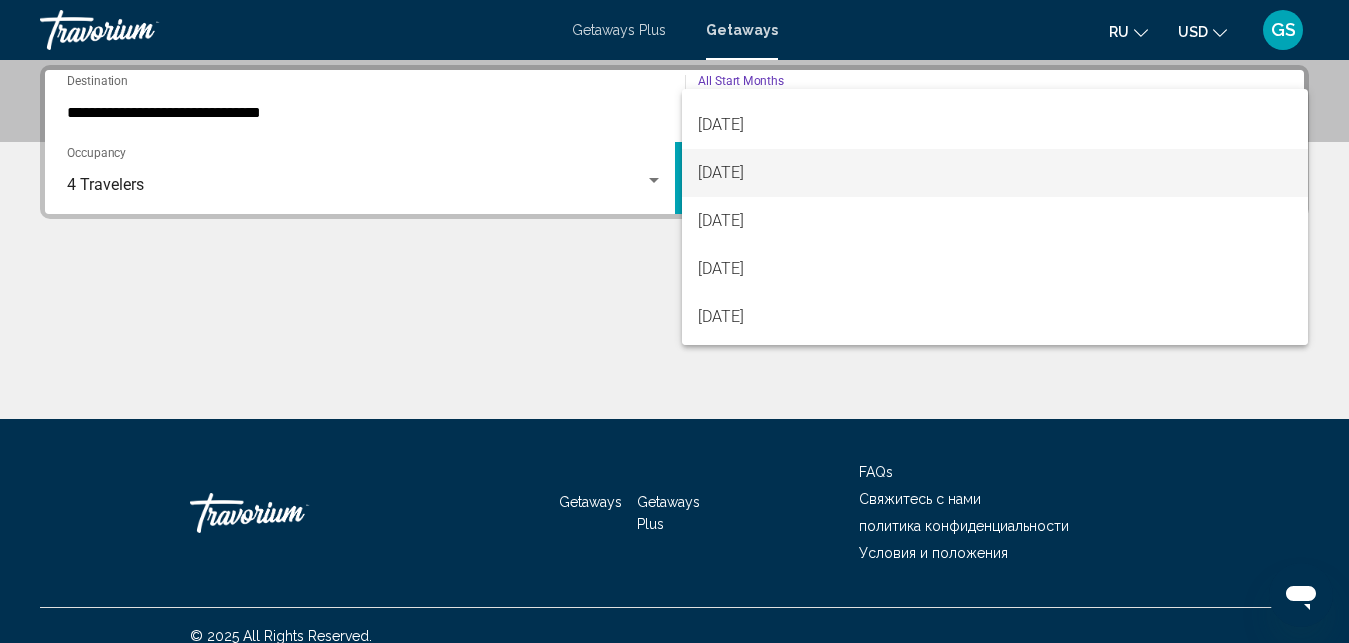 click on "[DATE]" at bounding box center [995, 173] 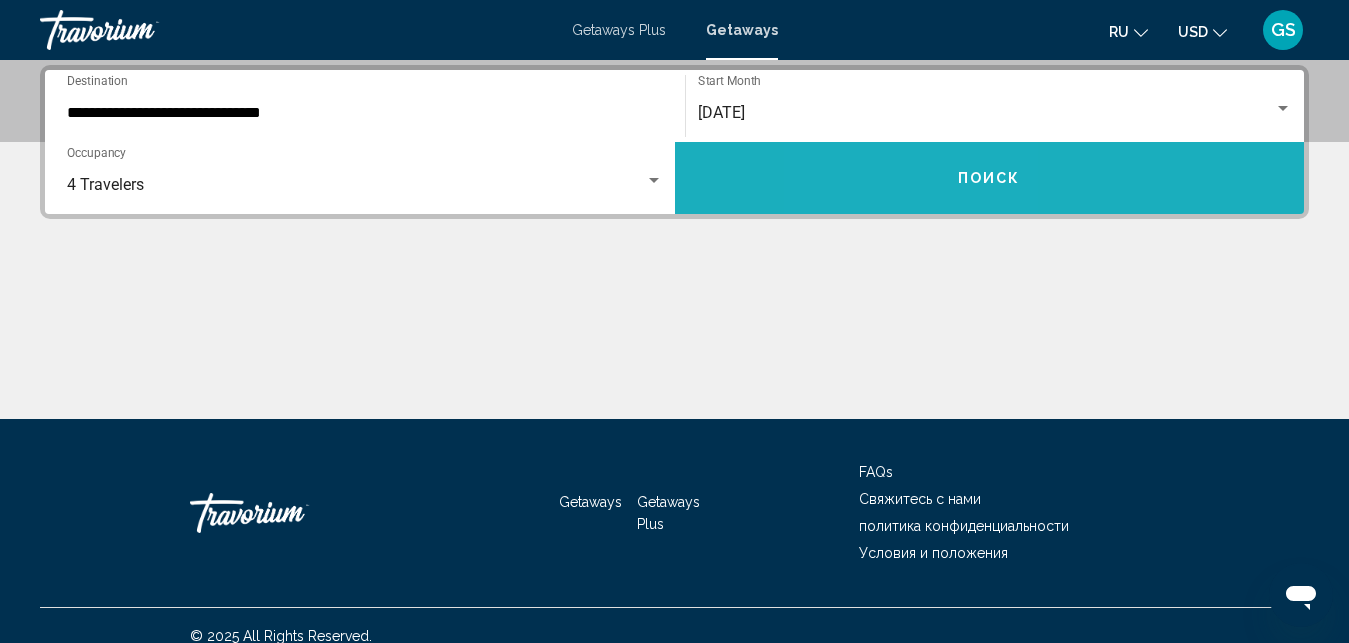 click on "Поиск" at bounding box center [990, 178] 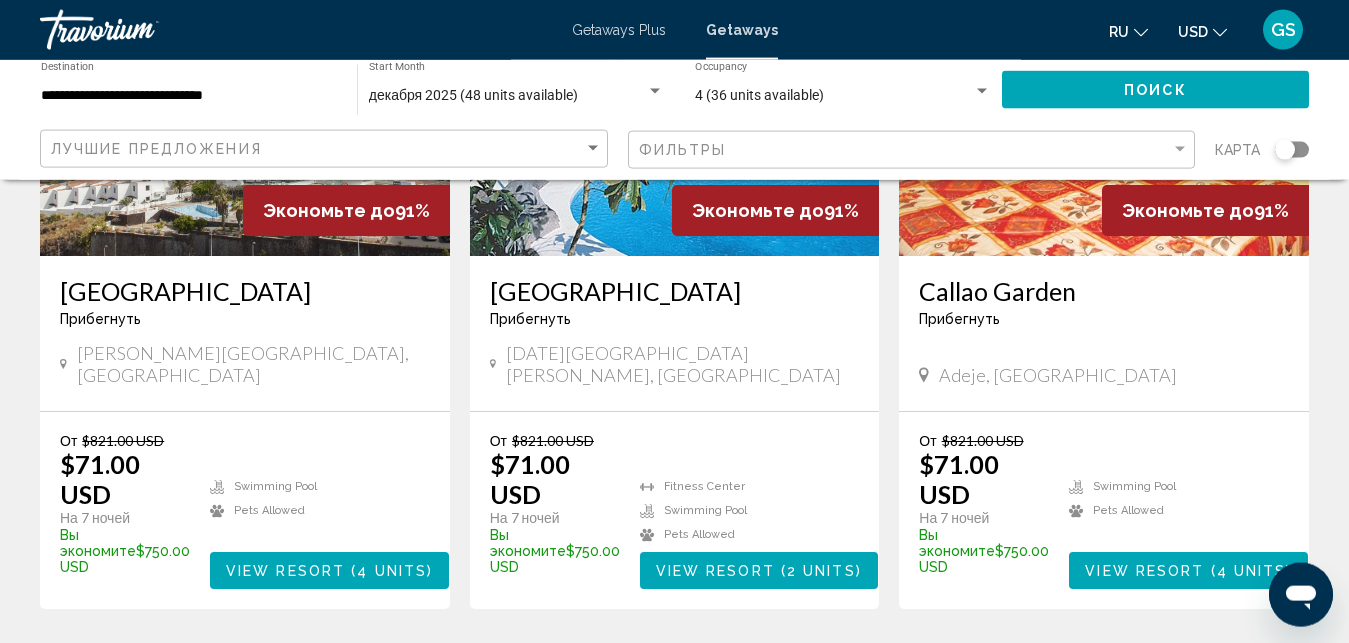 scroll, scrollTop: 335, scrollLeft: 0, axis: vertical 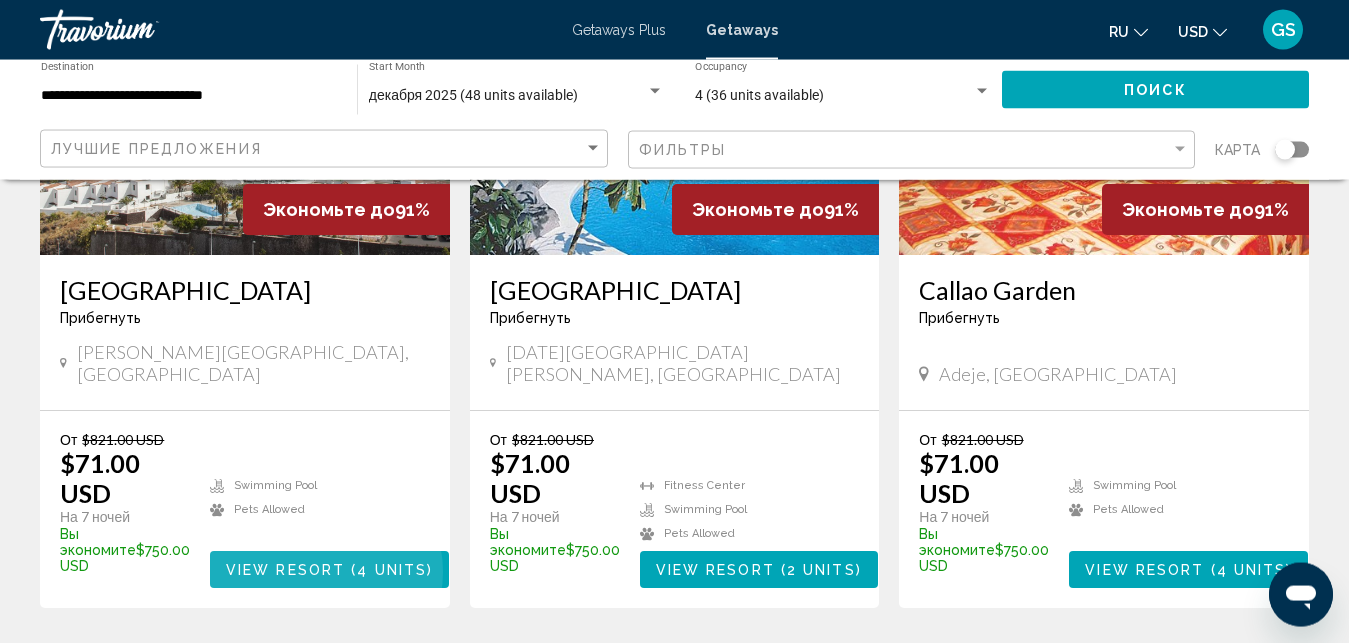 click on "View Resort" at bounding box center [285, 570] 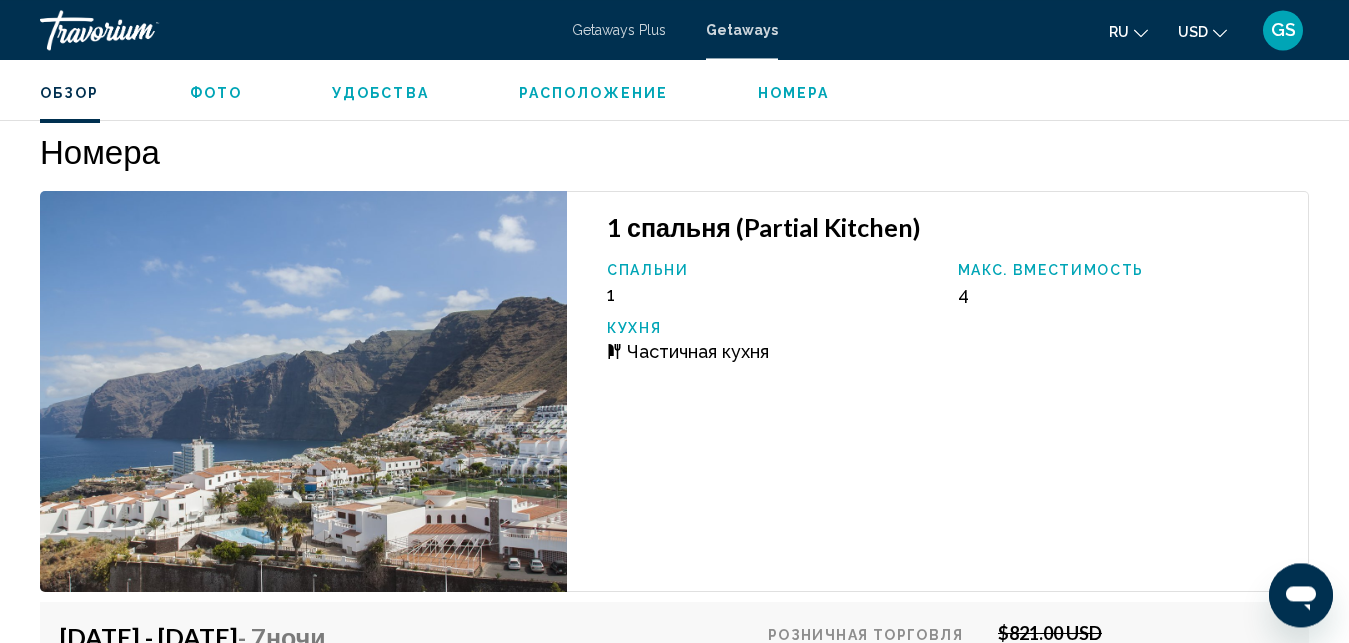 scroll, scrollTop: 3223, scrollLeft: 0, axis: vertical 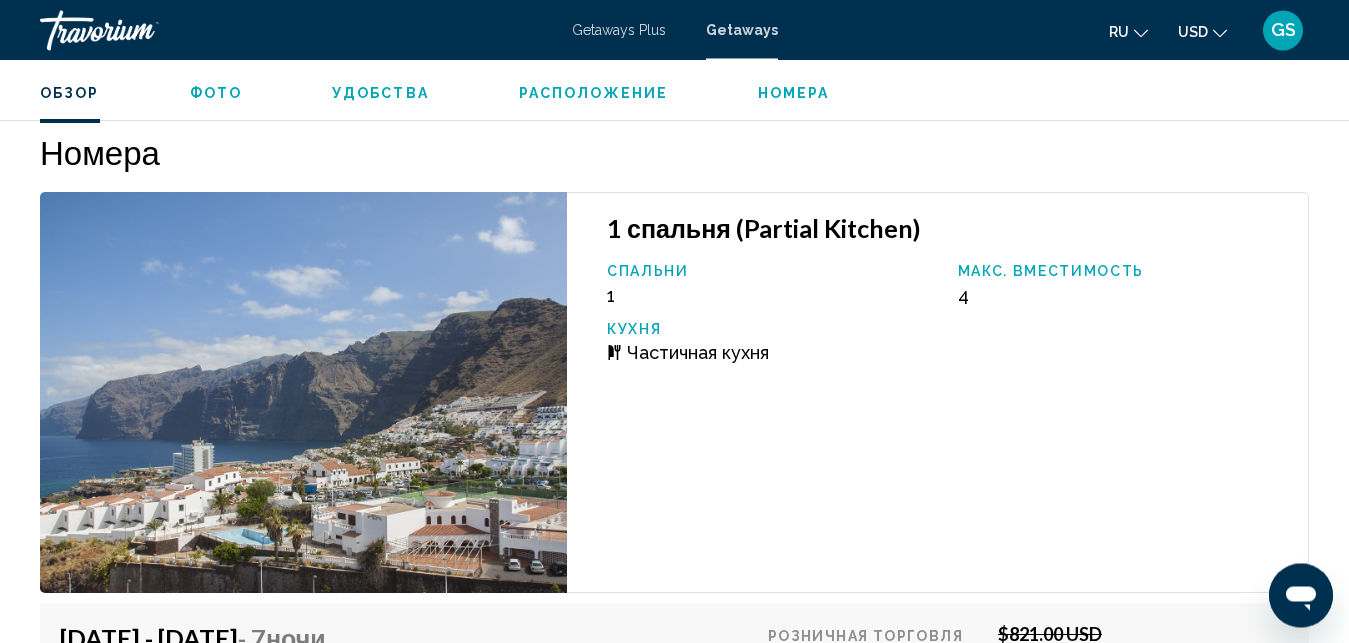 click on "Номера" at bounding box center [794, 93] 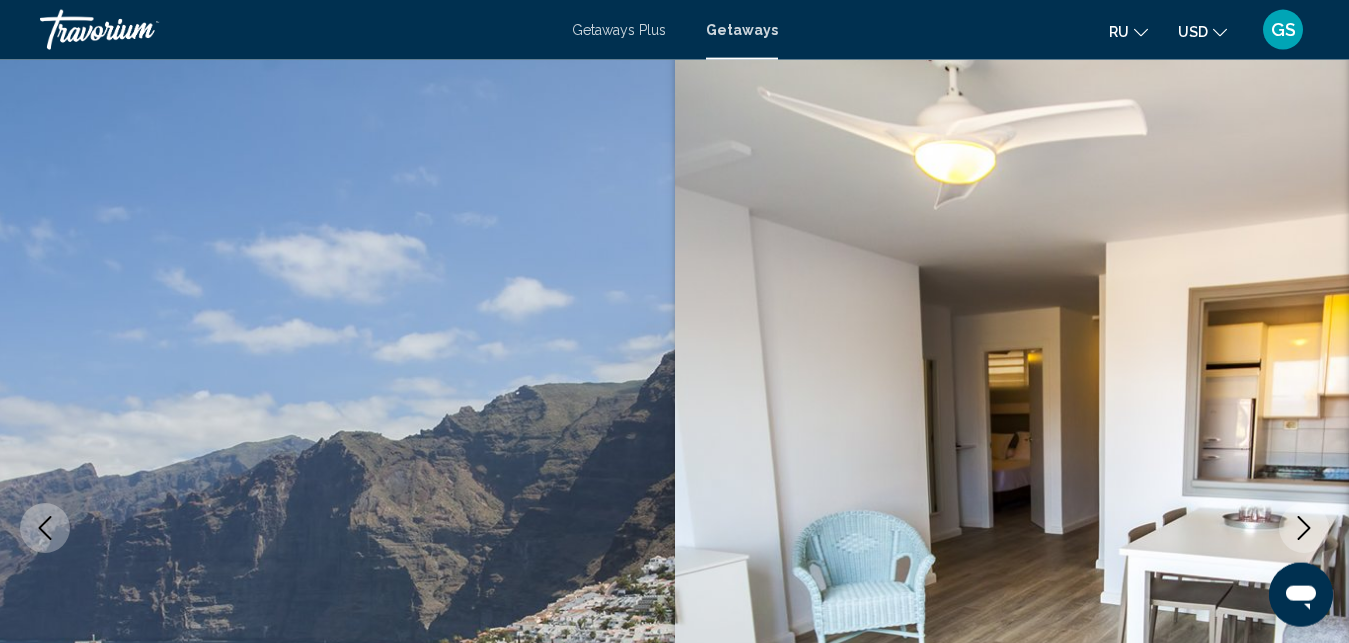 scroll, scrollTop: 0, scrollLeft: 0, axis: both 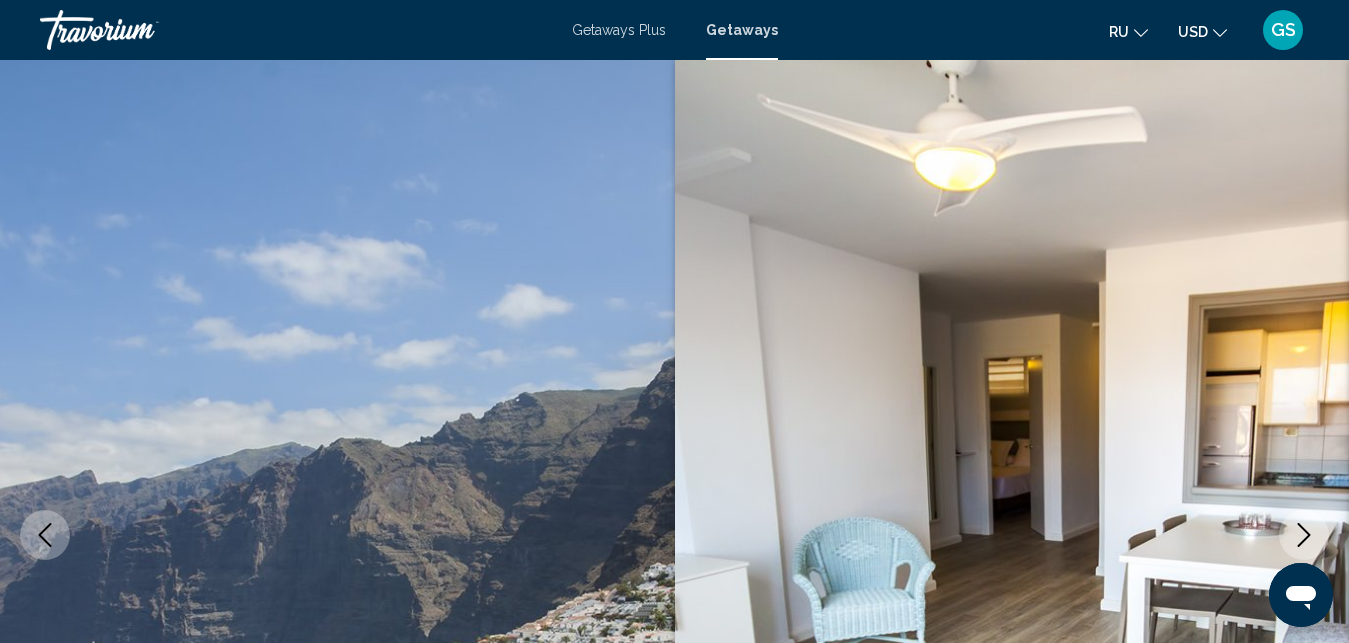 click on "GS" at bounding box center (1283, 30) 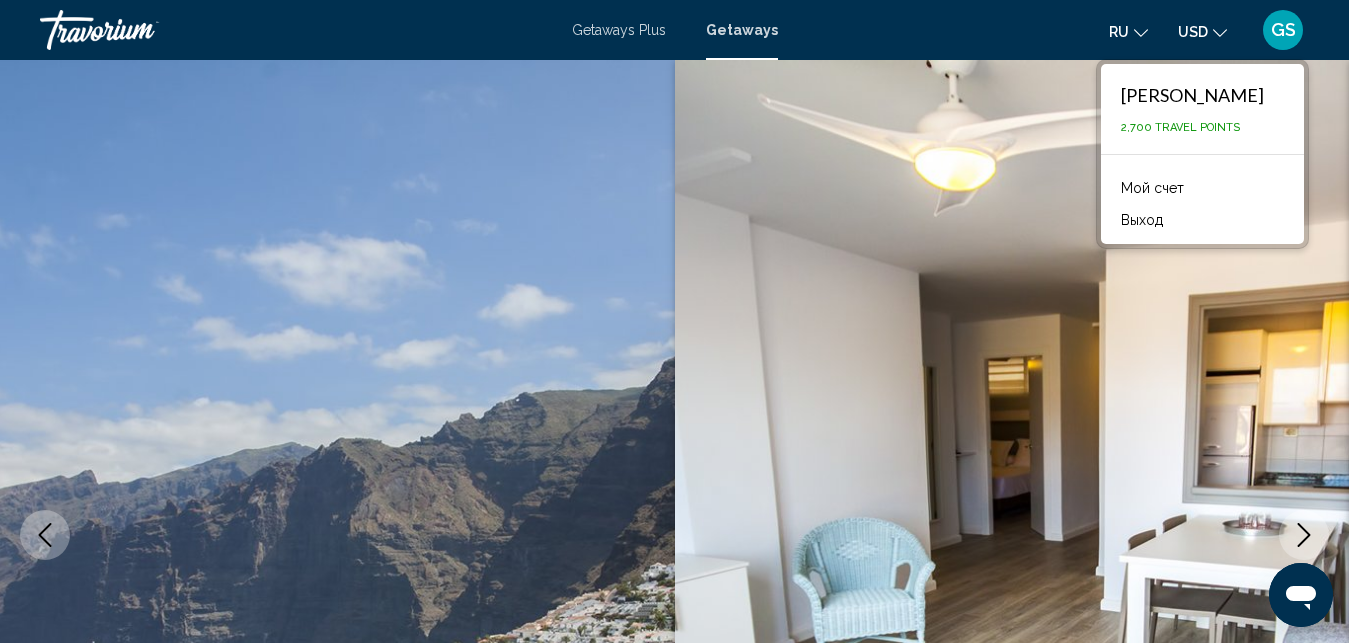 click at bounding box center (337, 535) 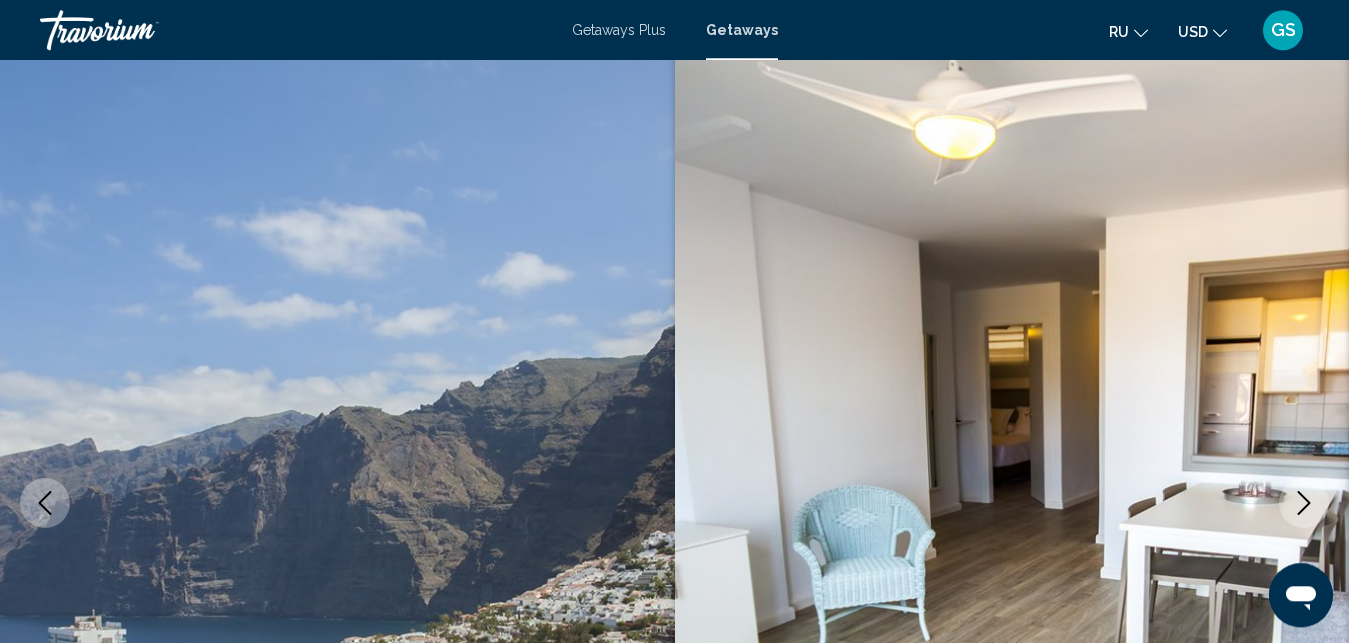 scroll, scrollTop: 0, scrollLeft: 0, axis: both 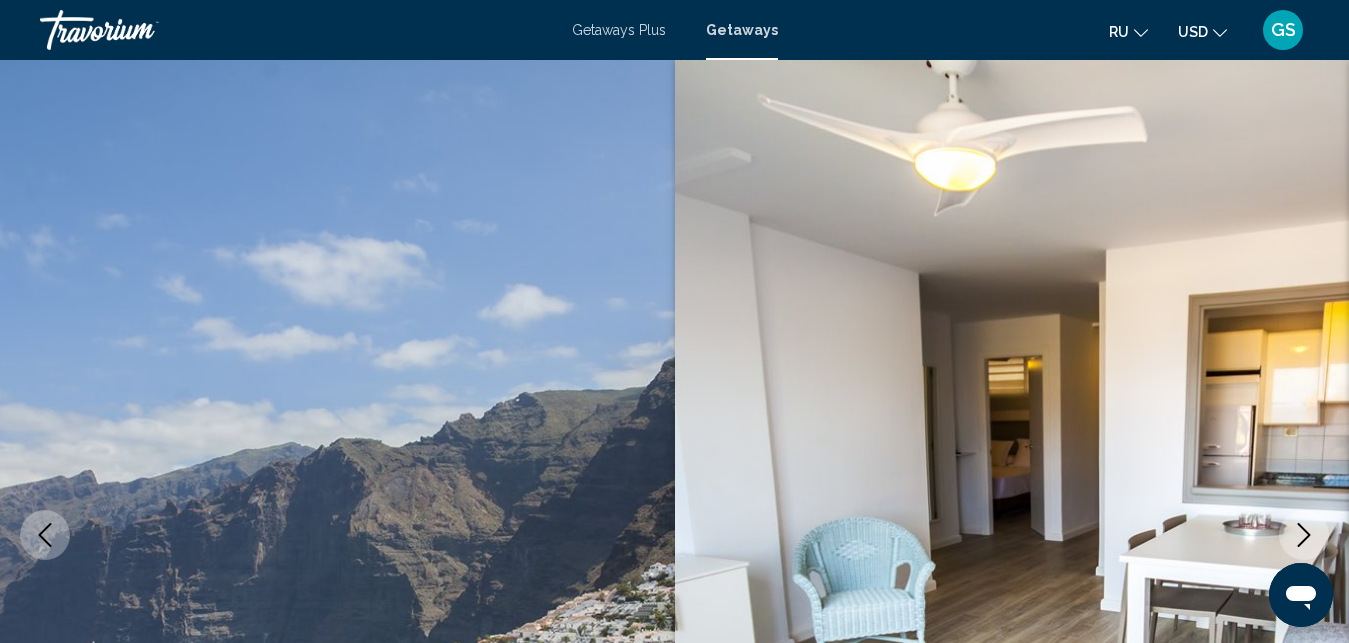click on "GS" at bounding box center (1283, 30) 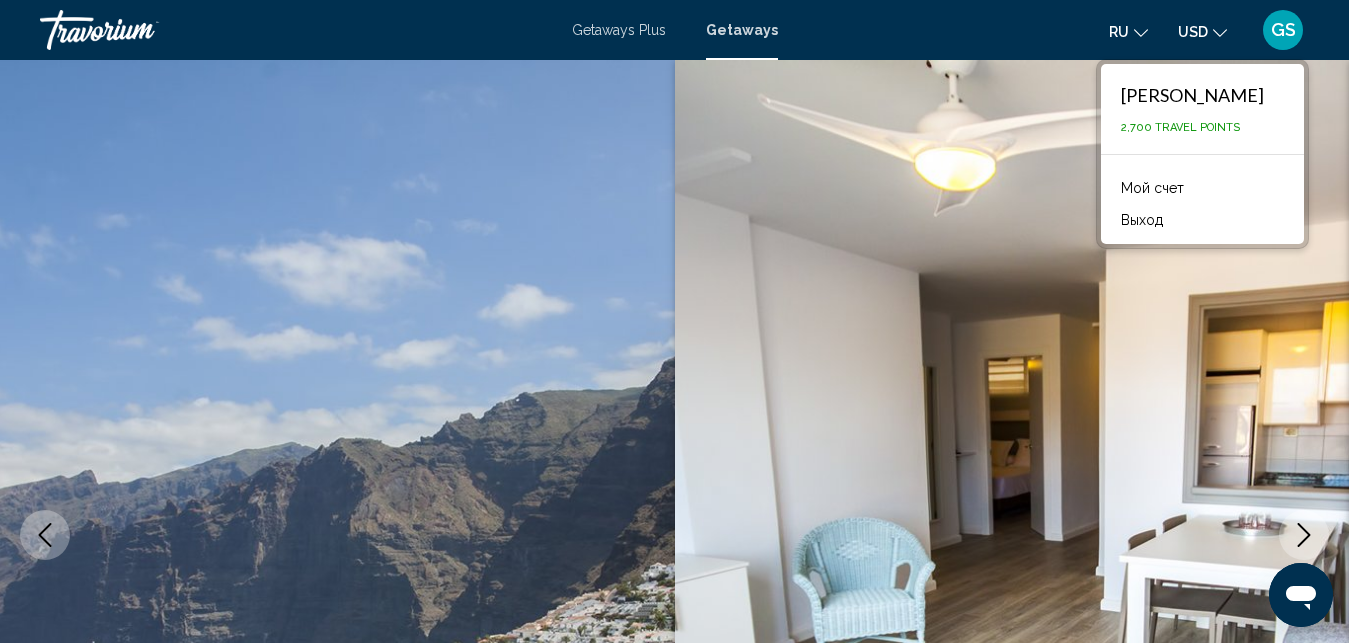 click on "Мой счет" at bounding box center [1152, 188] 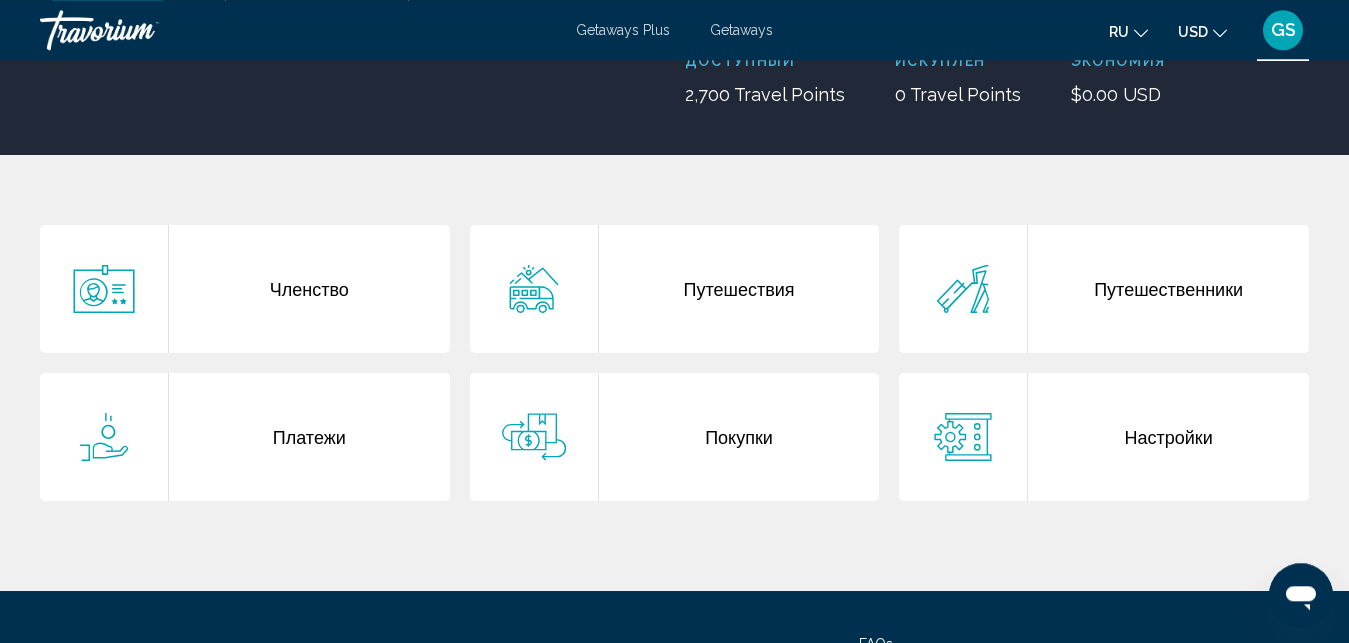 scroll, scrollTop: 326, scrollLeft: 0, axis: vertical 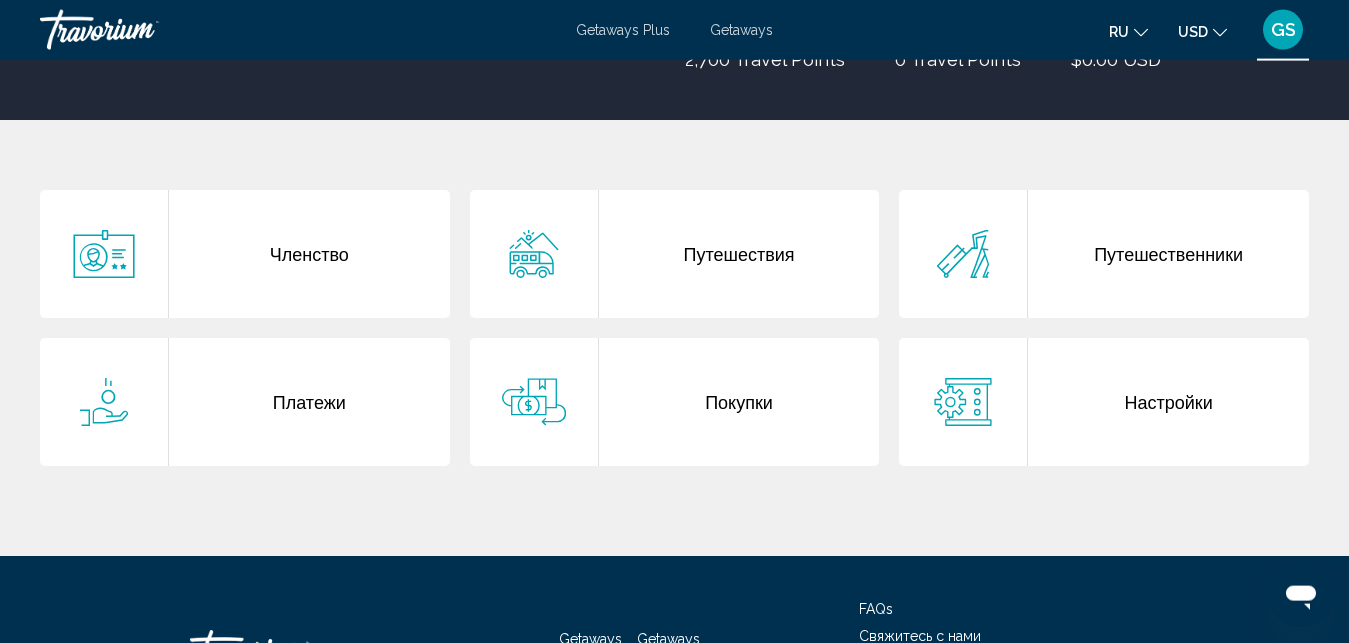 click on "Членство" at bounding box center [309, 254] 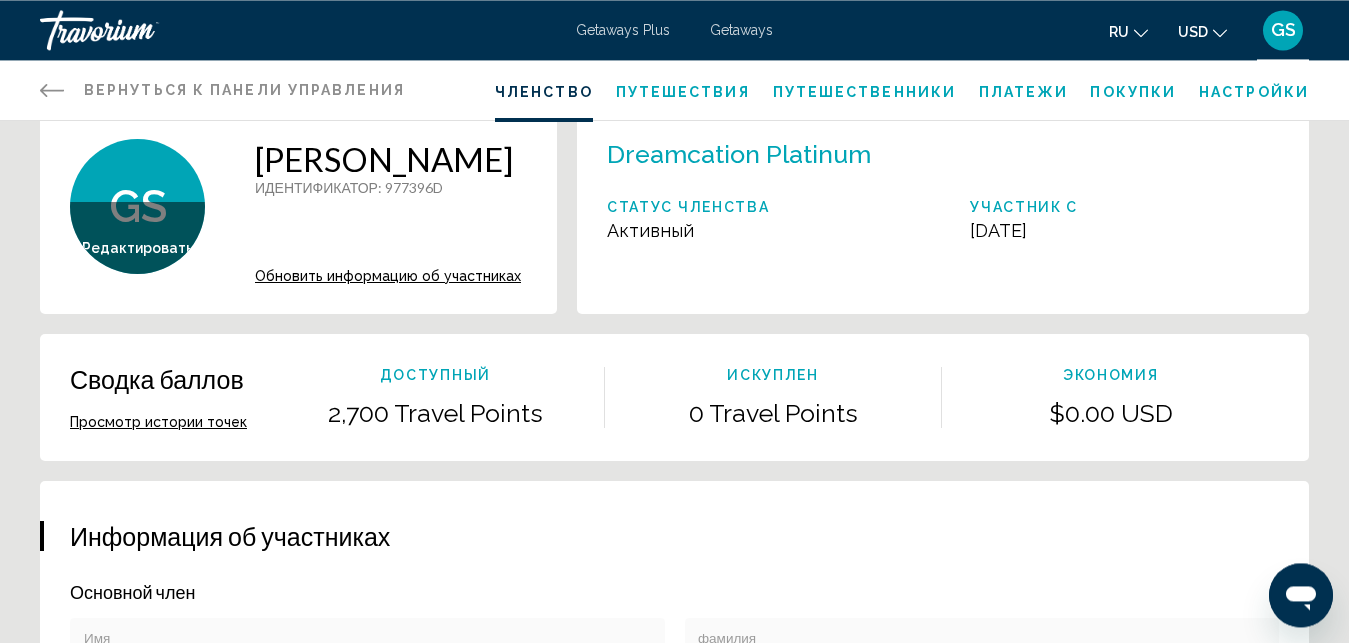 scroll, scrollTop: 35, scrollLeft: 0, axis: vertical 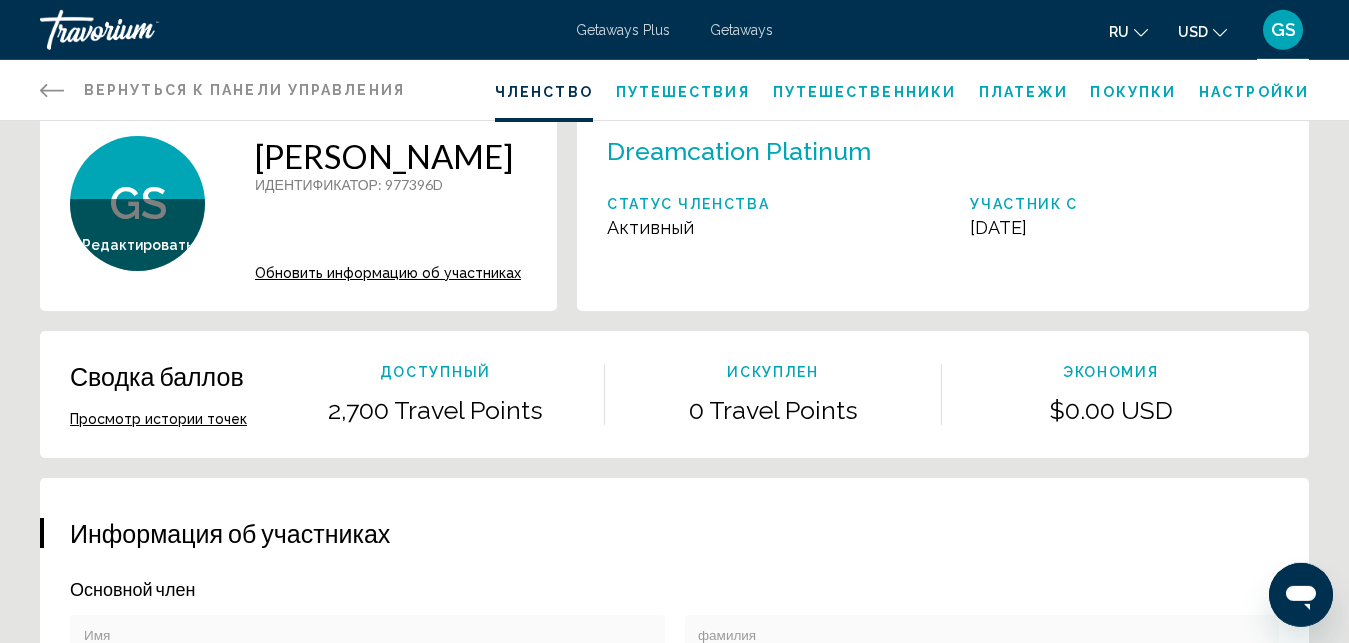 click on "Вернуться к панели управления" at bounding box center (244, 90) 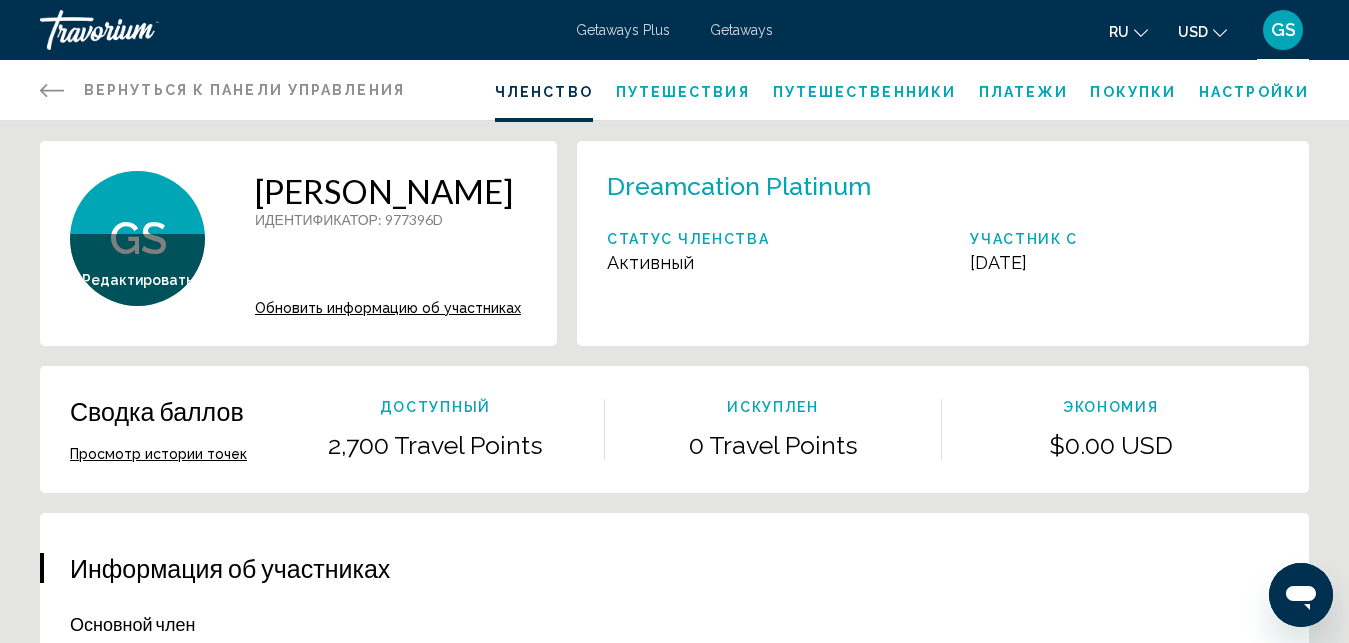 click 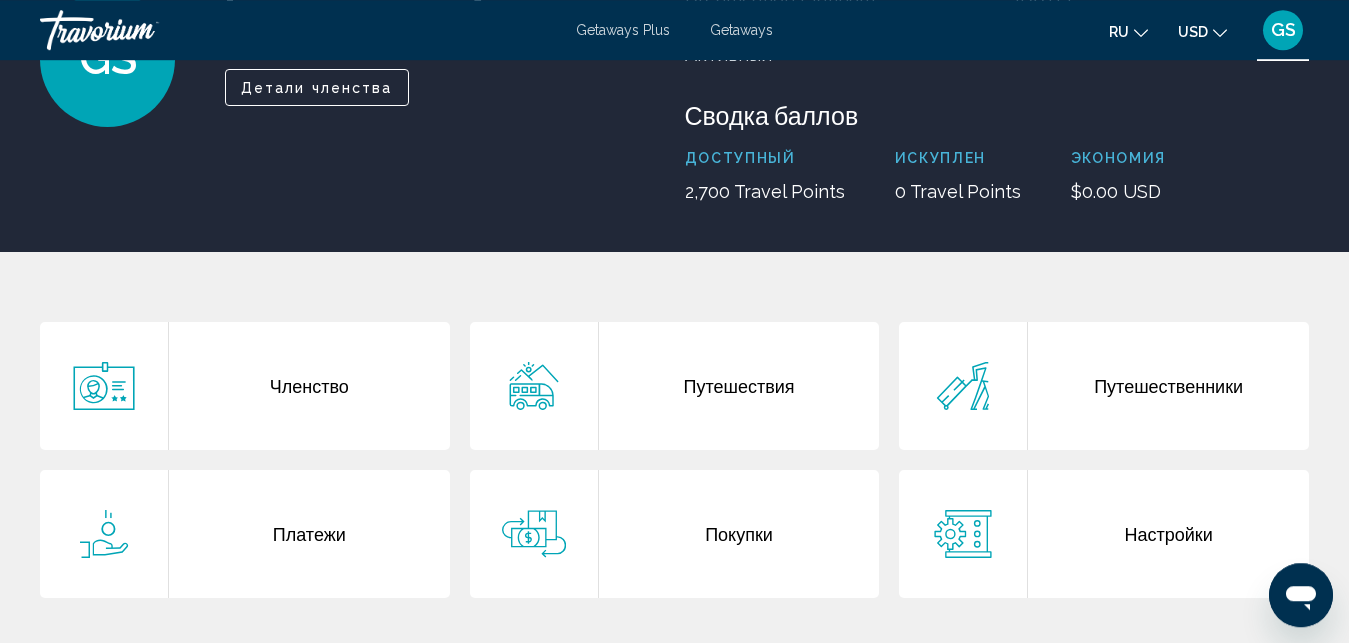 scroll, scrollTop: 198, scrollLeft: 0, axis: vertical 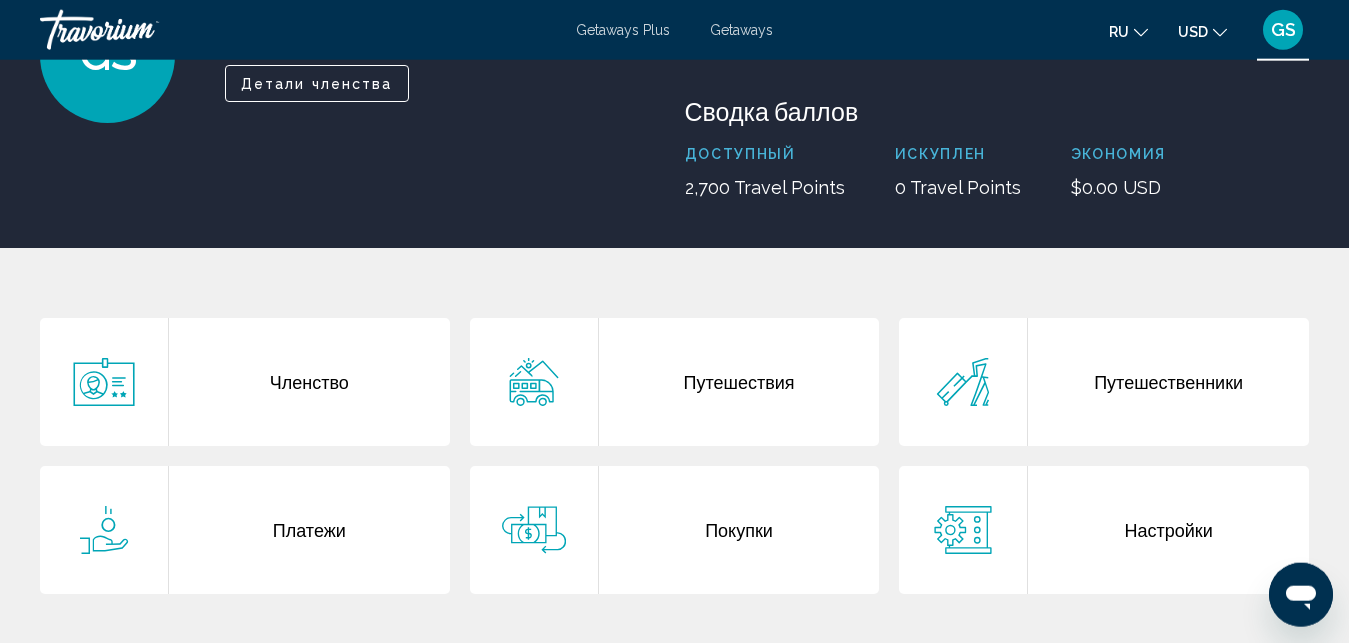 click on "Покупки" at bounding box center [739, 530] 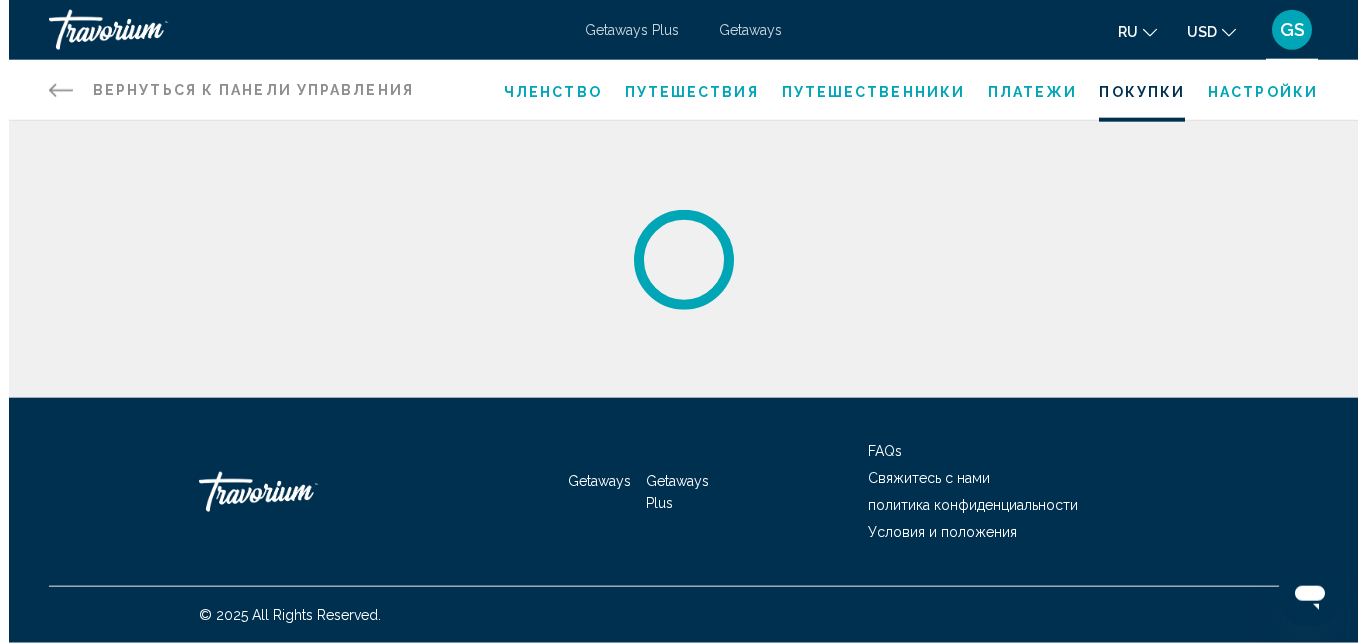 scroll, scrollTop: 0, scrollLeft: 0, axis: both 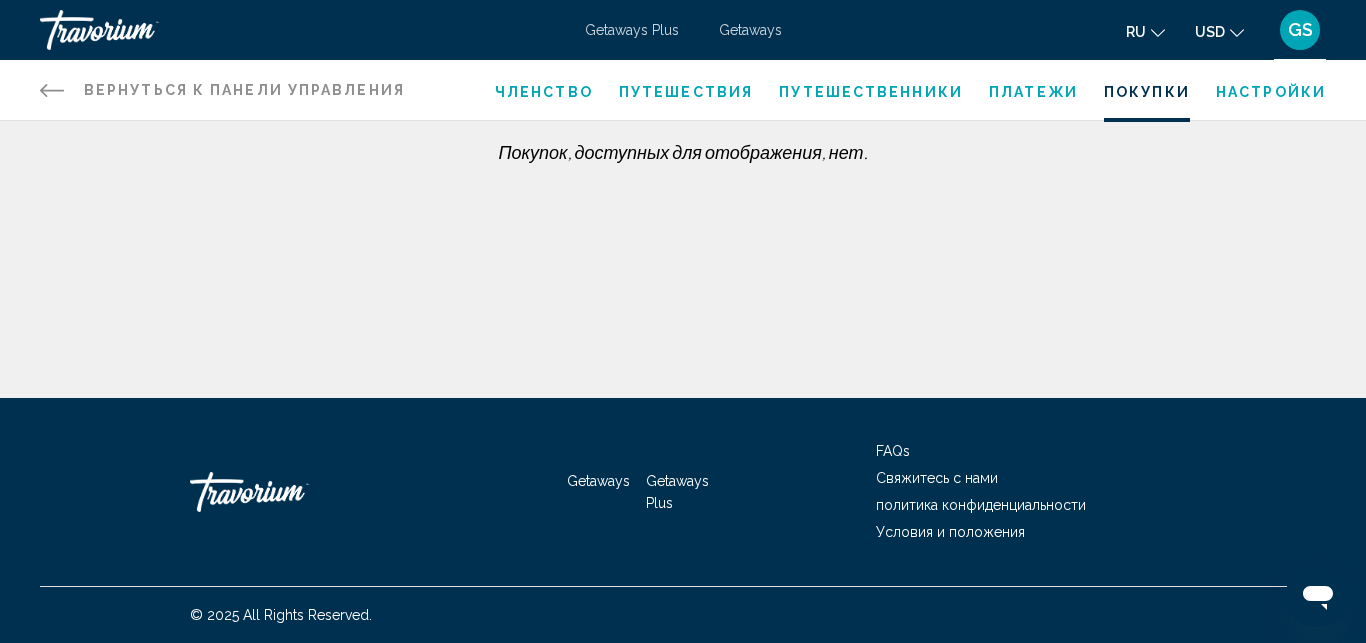 drag, startPoint x: 685, startPoint y: 538, endPoint x: 685, endPoint y: 524, distance: 14 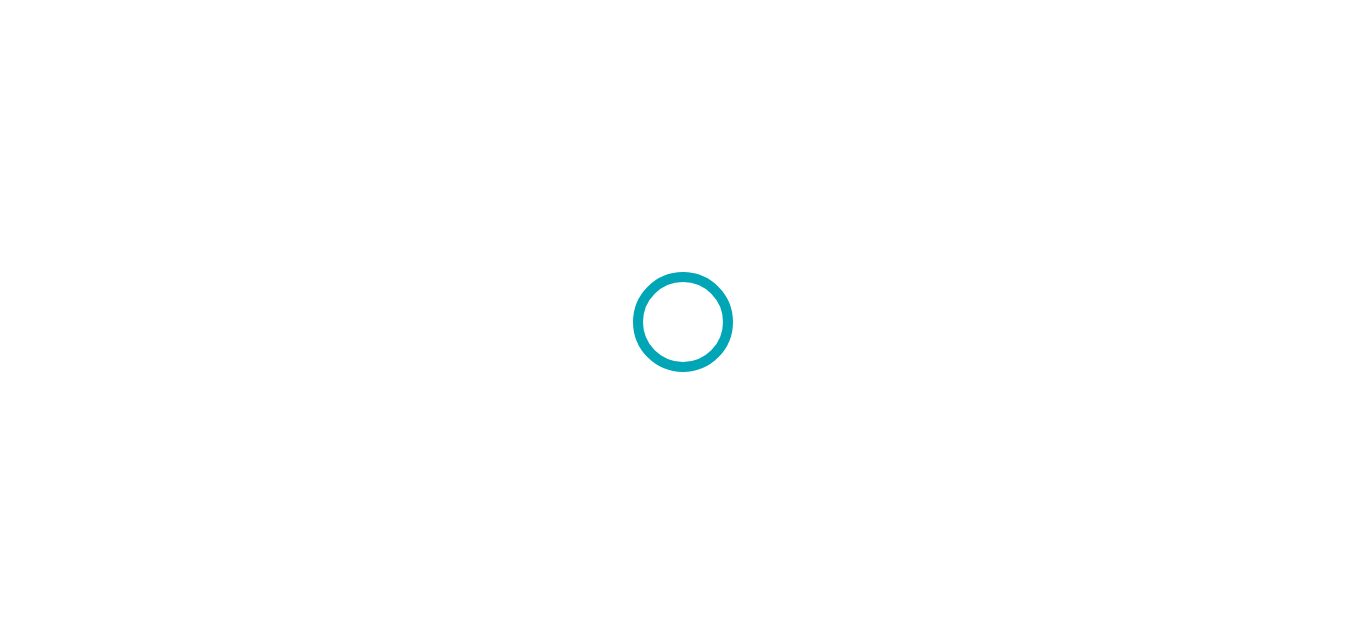 scroll, scrollTop: 0, scrollLeft: 0, axis: both 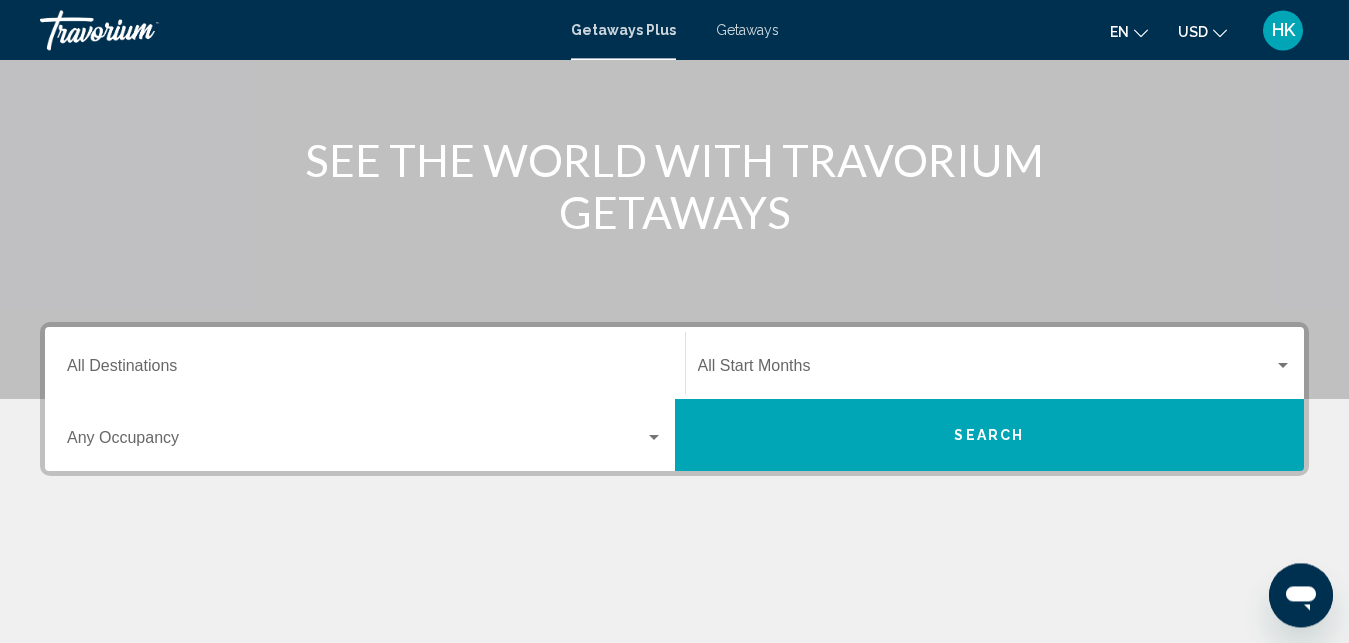 click on "Destination All Destinations" at bounding box center (365, 370) 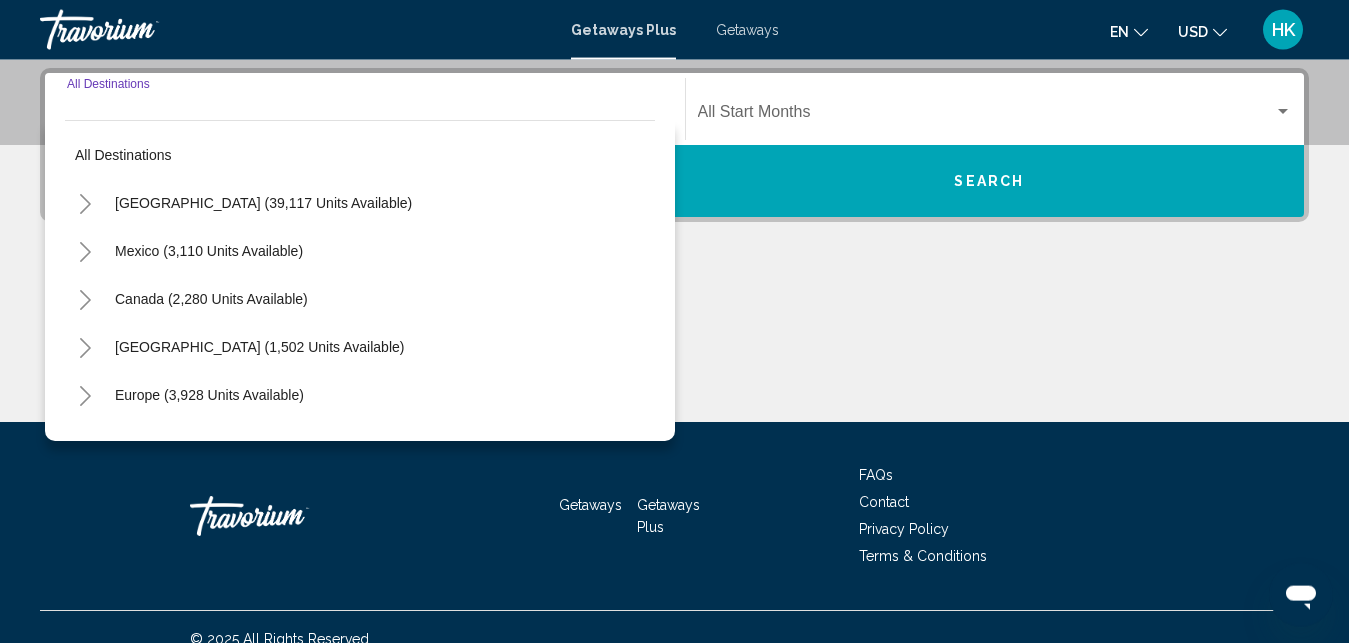 scroll, scrollTop: 458, scrollLeft: 0, axis: vertical 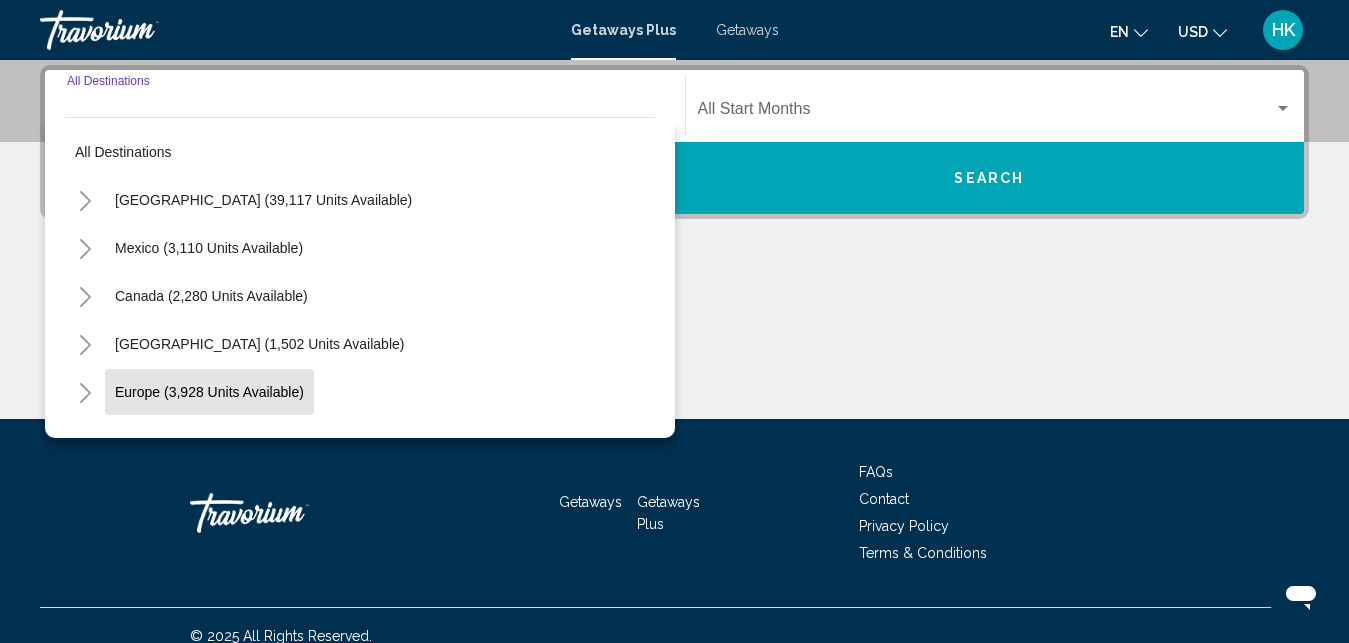 click on "Europe (3,928 units available)" at bounding box center [208, 440] 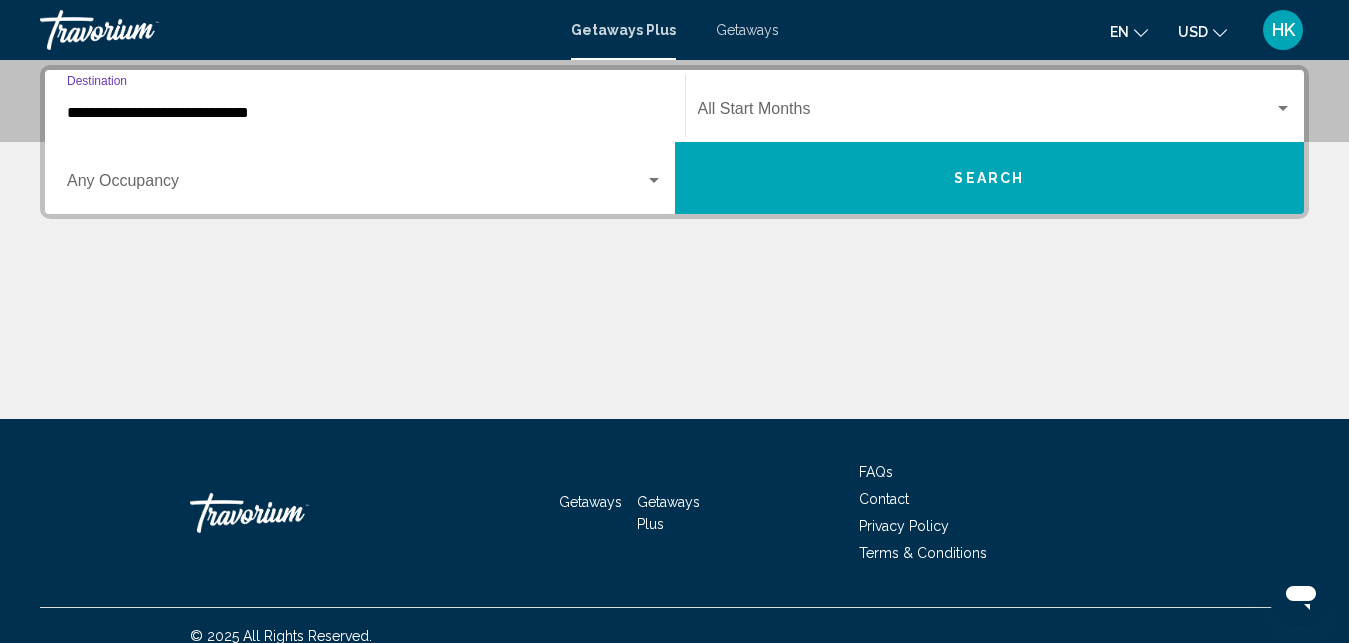 click on "**********" at bounding box center [365, 113] 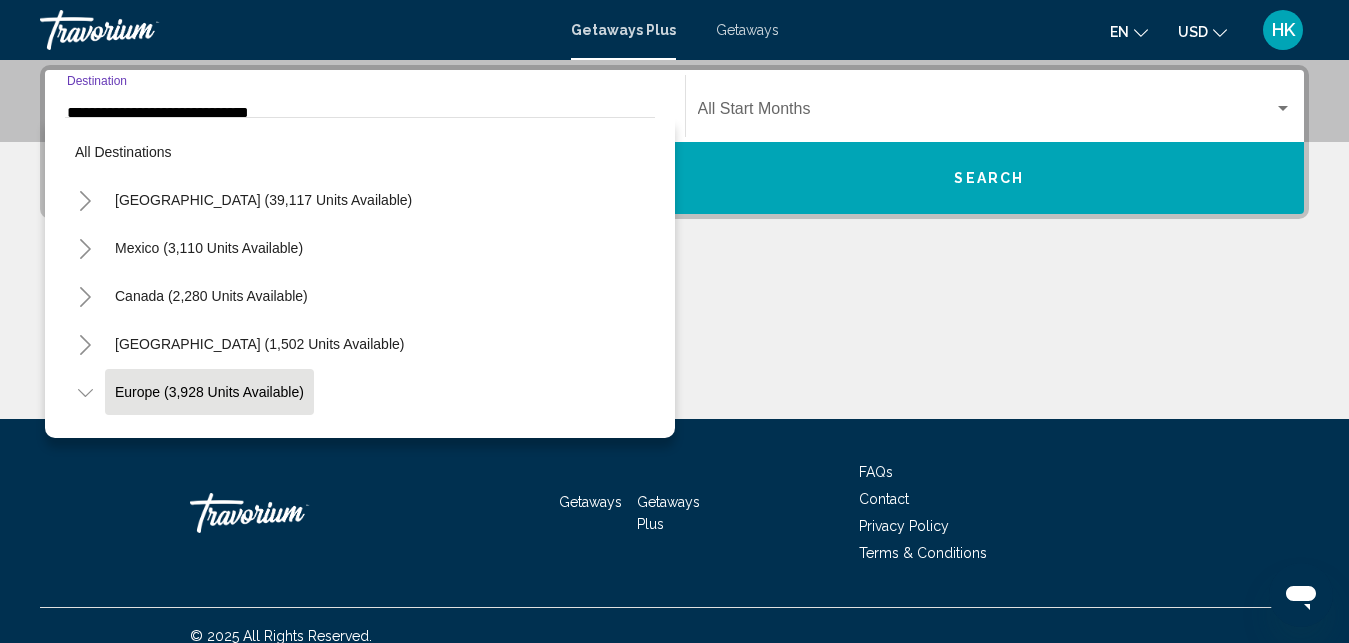 scroll, scrollTop: 410, scrollLeft: 0, axis: vertical 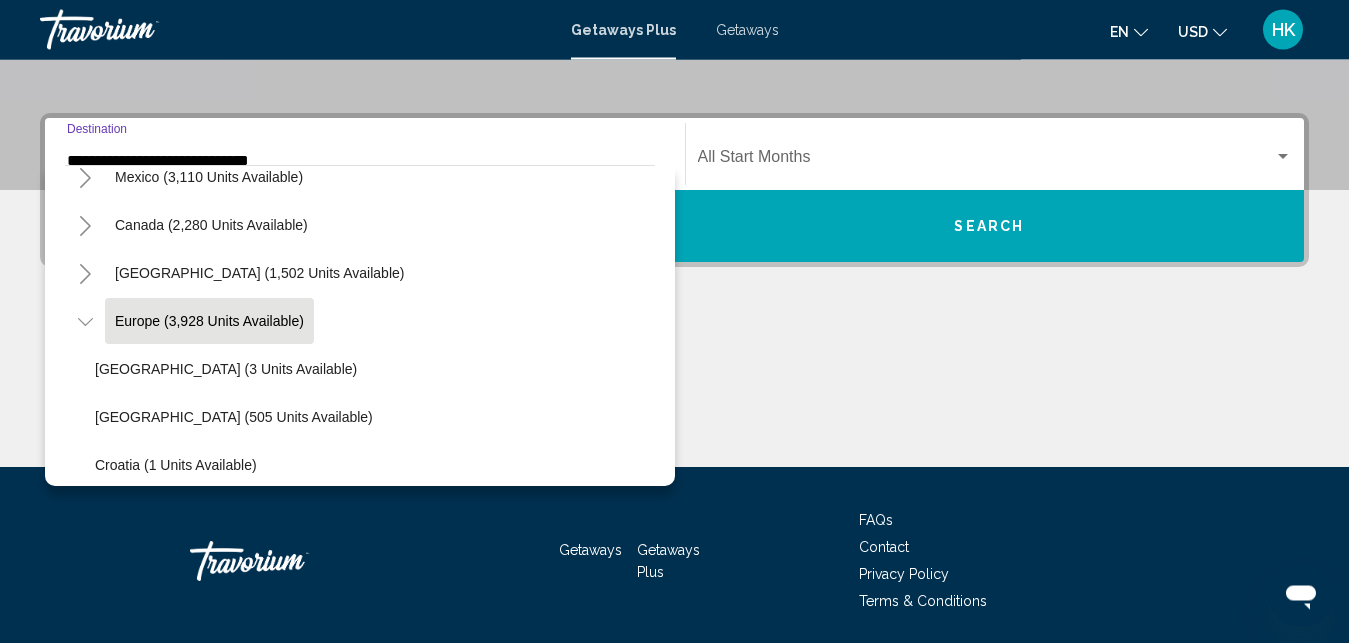 click 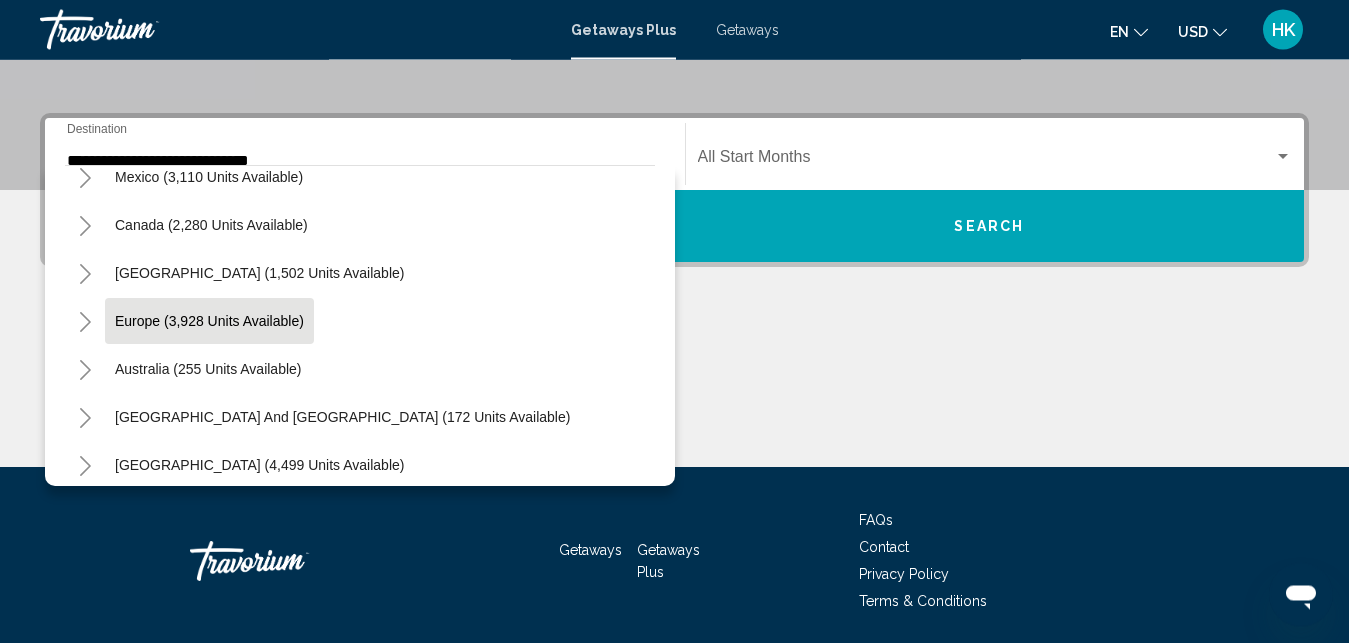 click on "Europe (3,928 units available)" 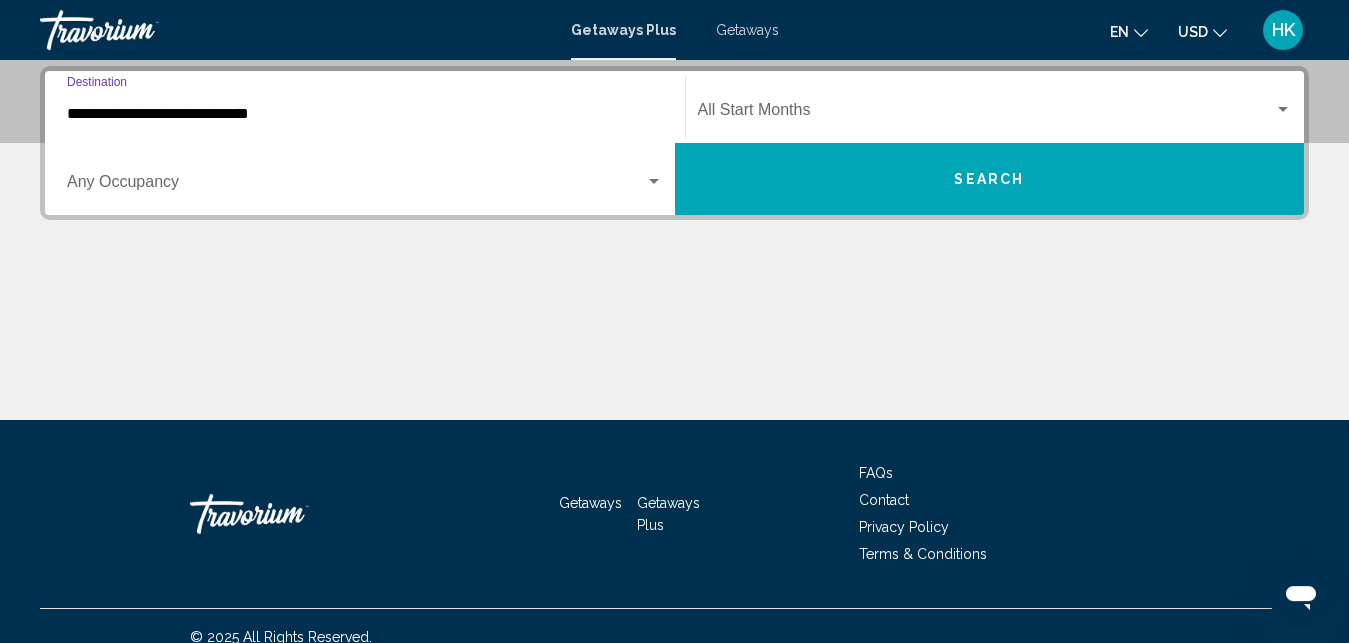 scroll, scrollTop: 458, scrollLeft: 0, axis: vertical 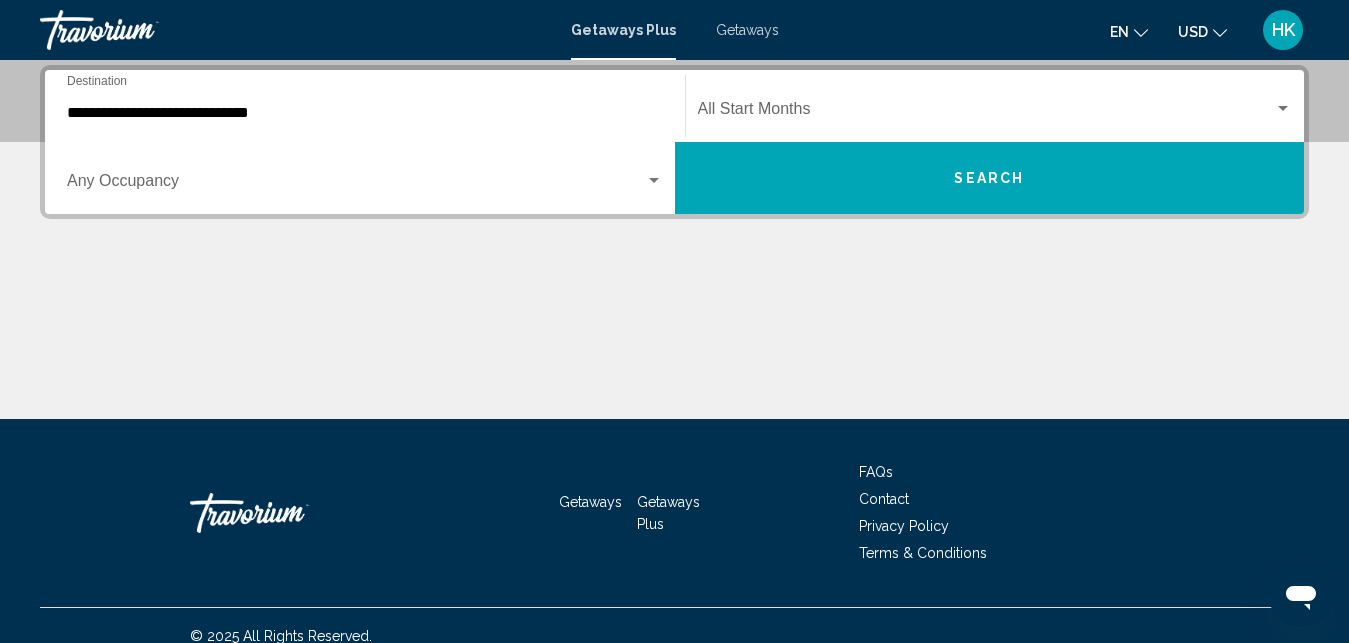 drag, startPoint x: 136, startPoint y: 102, endPoint x: 143, endPoint y: 110, distance: 10.630146 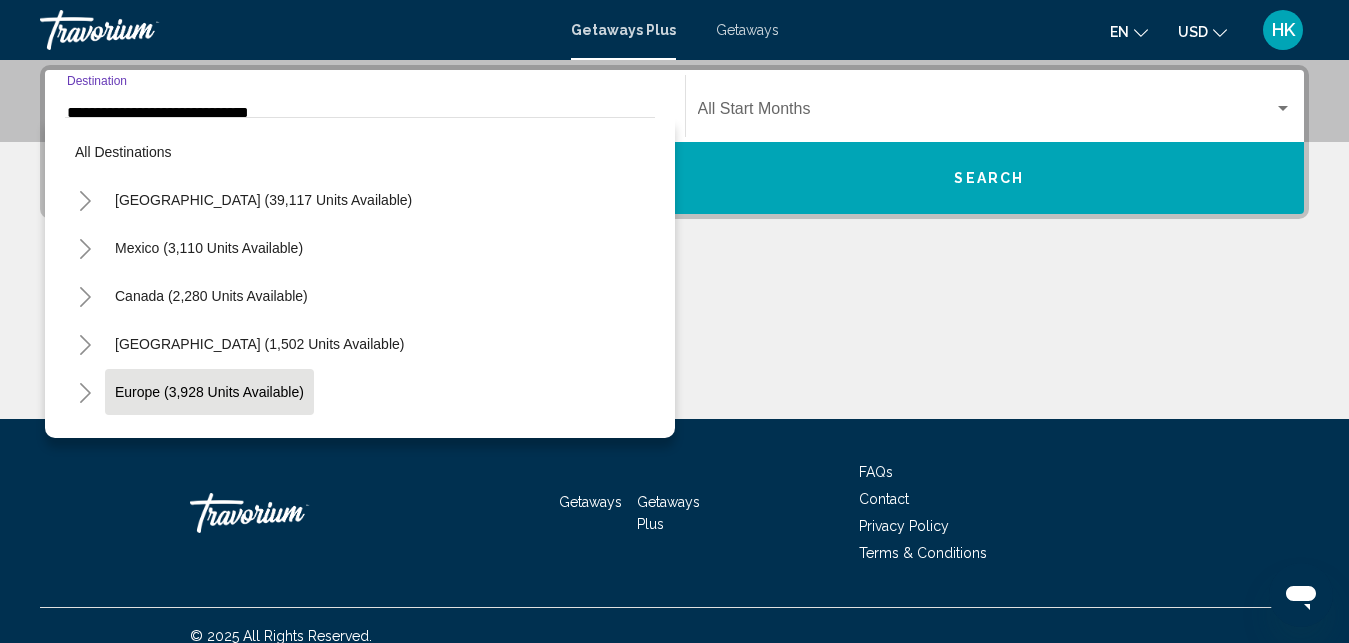 scroll, scrollTop: 410, scrollLeft: 0, axis: vertical 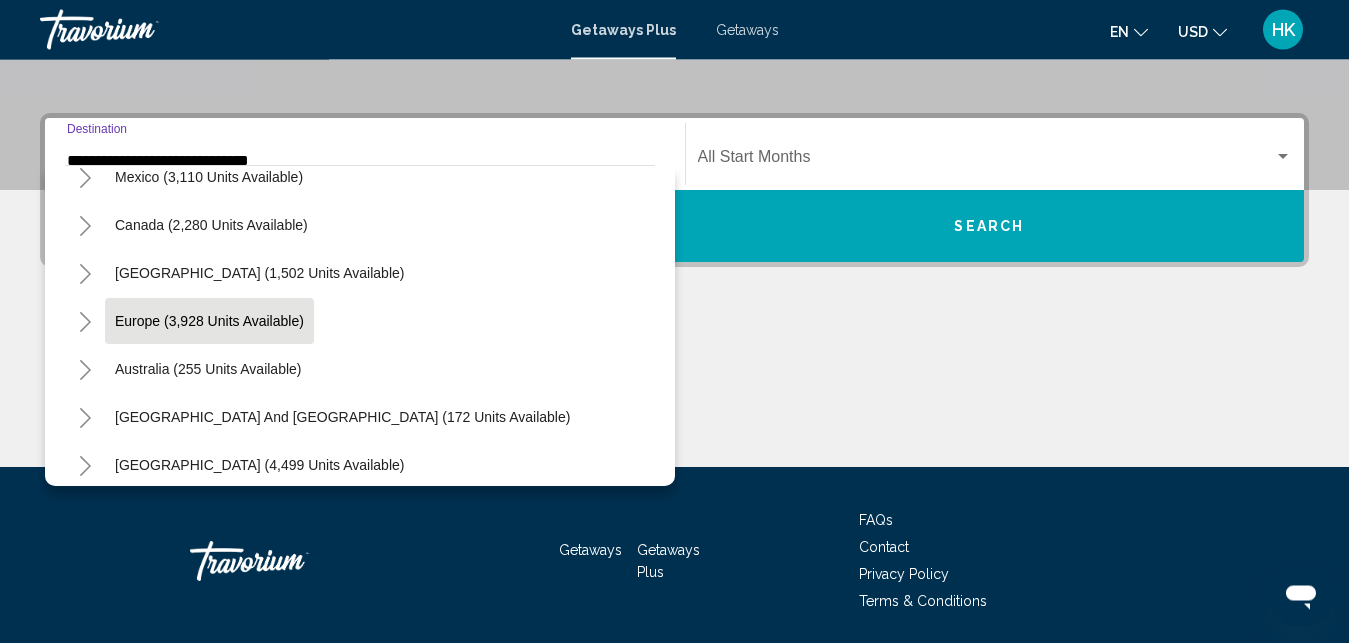 click 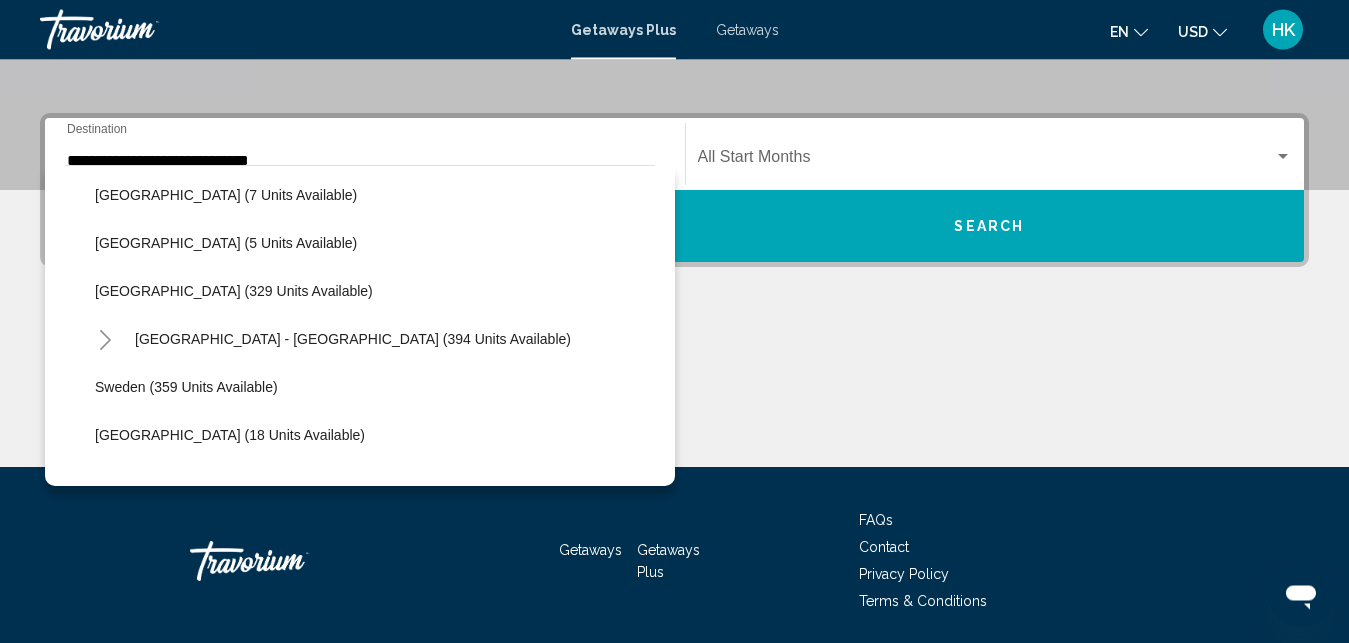 scroll, scrollTop: 632, scrollLeft: 0, axis: vertical 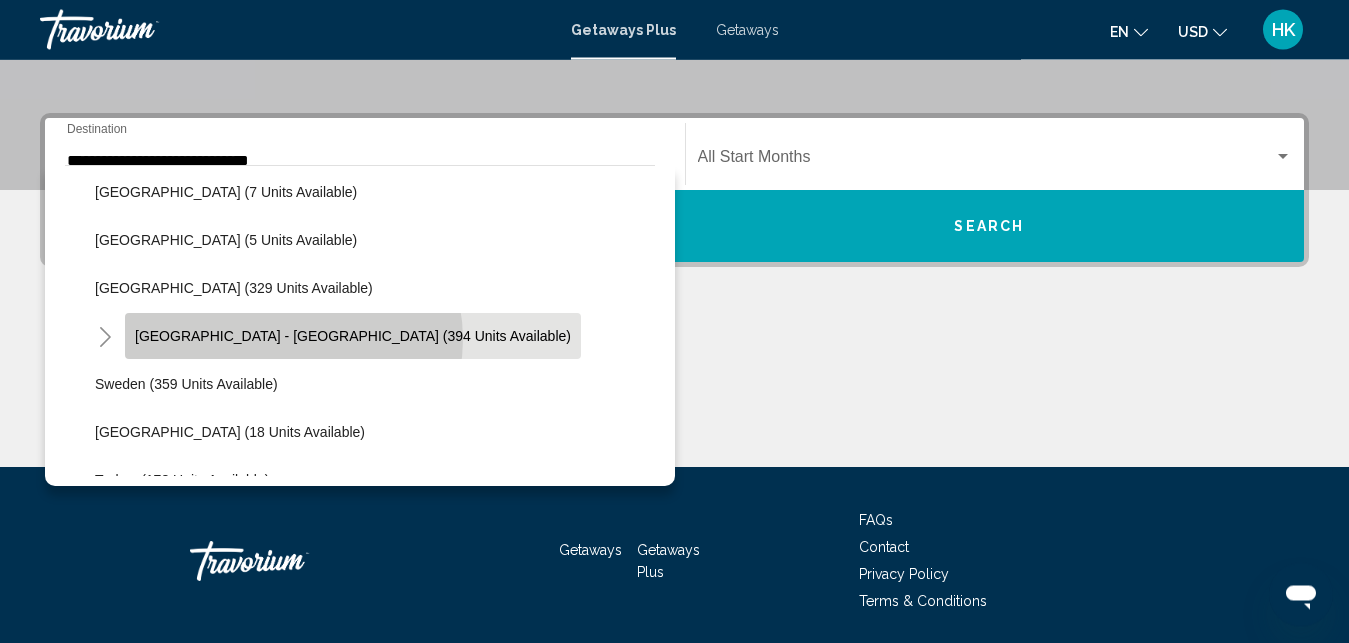 click on "[GEOGRAPHIC_DATA] - [GEOGRAPHIC_DATA] (394 units available)" 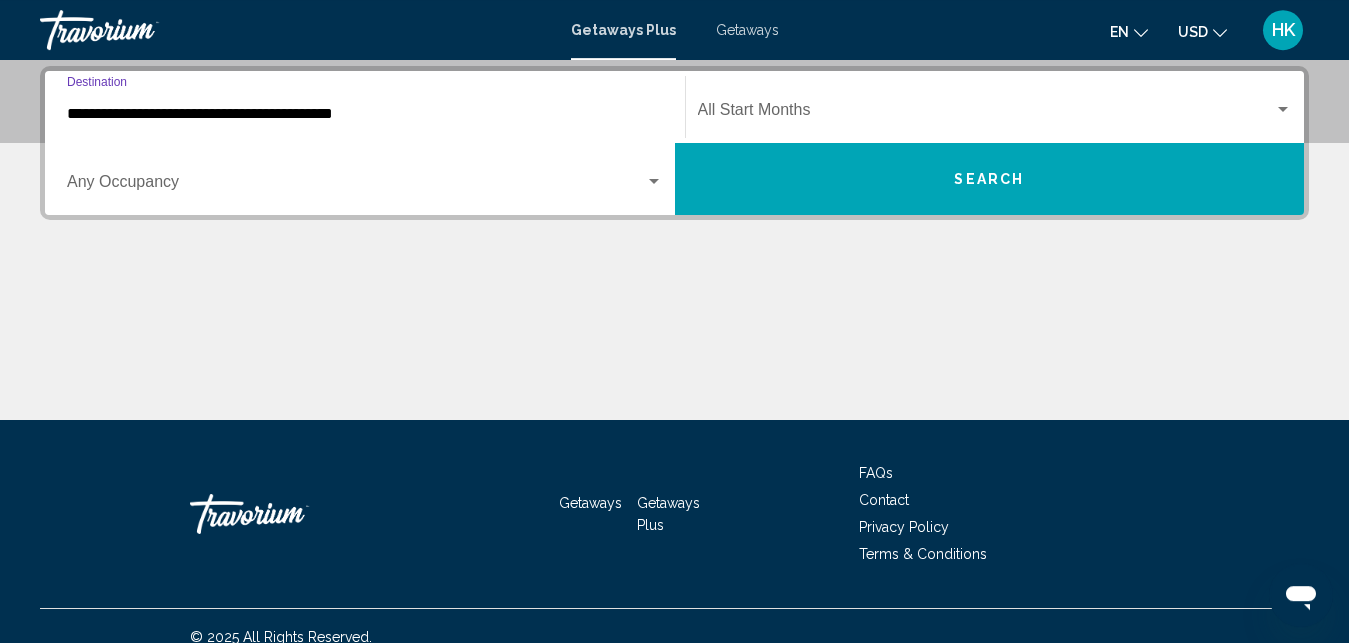 scroll, scrollTop: 458, scrollLeft: 0, axis: vertical 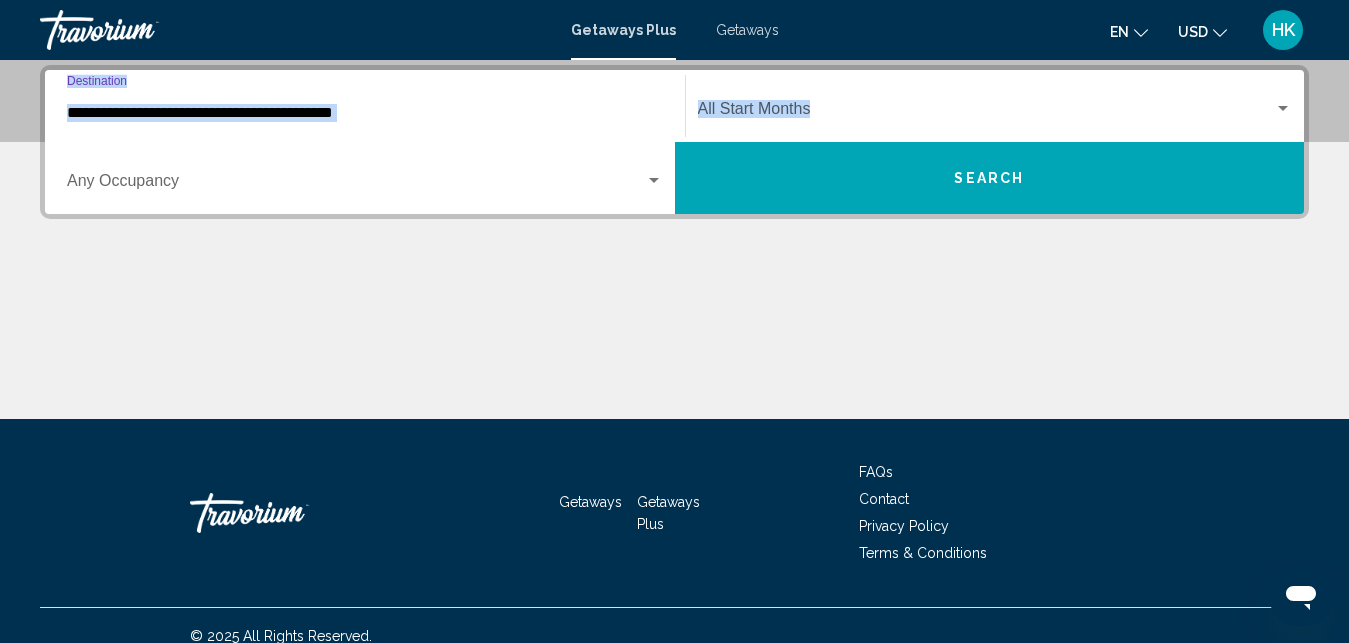drag, startPoint x: 276, startPoint y: 171, endPoint x: 463, endPoint y: 133, distance: 190.8219 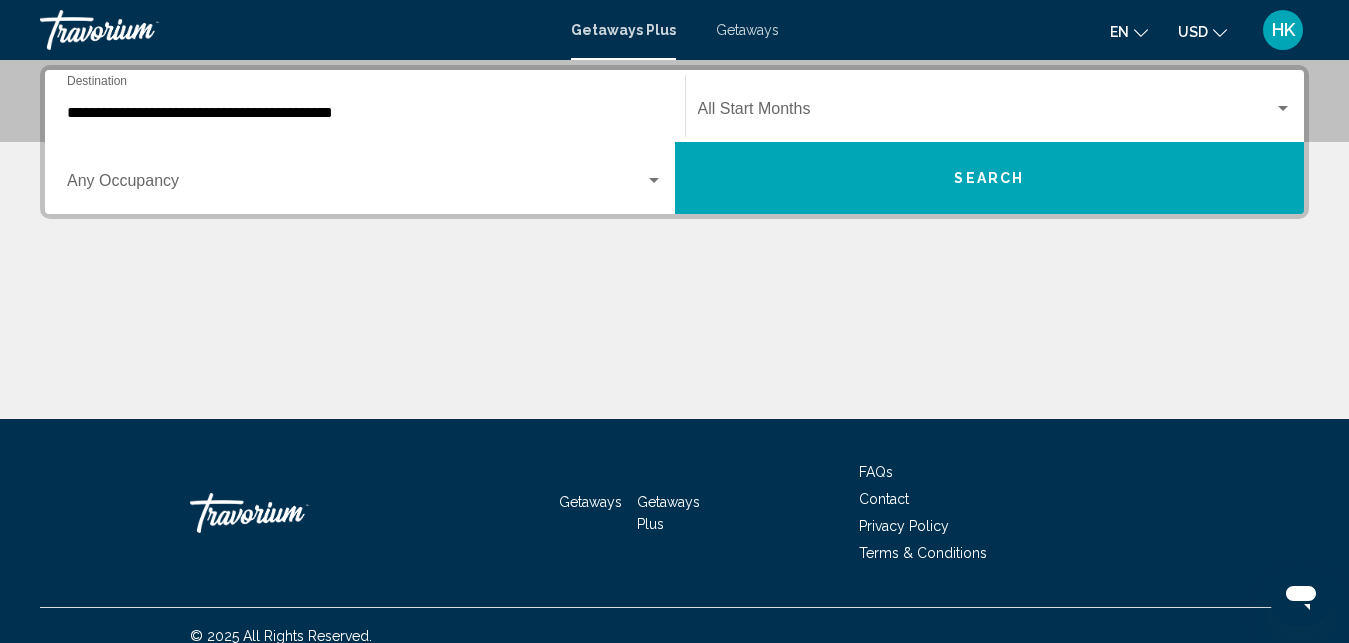 click at bounding box center [654, 180] 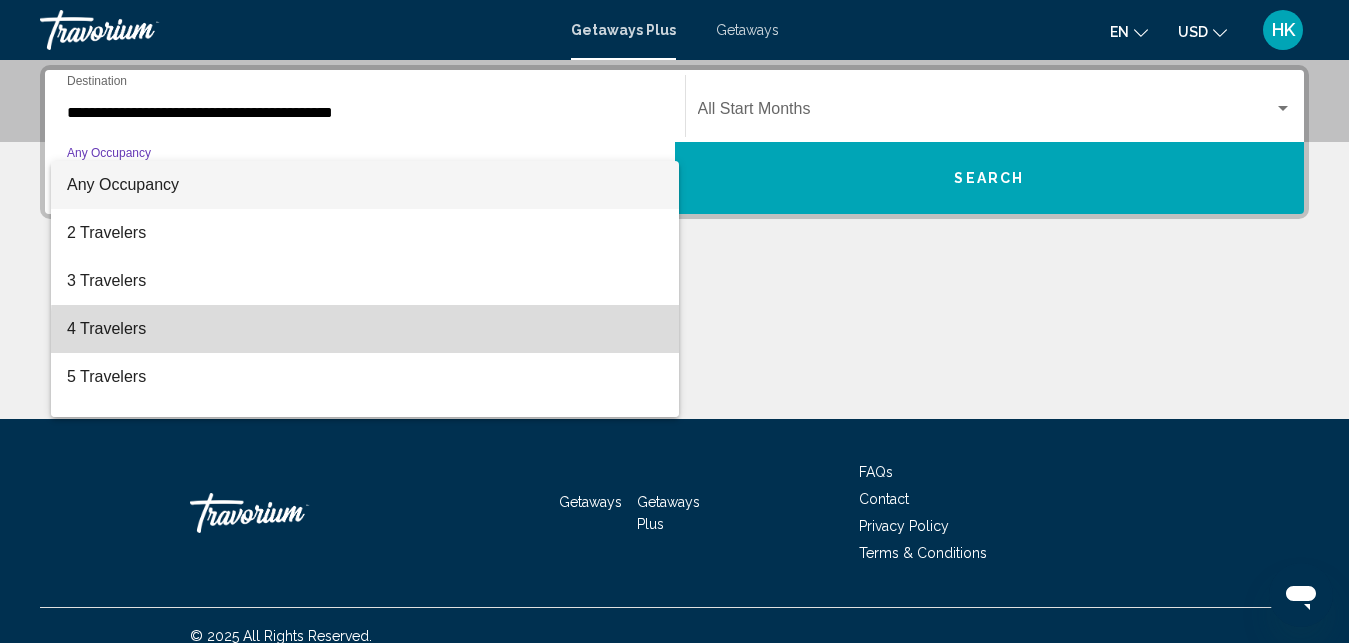 click on "4 Travelers" at bounding box center (365, 329) 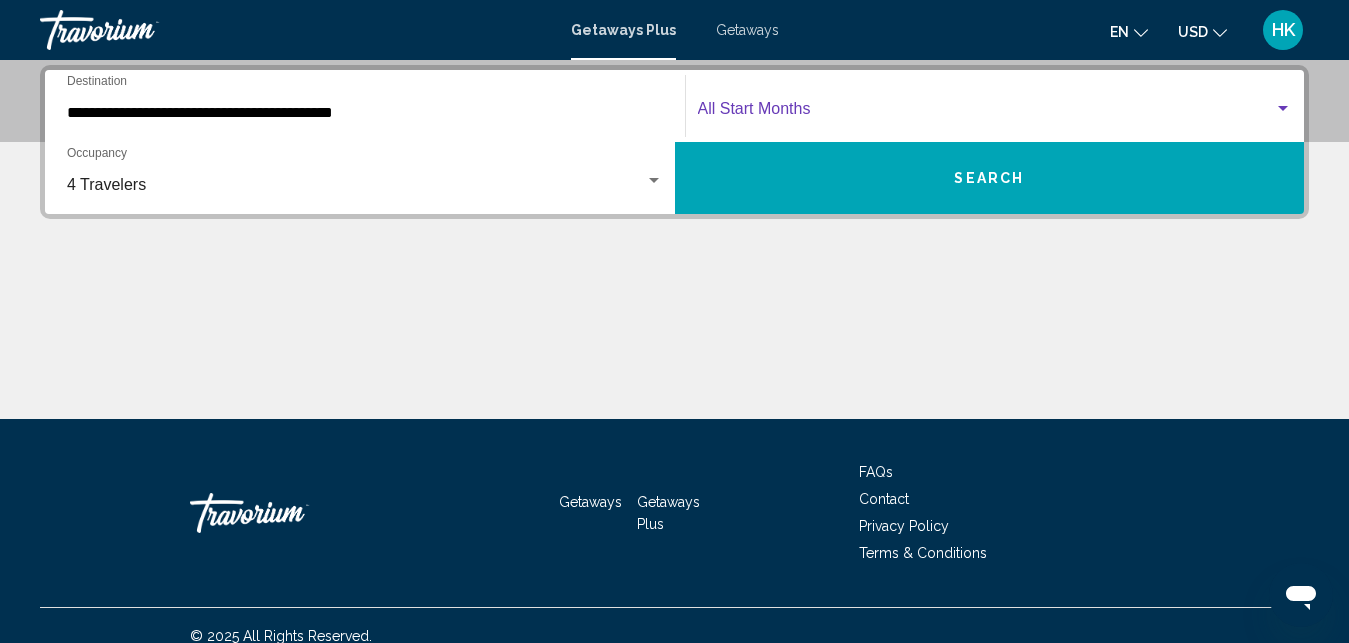 click at bounding box center [986, 113] 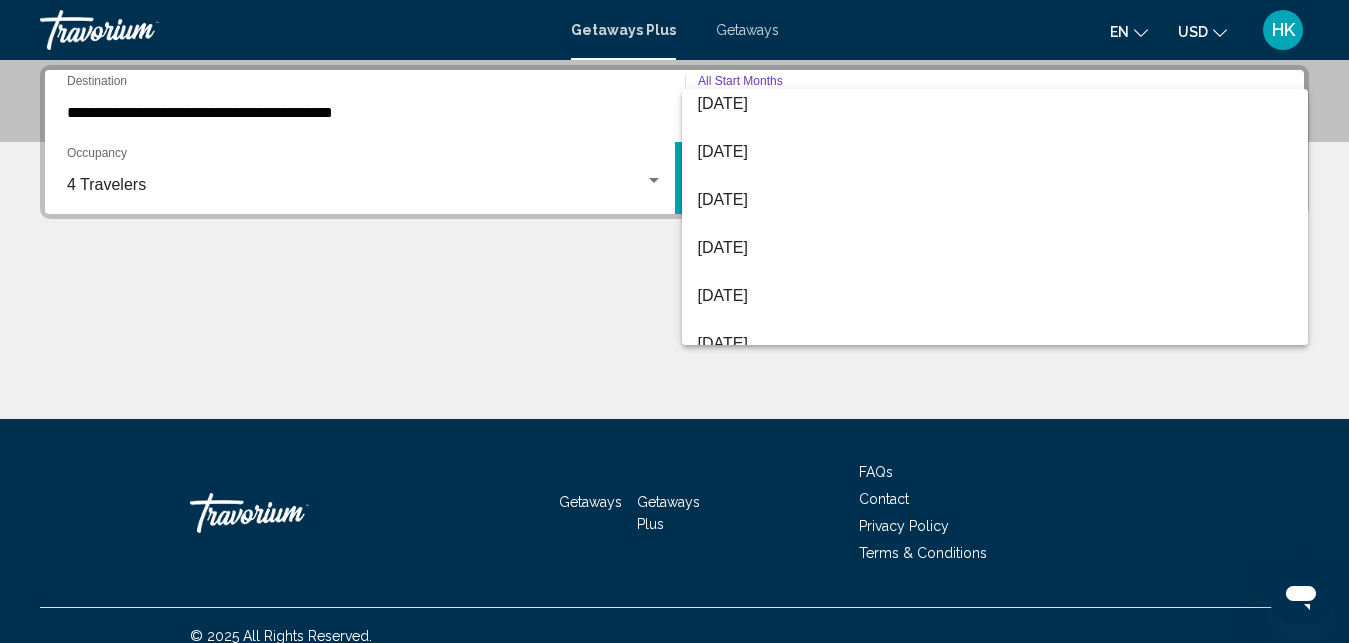 scroll, scrollTop: 114, scrollLeft: 0, axis: vertical 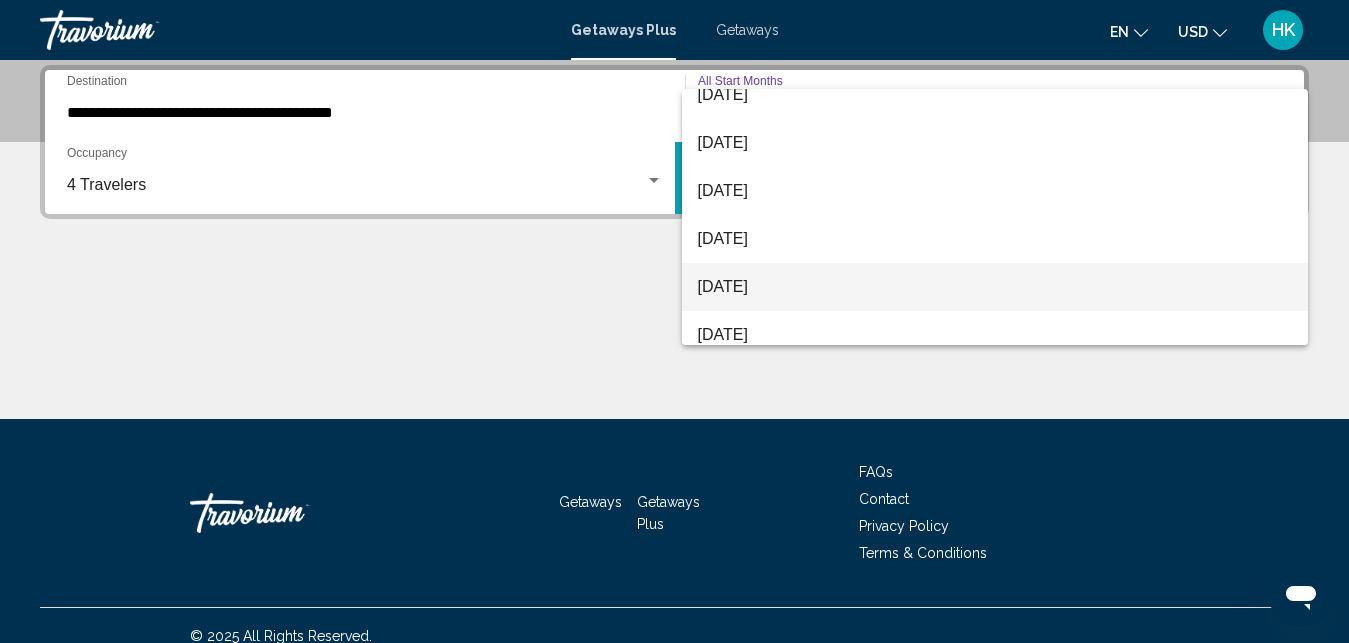 click on "[DATE]" at bounding box center (995, 287) 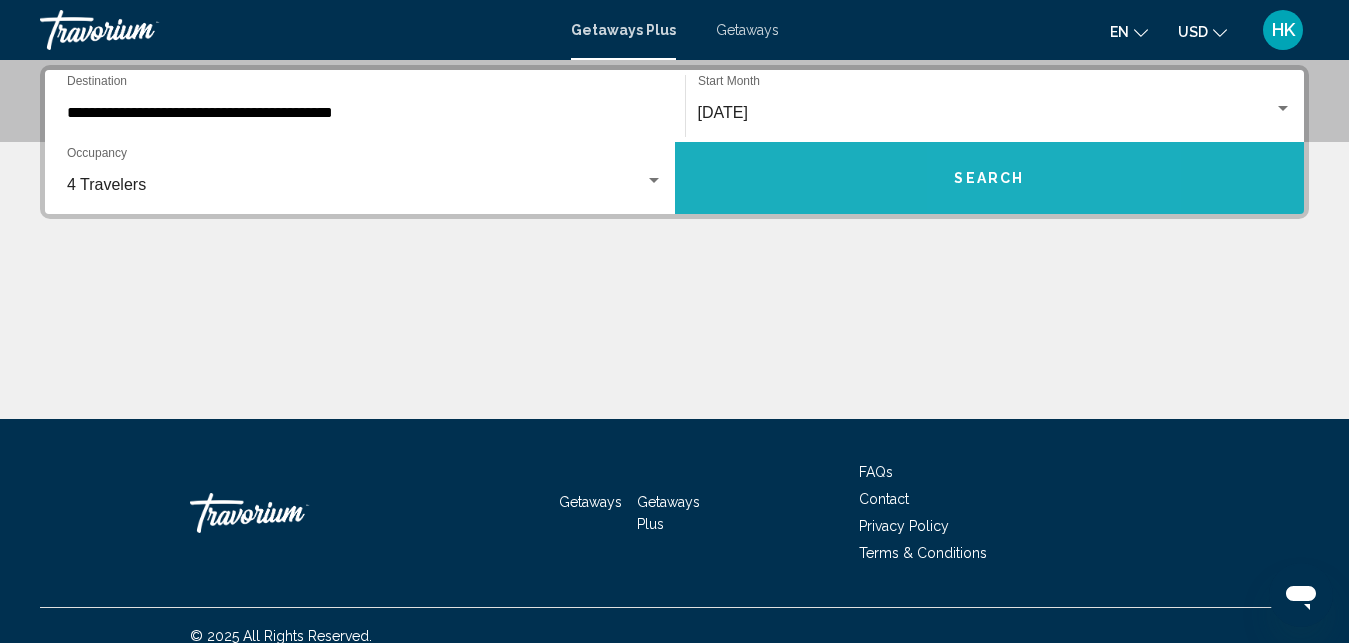click on "Search" at bounding box center (989, 179) 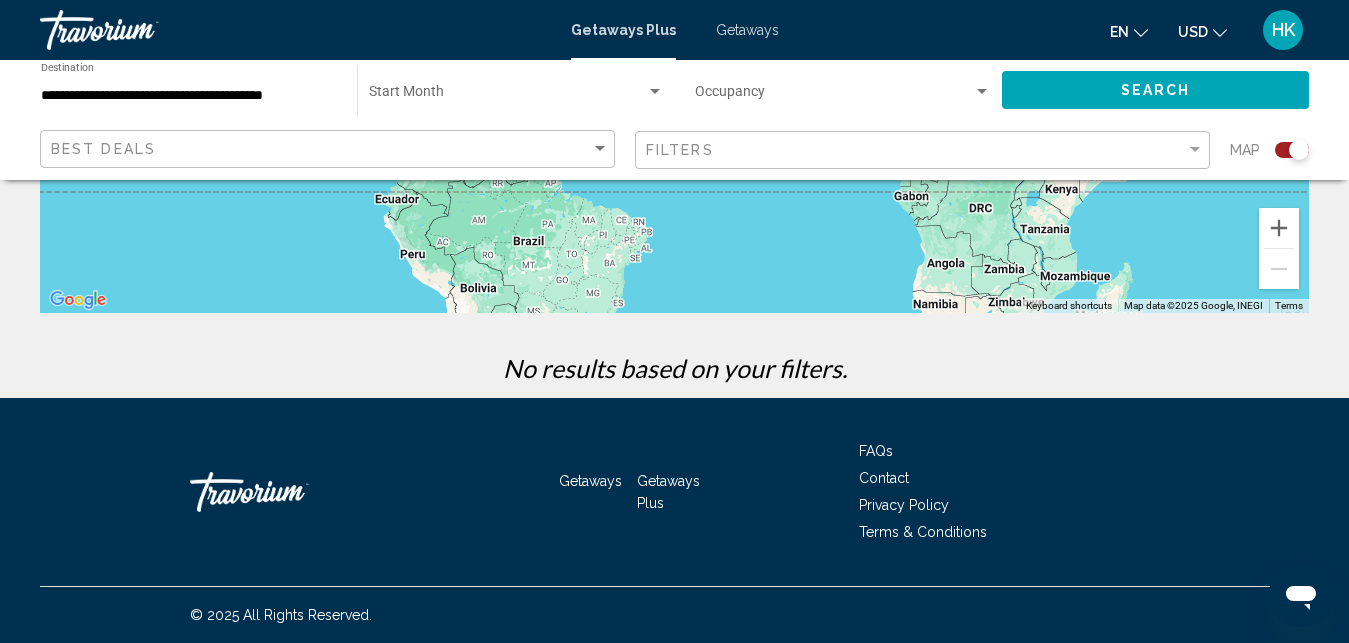 scroll, scrollTop: 0, scrollLeft: 0, axis: both 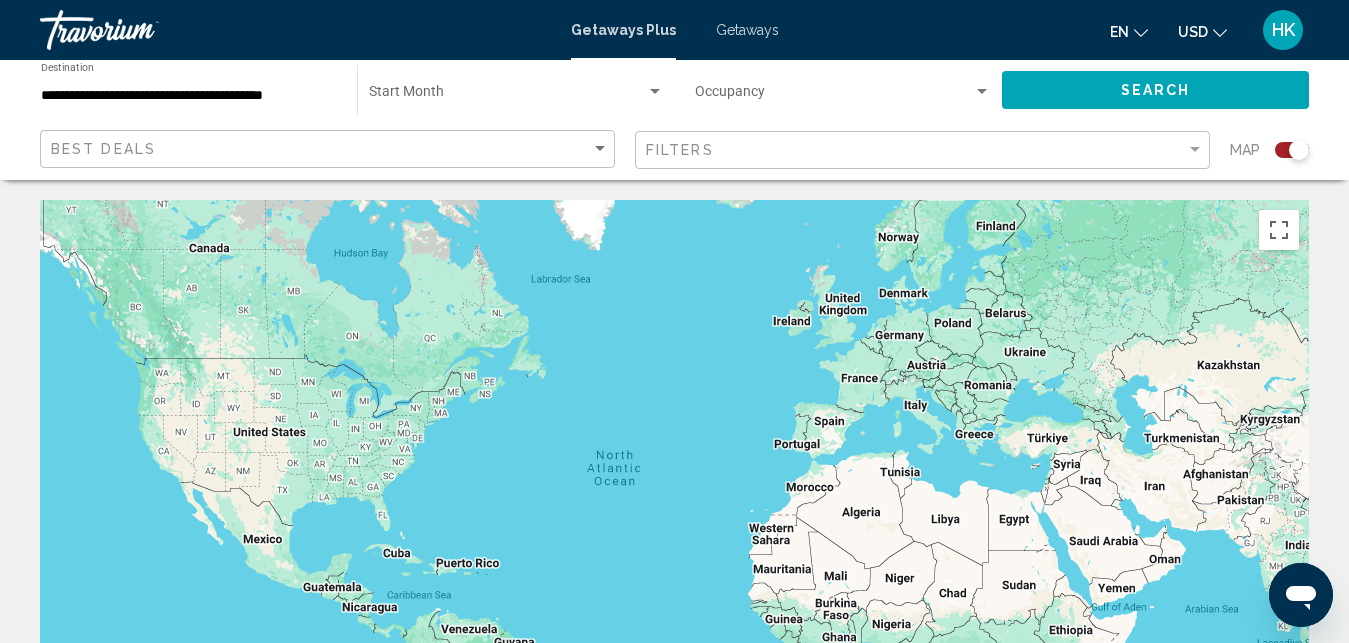 click on "**********" at bounding box center (189, 96) 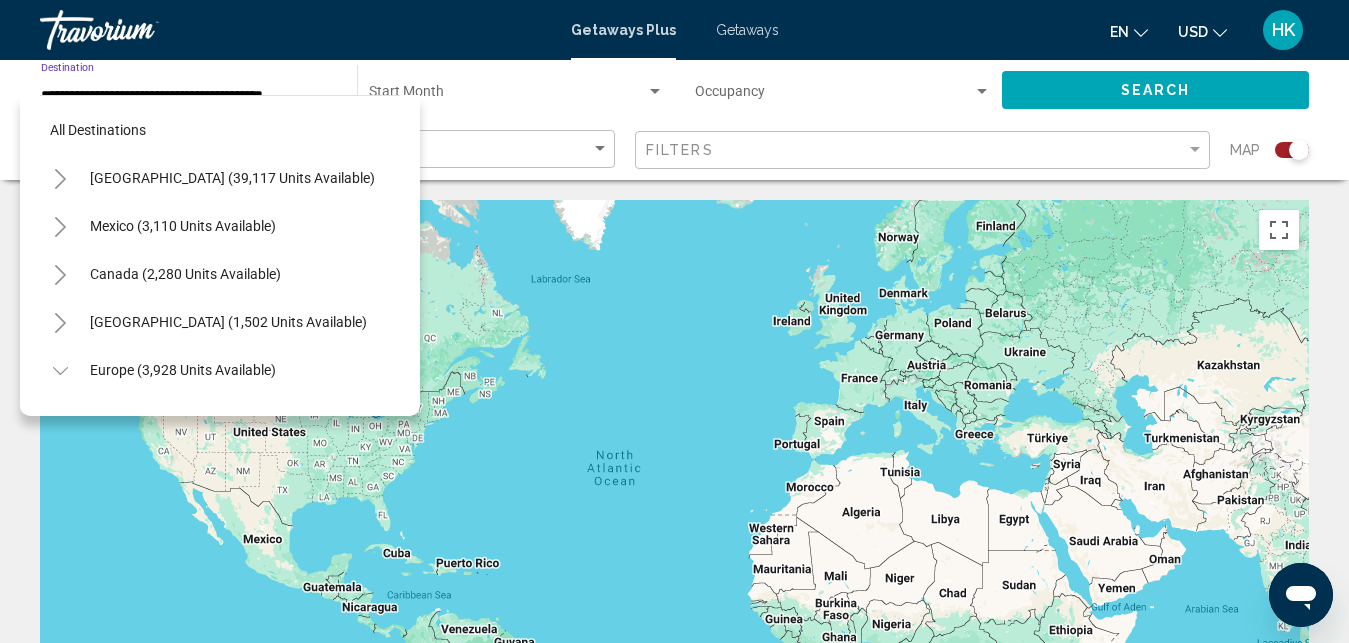 scroll, scrollTop: 656, scrollLeft: 7, axis: both 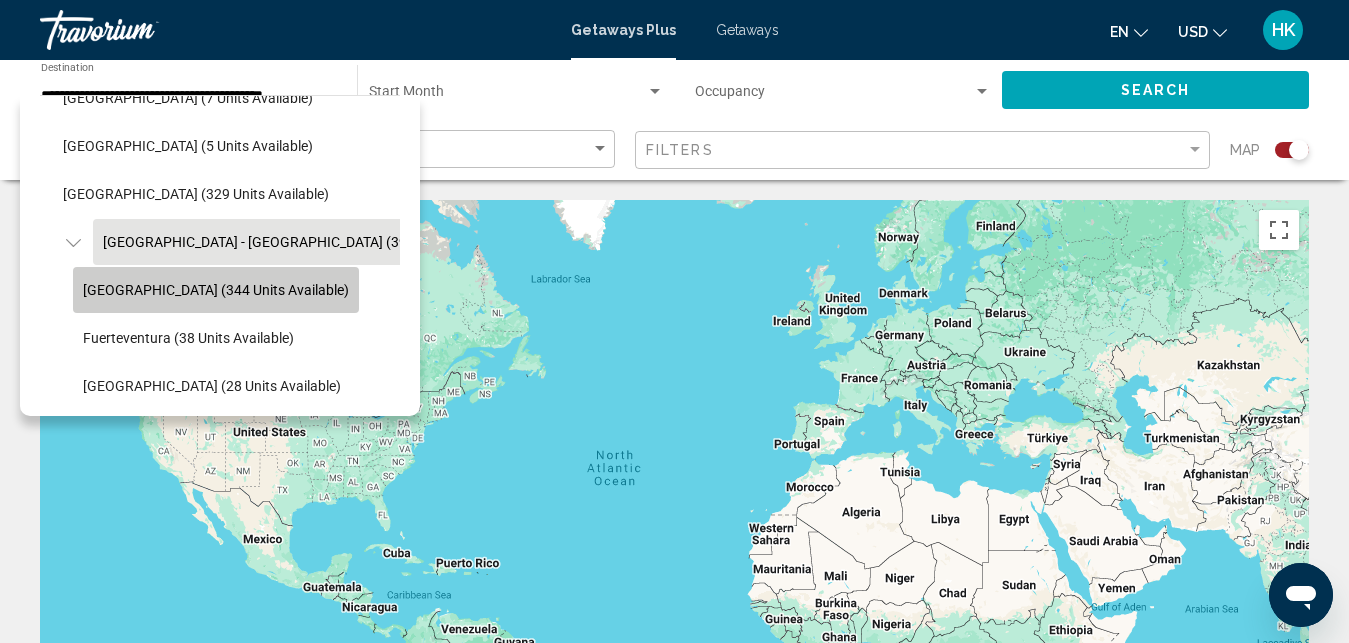 click on "[GEOGRAPHIC_DATA] (344 units available)" 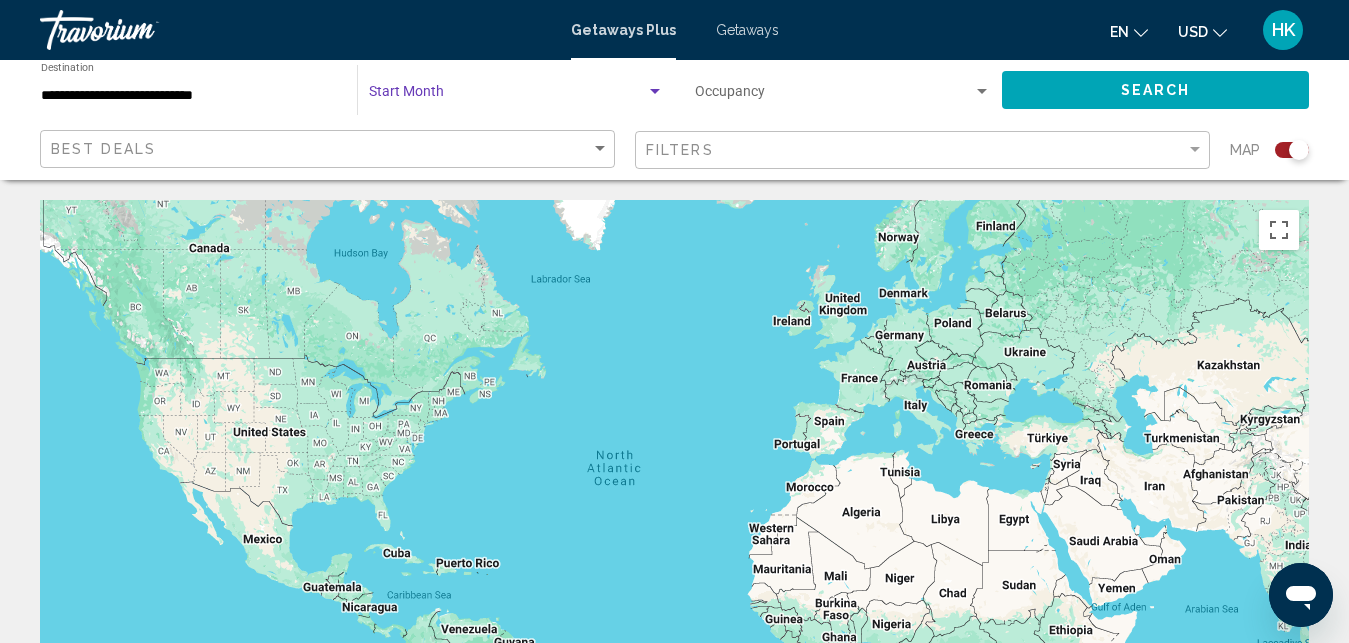 click at bounding box center (507, 96) 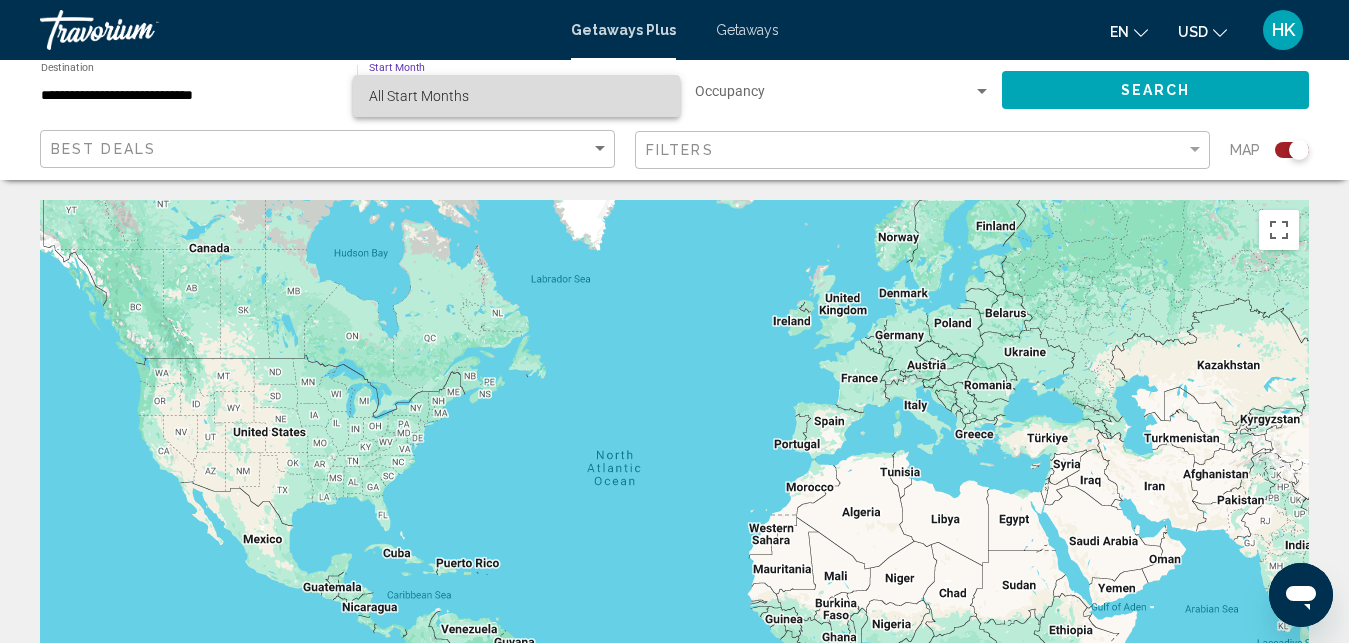 click on "All Start Months" at bounding box center [516, 96] 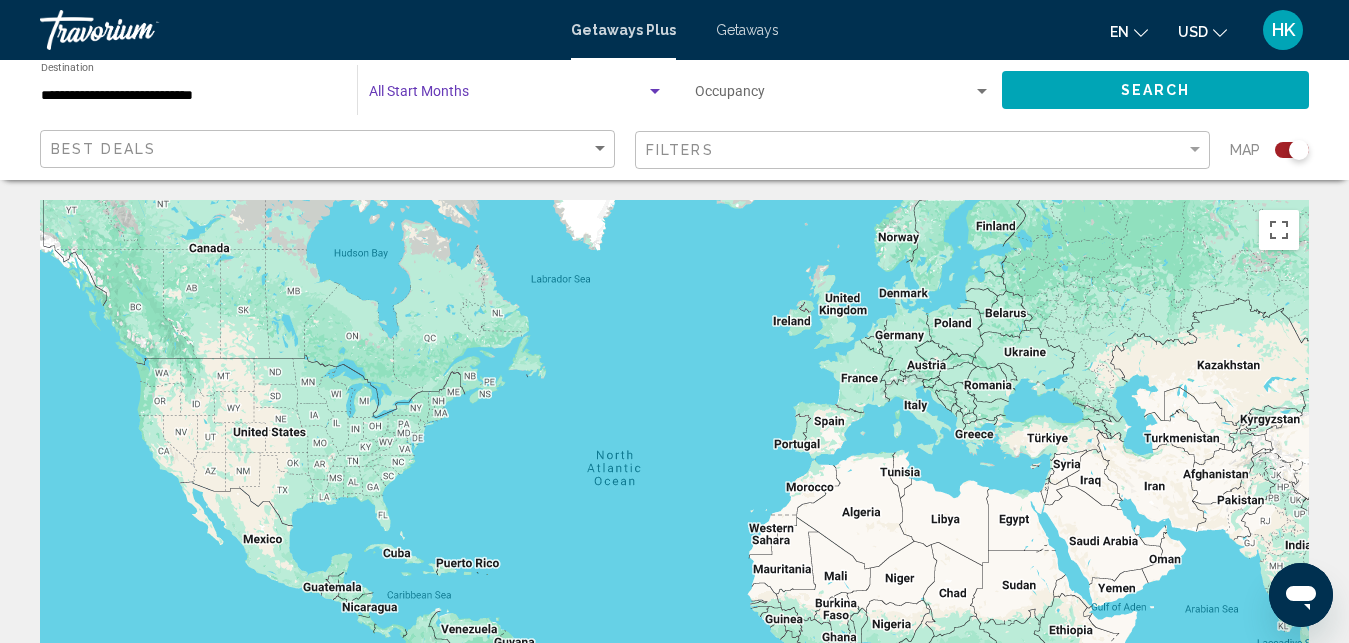 click at bounding box center [655, 92] 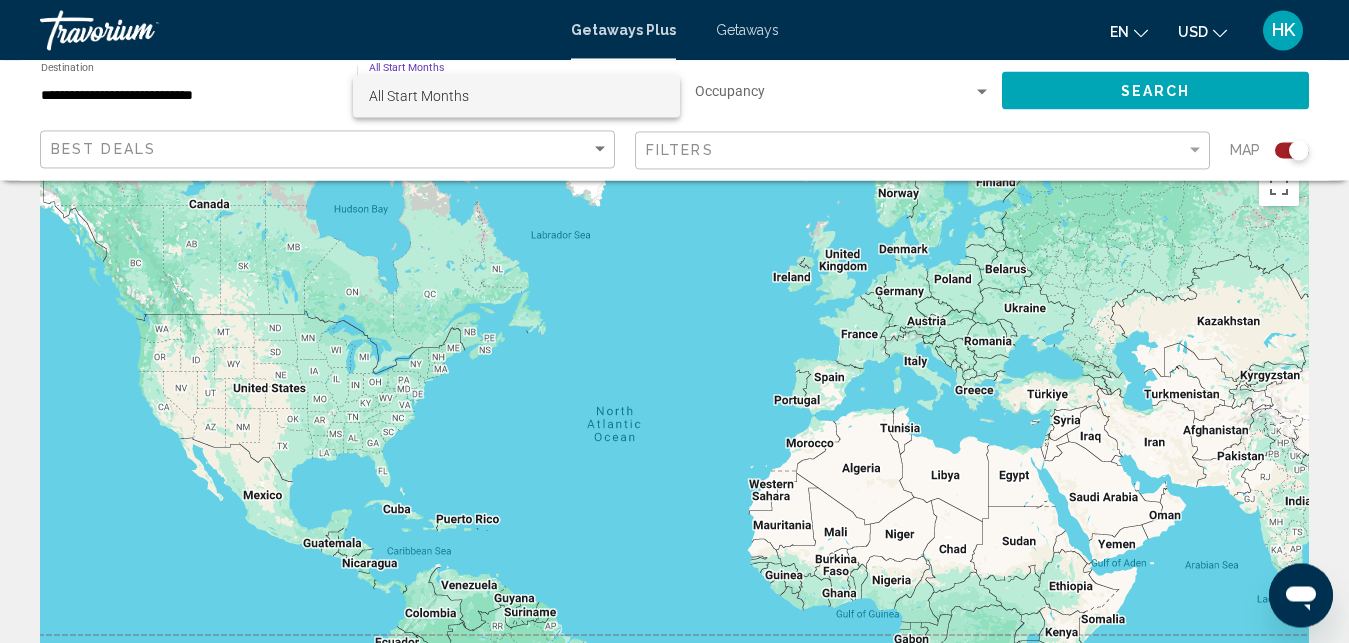 scroll, scrollTop: 0, scrollLeft: 0, axis: both 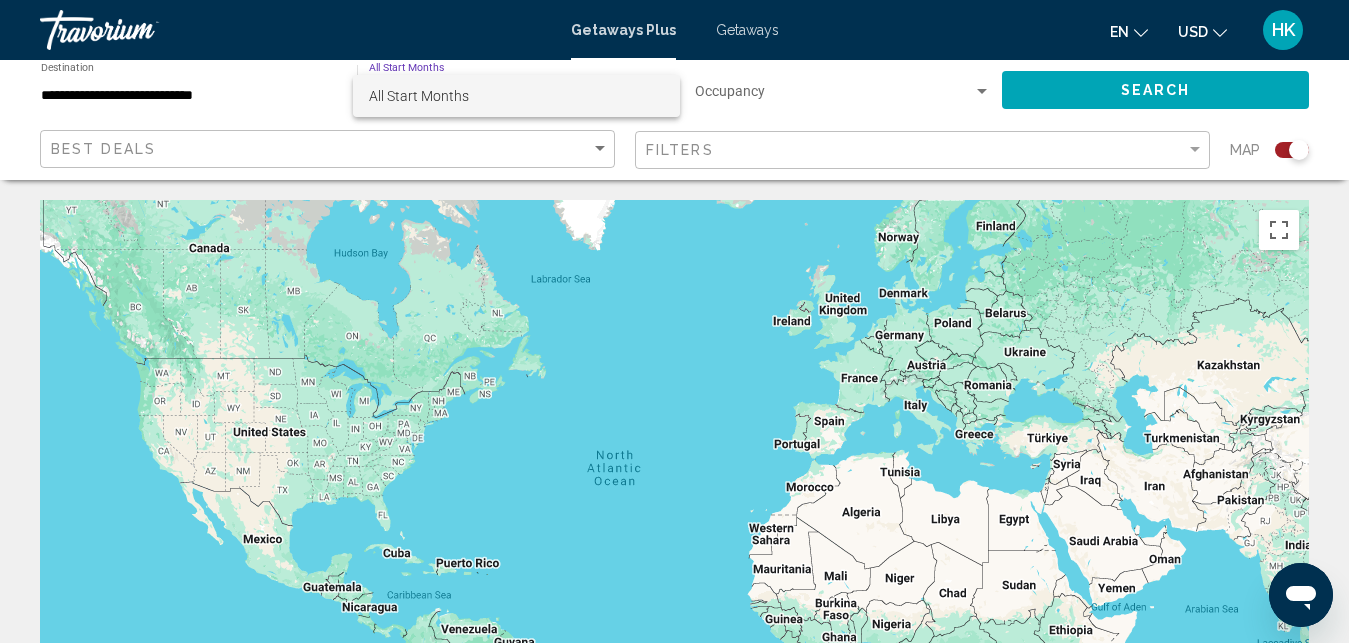click at bounding box center (674, 321) 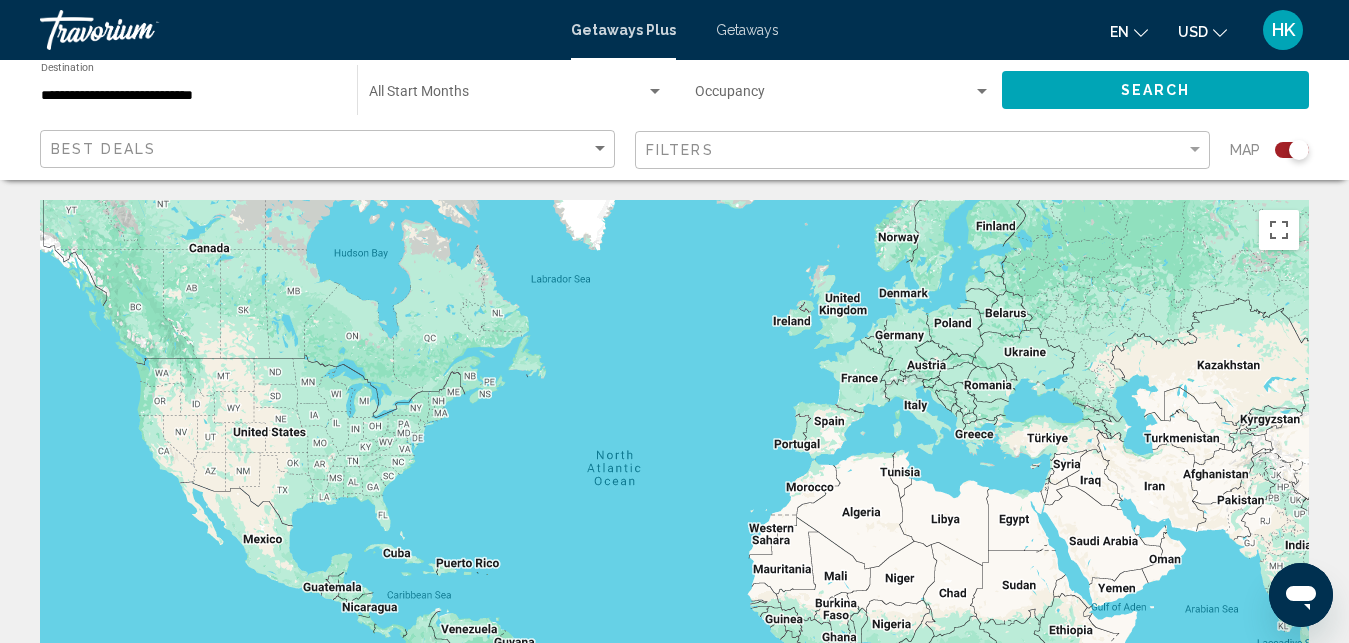 scroll, scrollTop: 24, scrollLeft: 0, axis: vertical 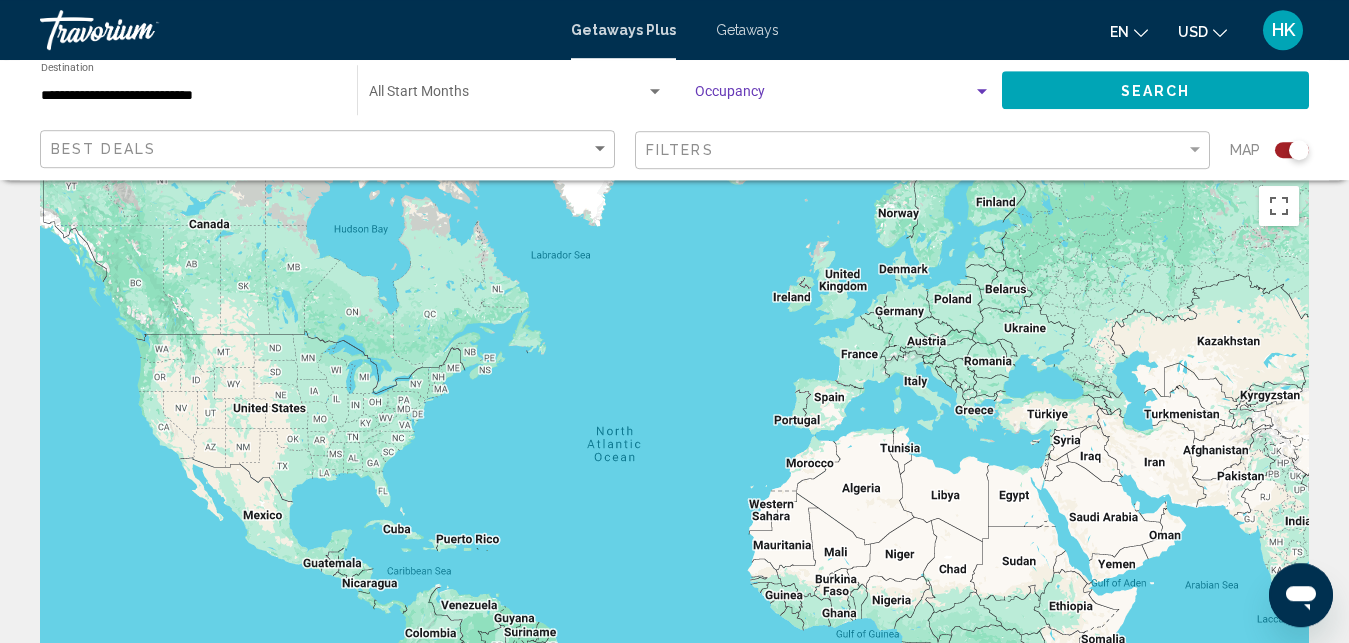 click at bounding box center (982, 92) 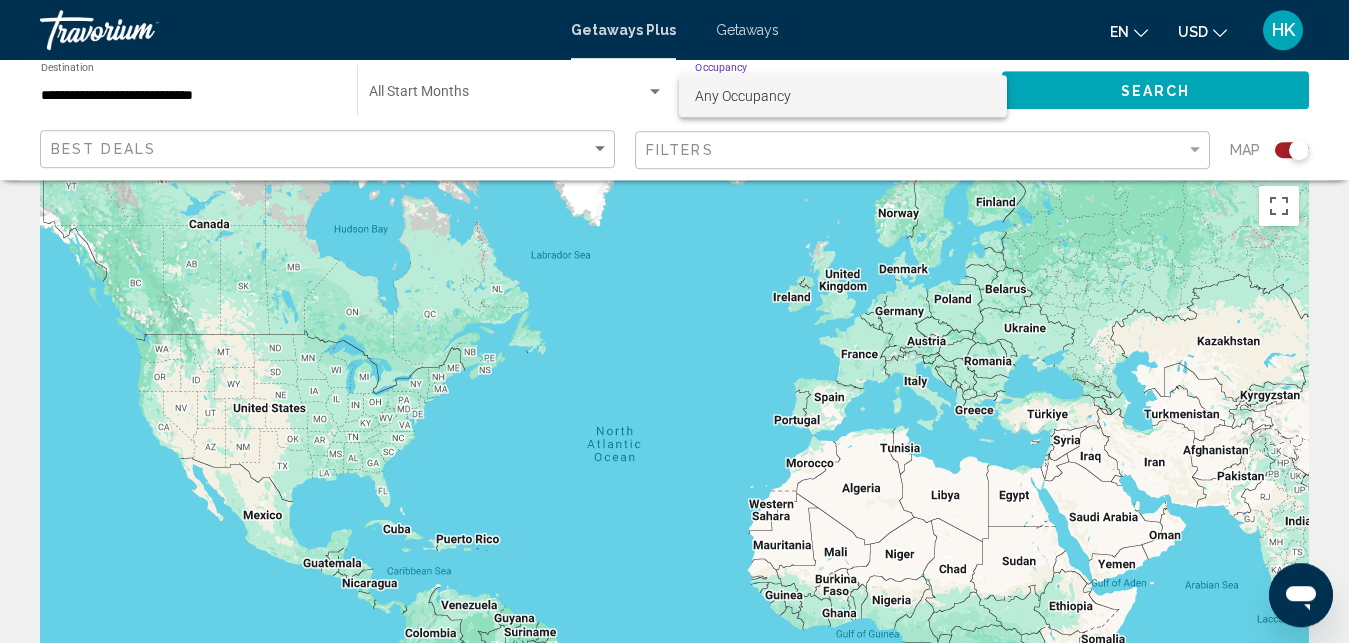 scroll, scrollTop: 0, scrollLeft: 0, axis: both 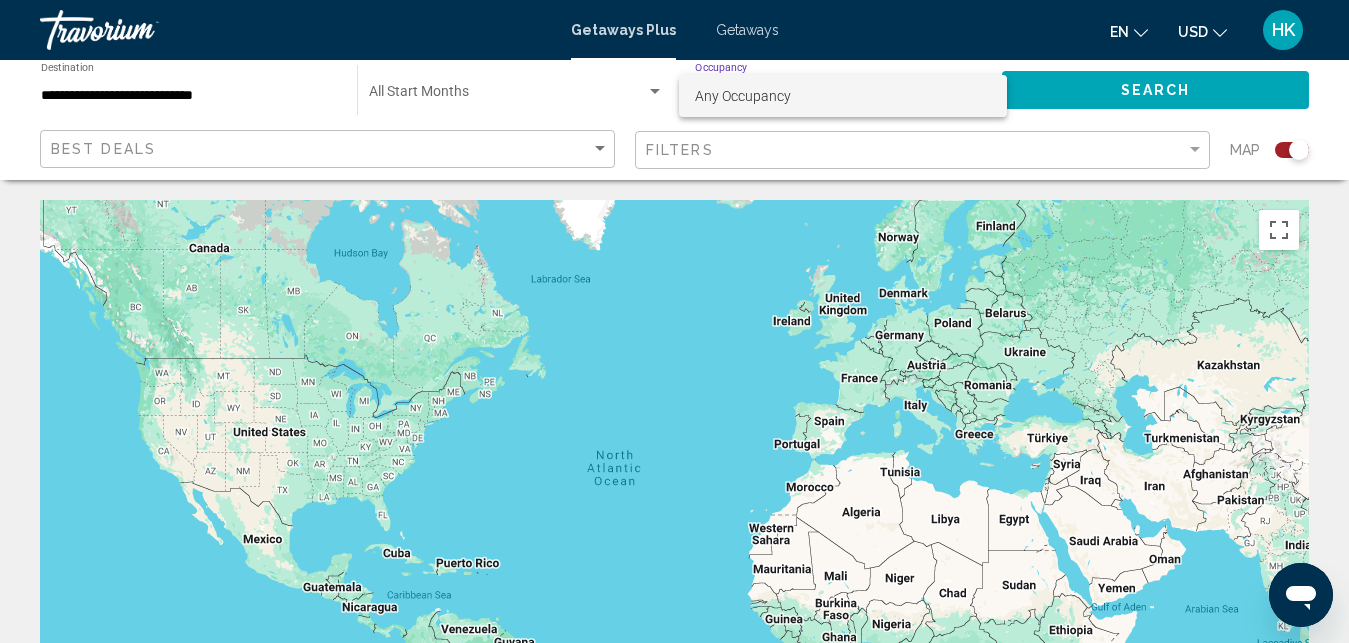 click at bounding box center (674, 321) 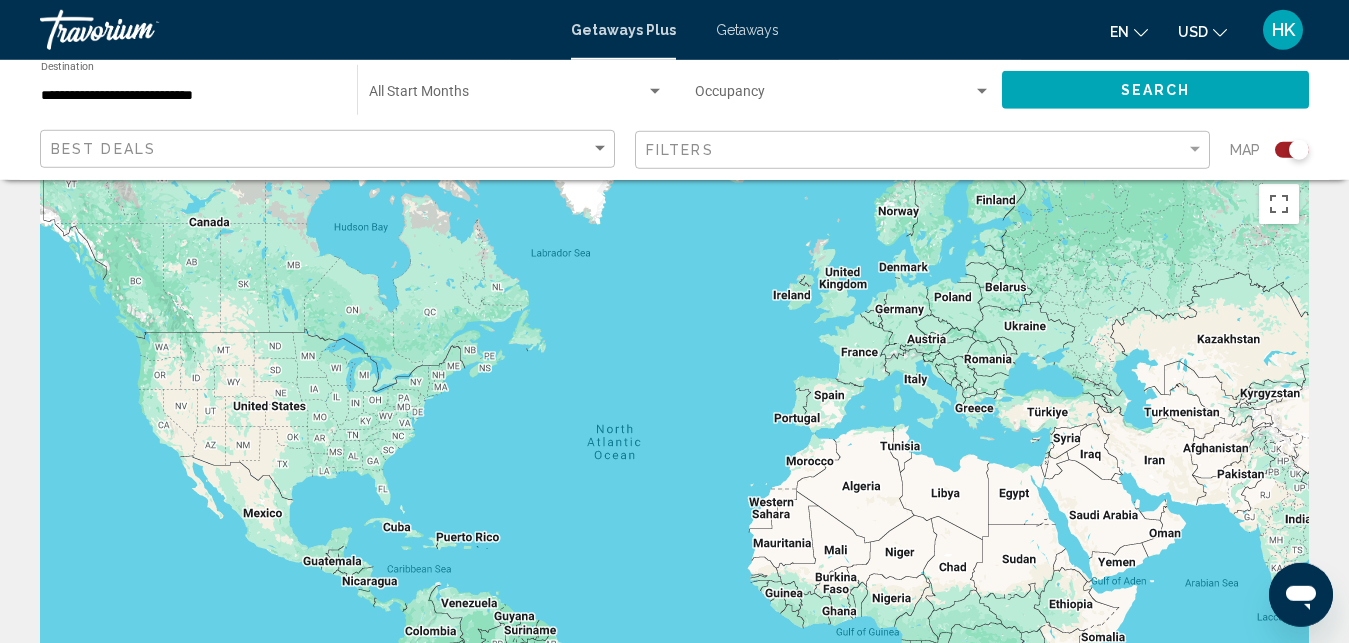 scroll, scrollTop: 27, scrollLeft: 0, axis: vertical 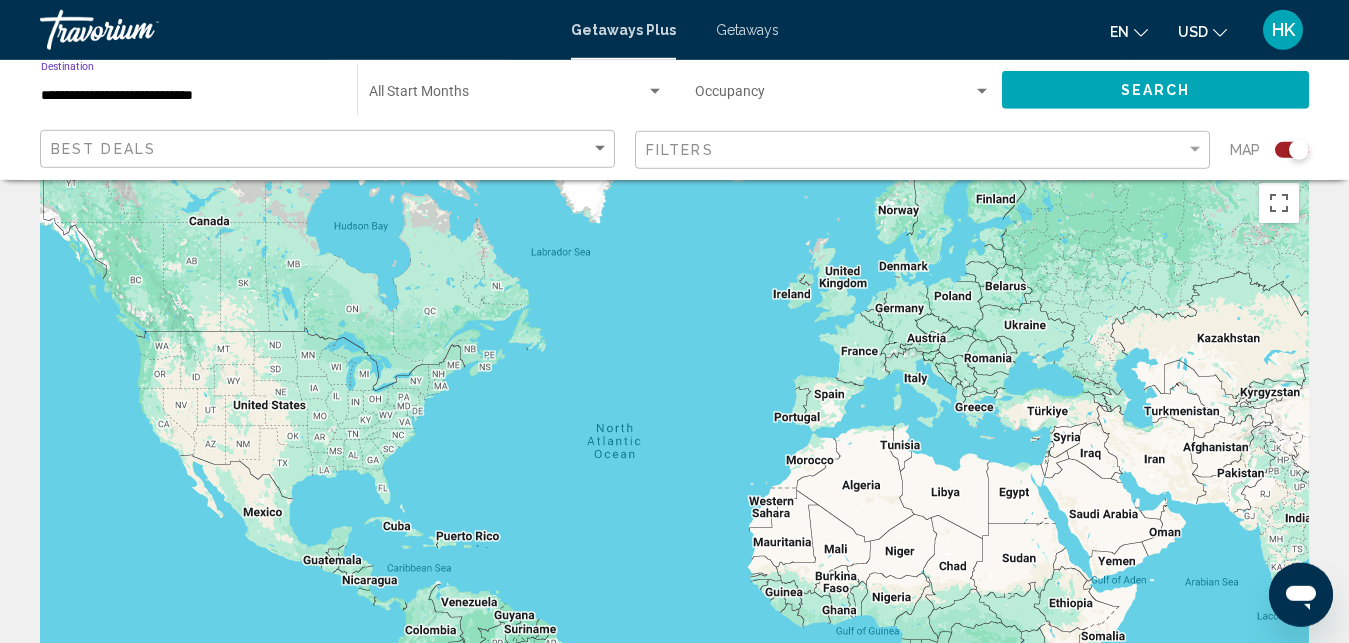 click on "**********" at bounding box center [189, 96] 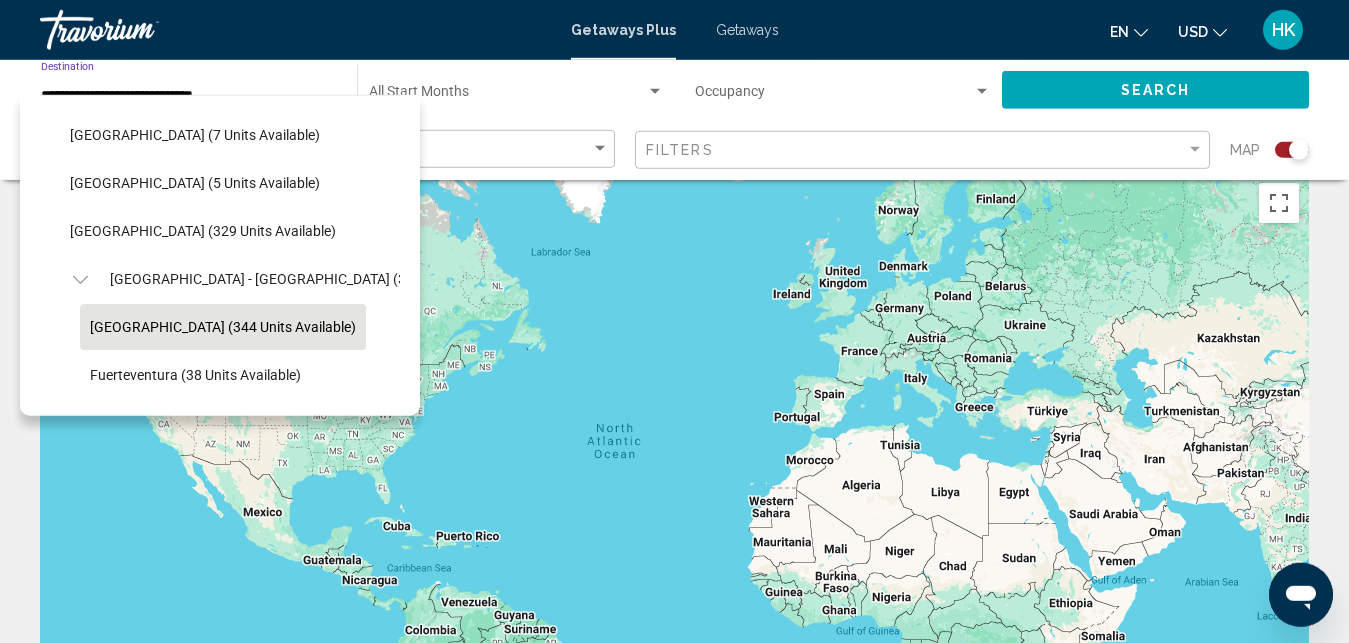scroll, scrollTop: 617, scrollLeft: 0, axis: vertical 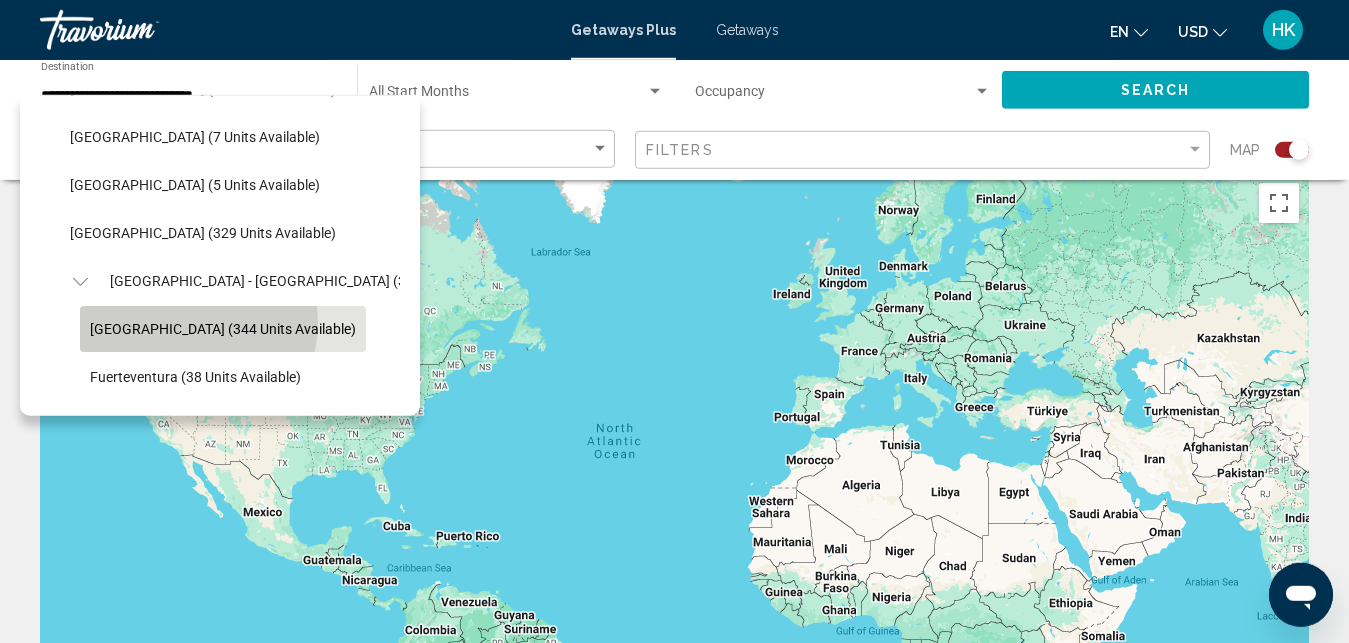 click on "[GEOGRAPHIC_DATA] (344 units available)" 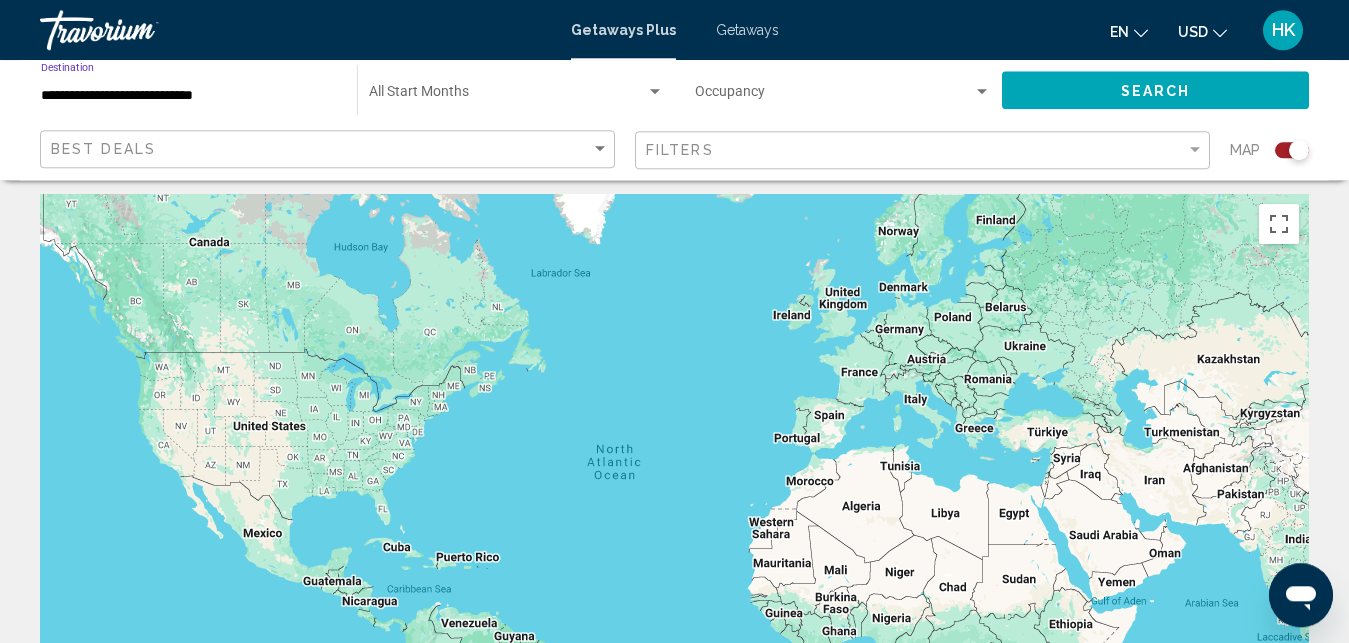 scroll, scrollTop: 7, scrollLeft: 0, axis: vertical 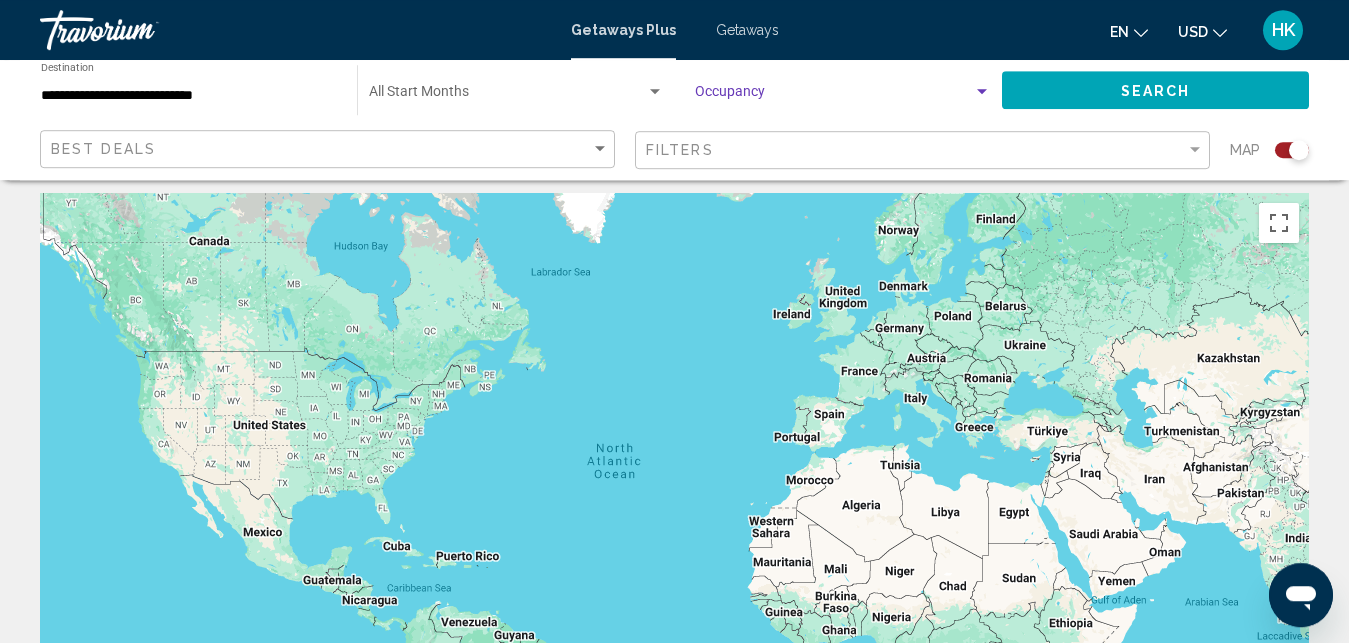 click at bounding box center [982, 92] 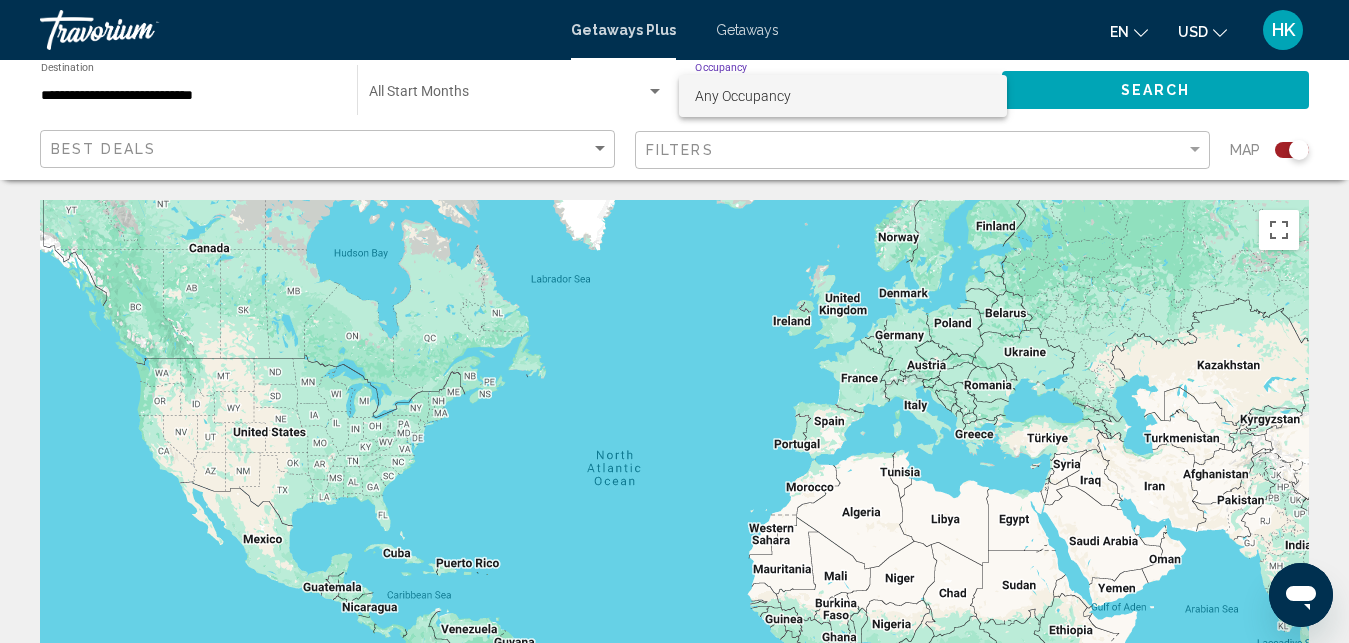 scroll, scrollTop: 83, scrollLeft: 0, axis: vertical 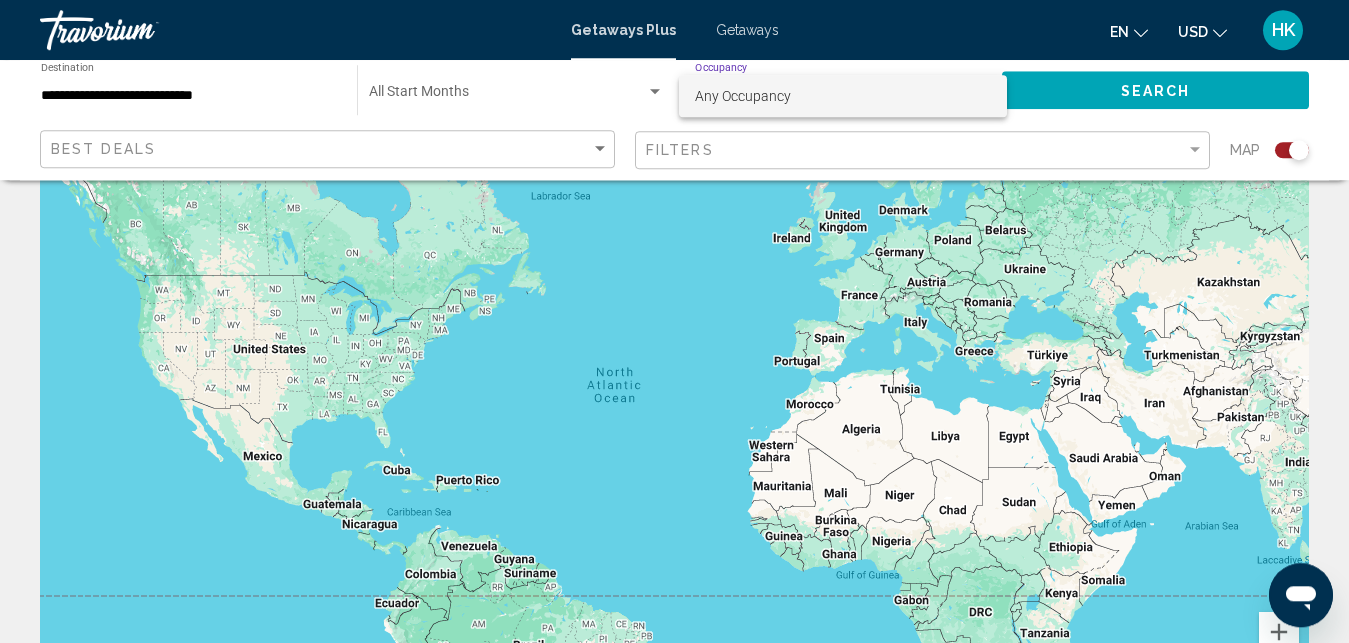click at bounding box center [674, 321] 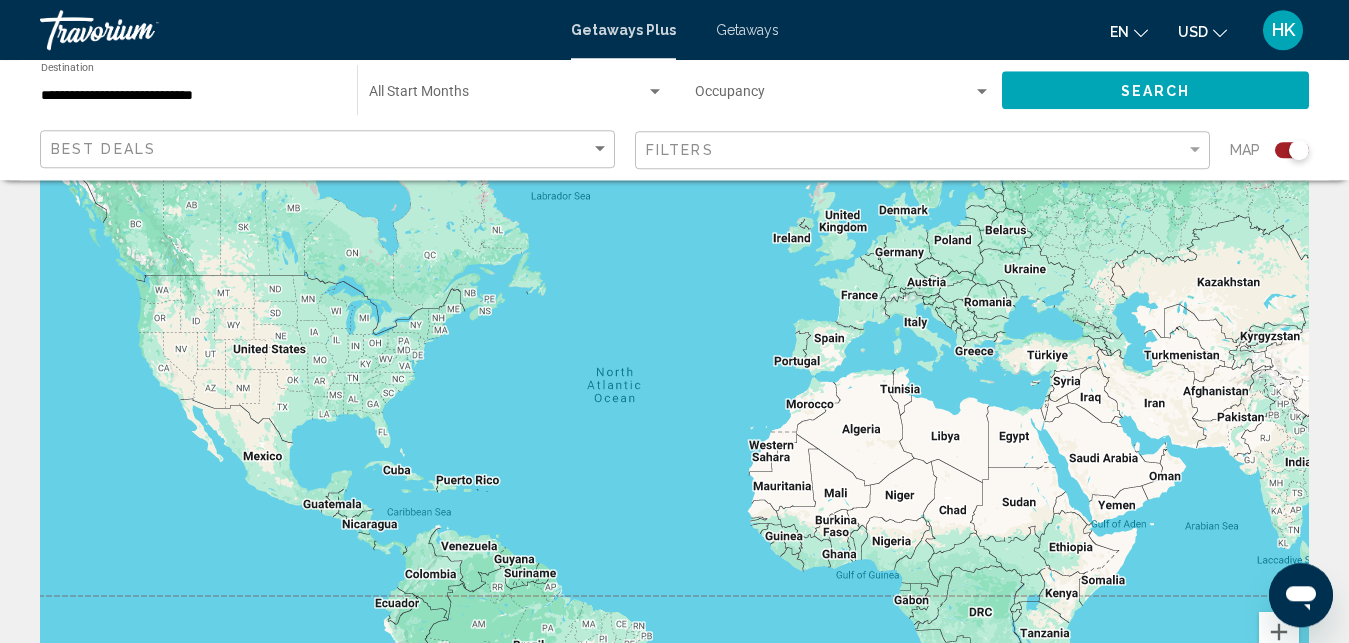 click on "To navigate, press the arrow keys." at bounding box center (674, 417) 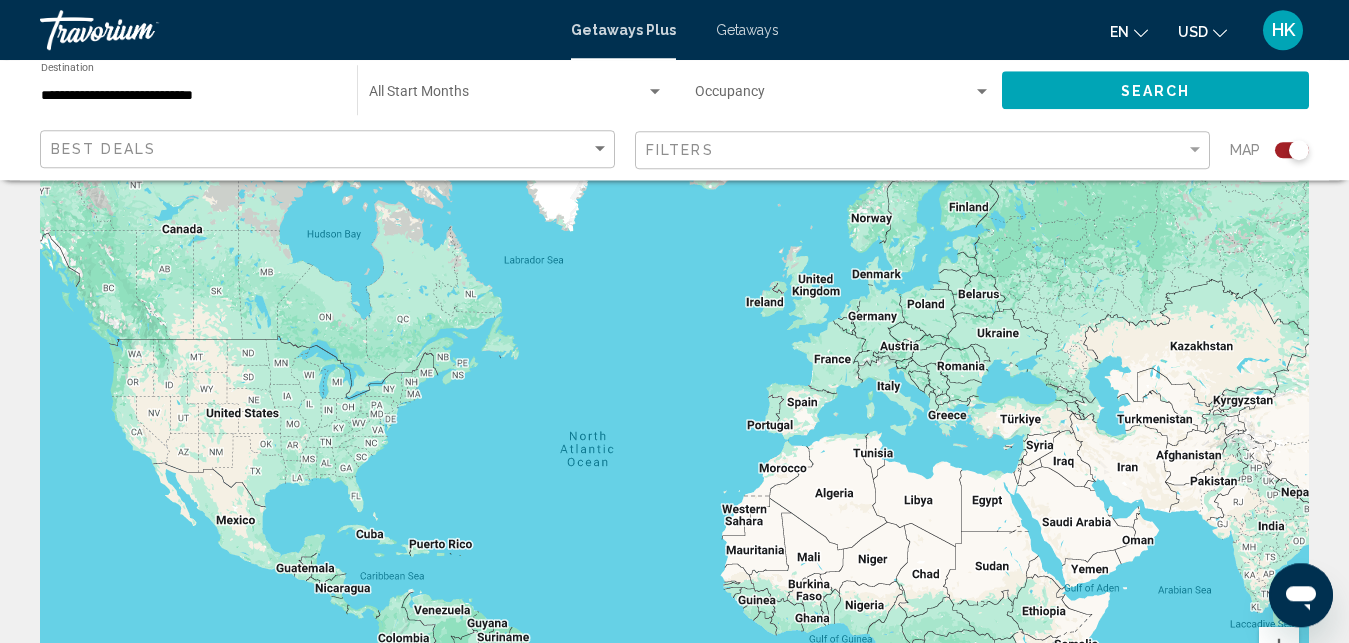 scroll, scrollTop: 0, scrollLeft: 0, axis: both 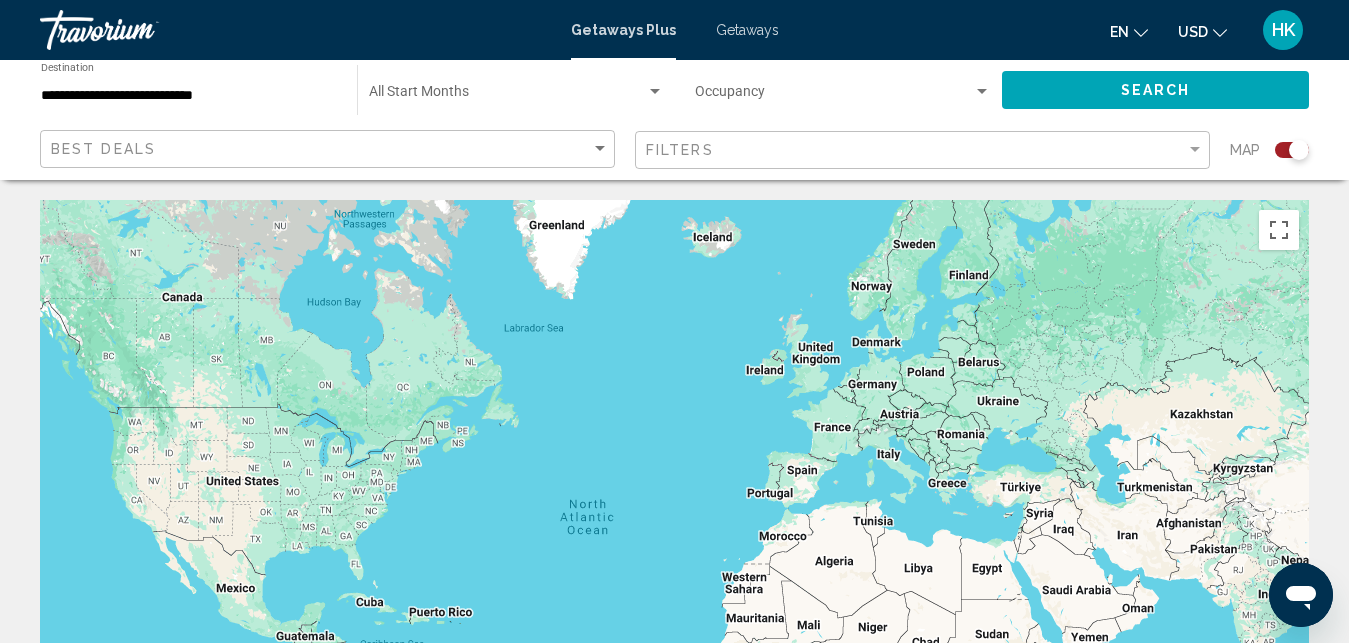 click on "HK" at bounding box center (1283, 30) 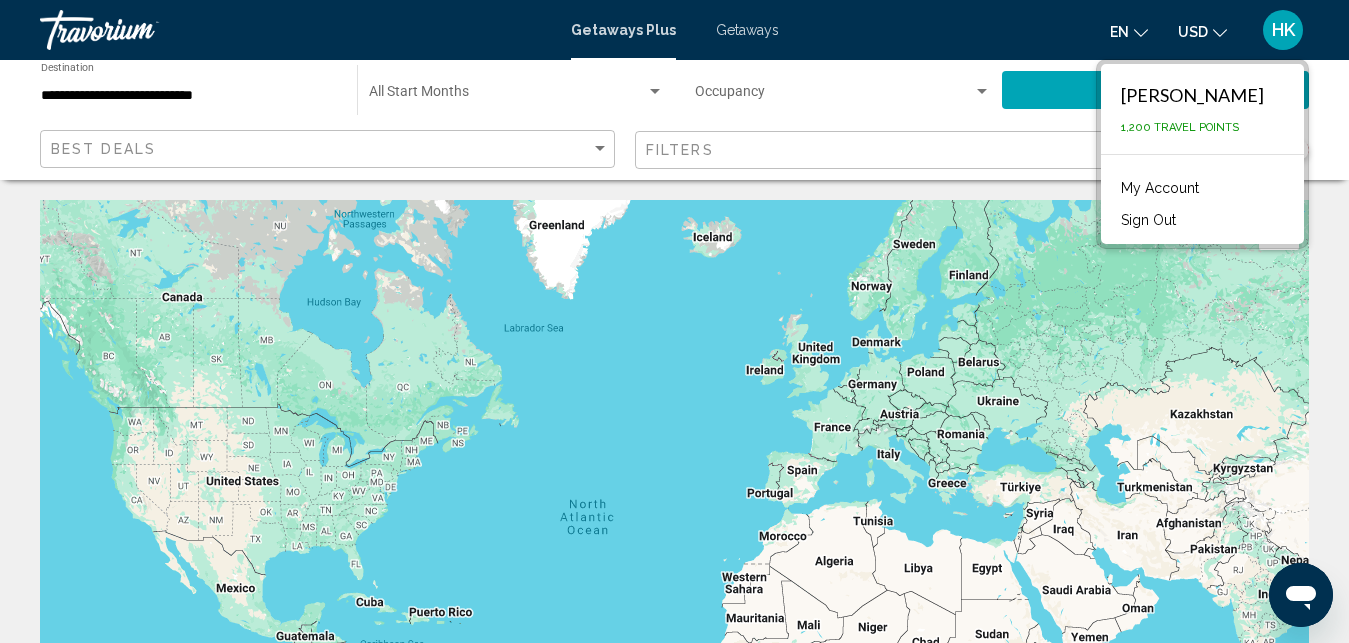 click on "Sign Out" at bounding box center [1148, 220] 